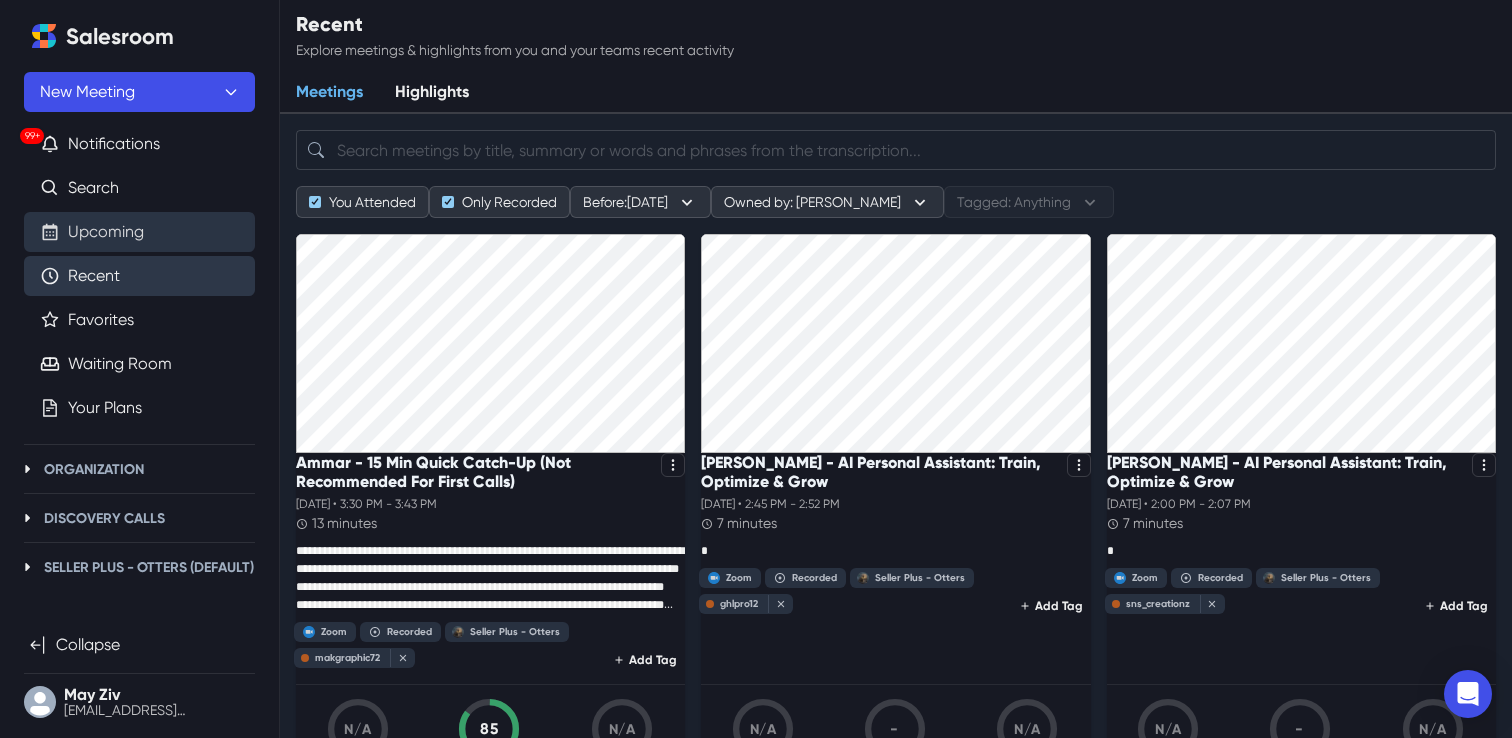 scroll, scrollTop: 0, scrollLeft: 0, axis: both 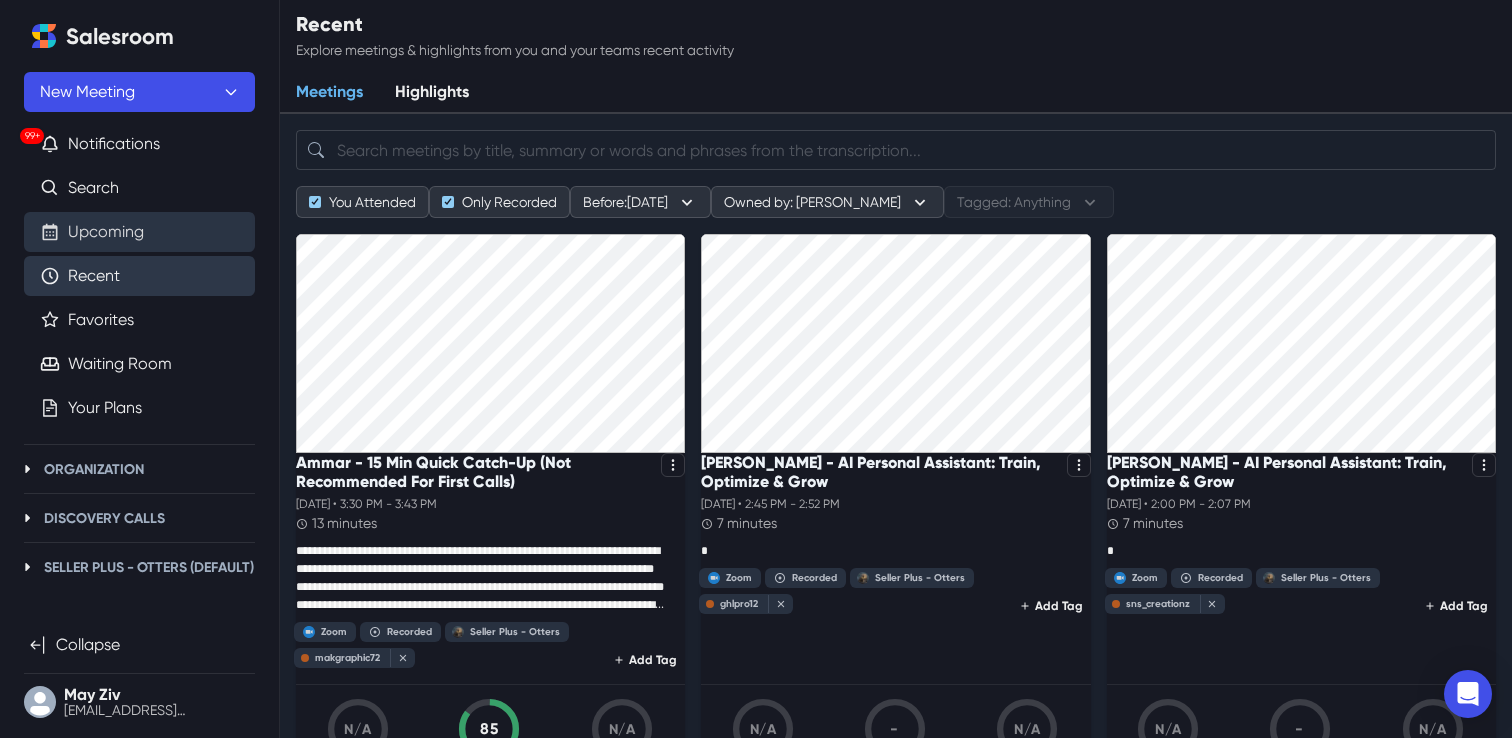click on "Upcoming" at bounding box center (106, 232) 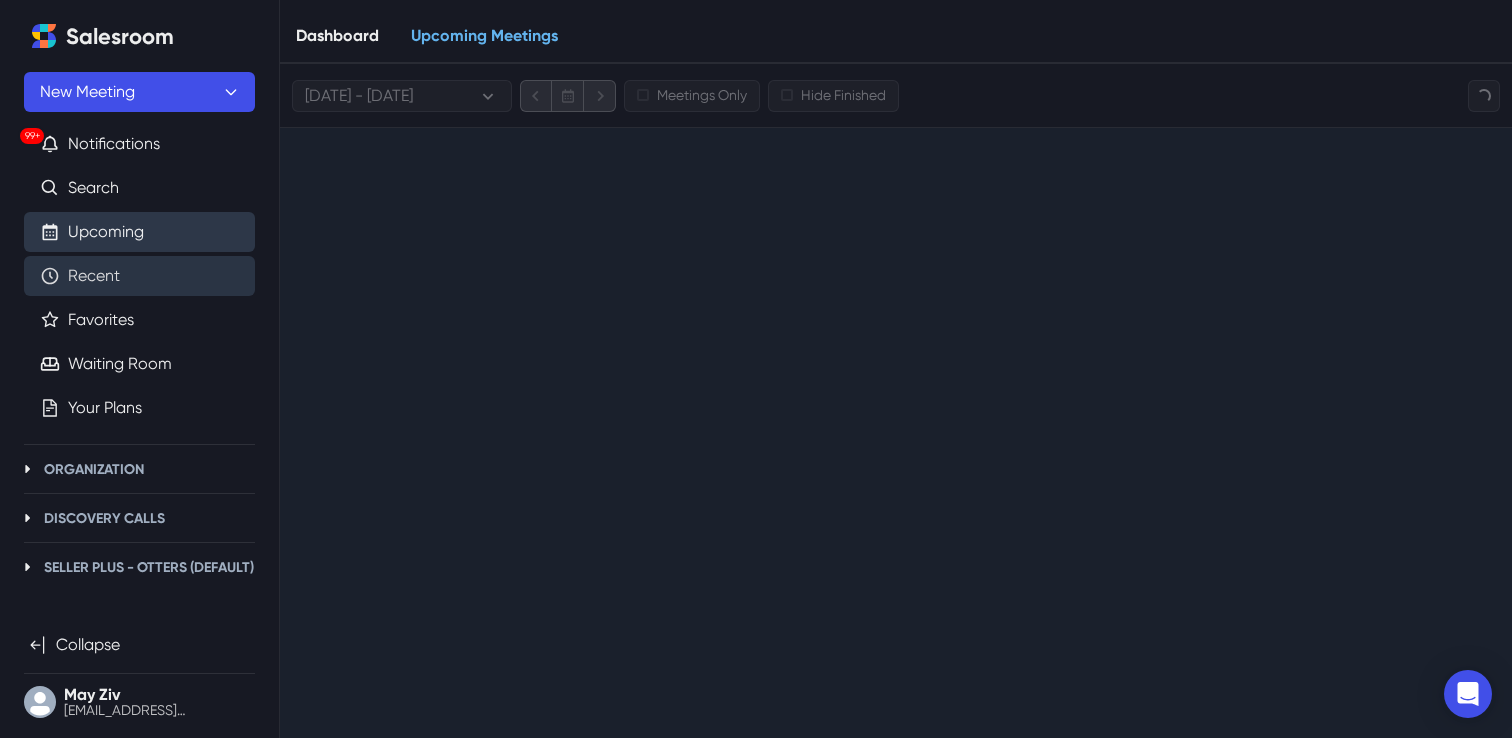 click on "Recent" at bounding box center [94, 276] 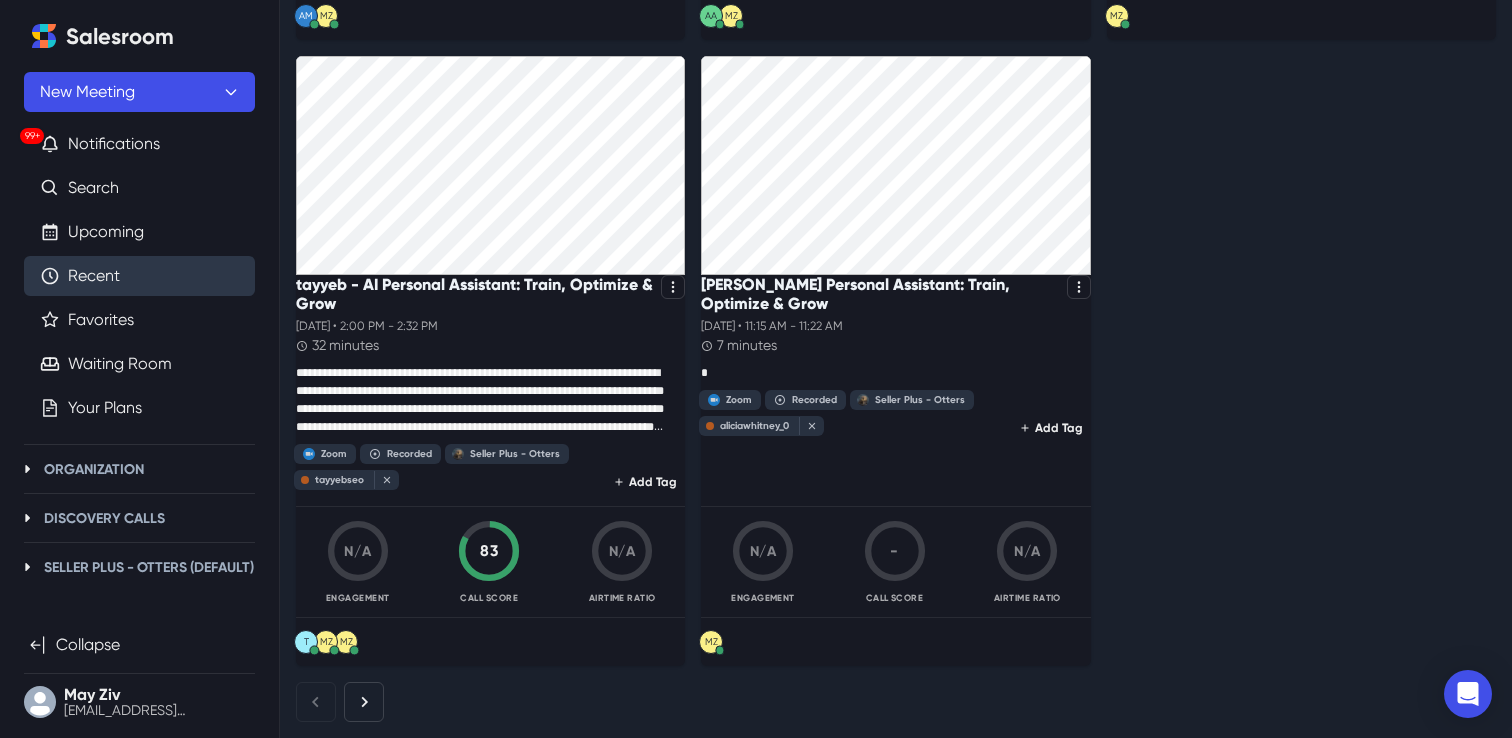 scroll, scrollTop: 3971, scrollLeft: 0, axis: vertical 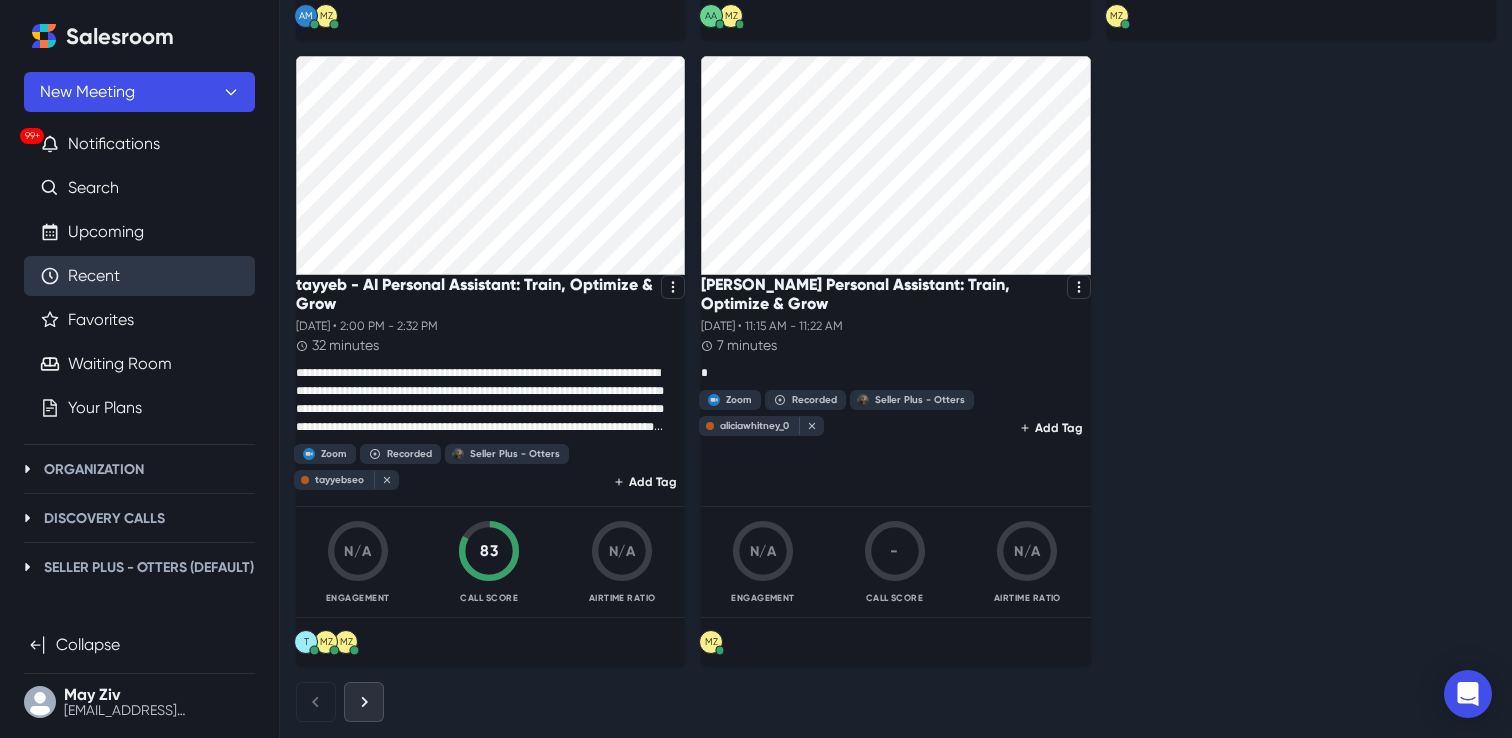 click 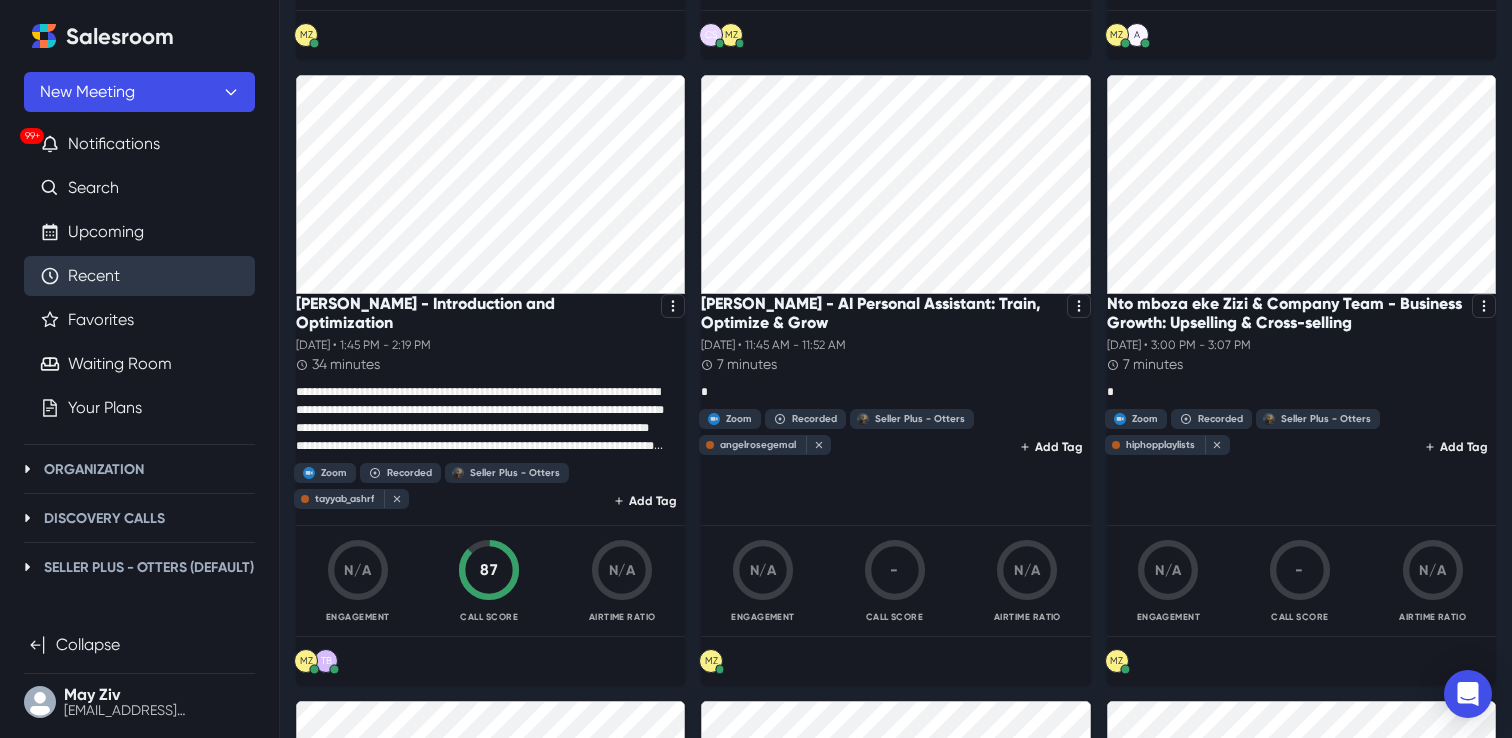 scroll, scrollTop: 796, scrollLeft: 0, axis: vertical 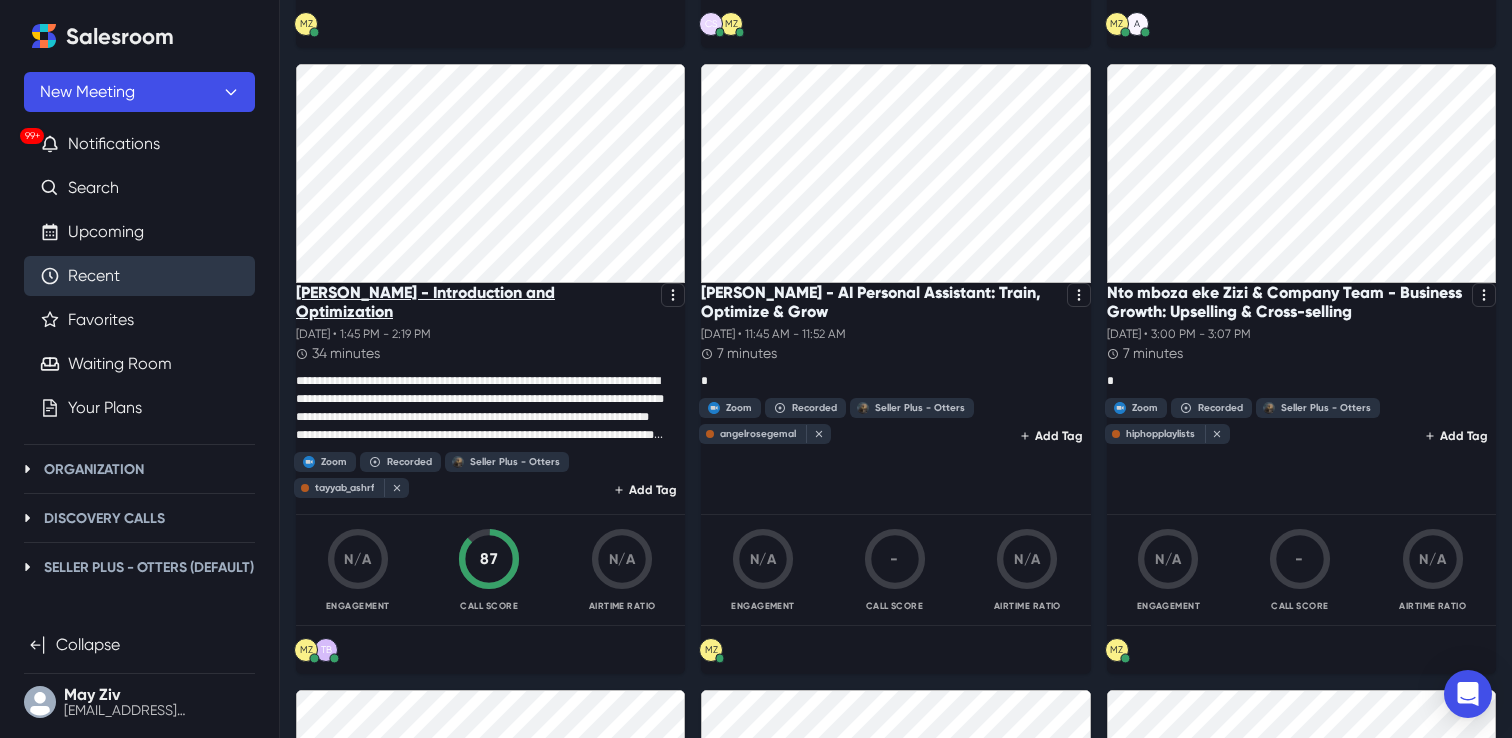 click on "[PERSON_NAME] - Introduction and Optimization" at bounding box center [474, 302] 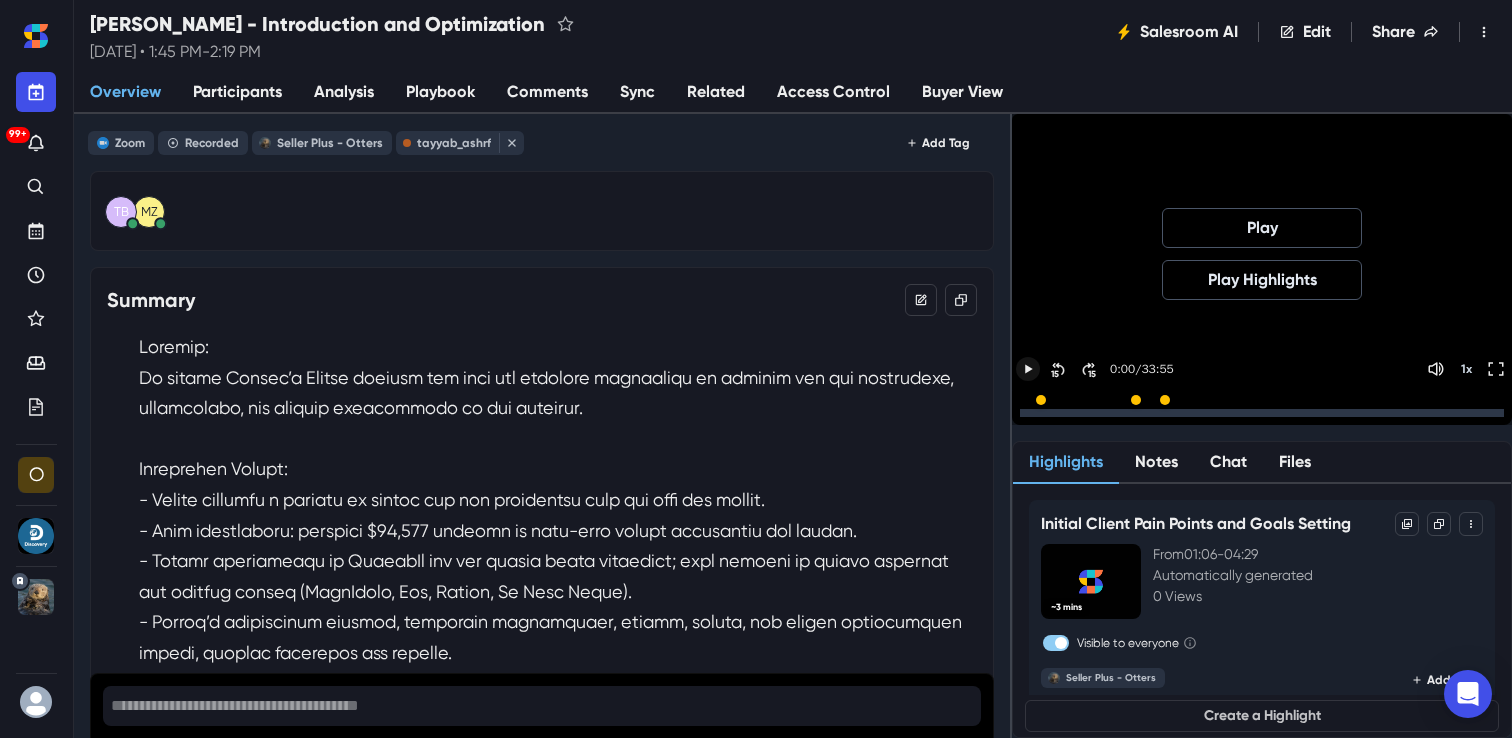 click 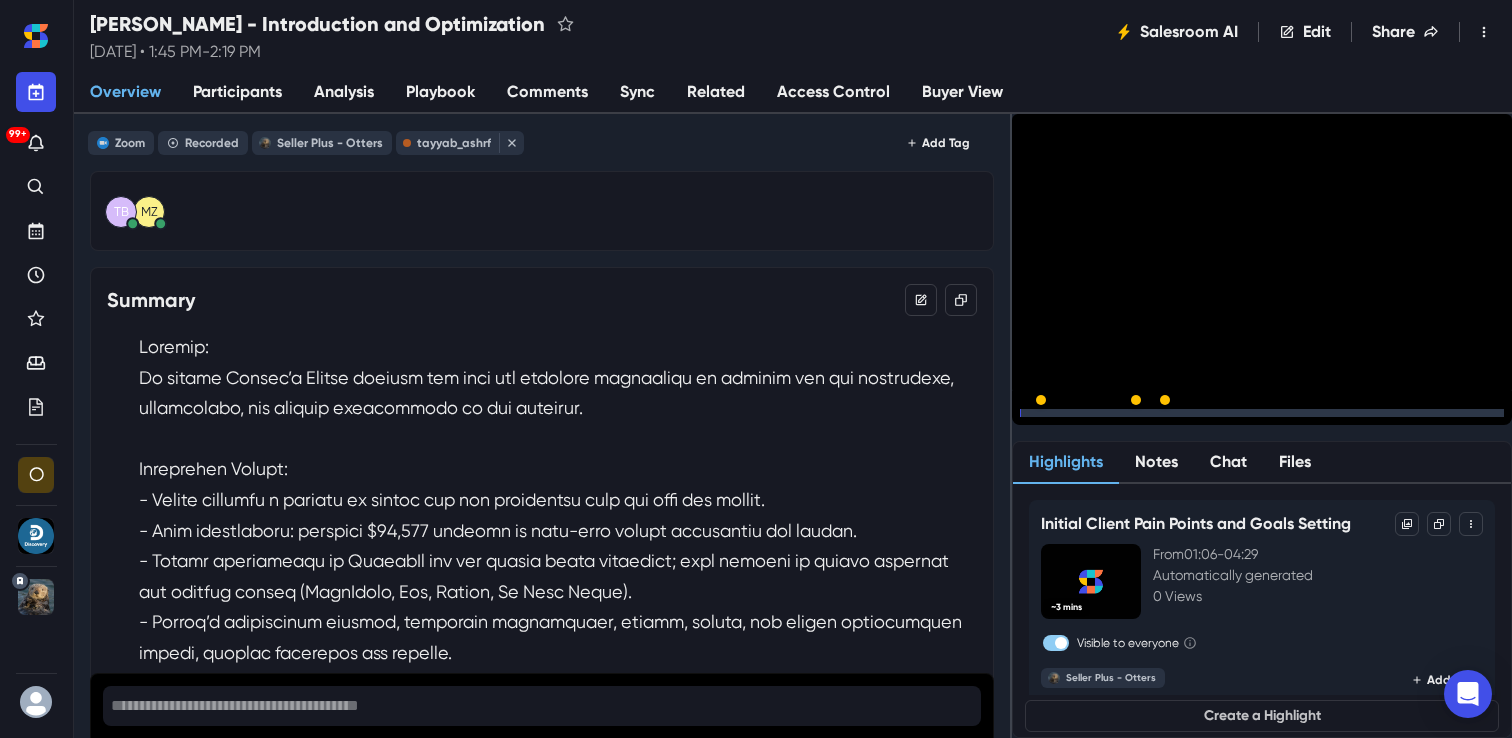 click at bounding box center [1262, 413] 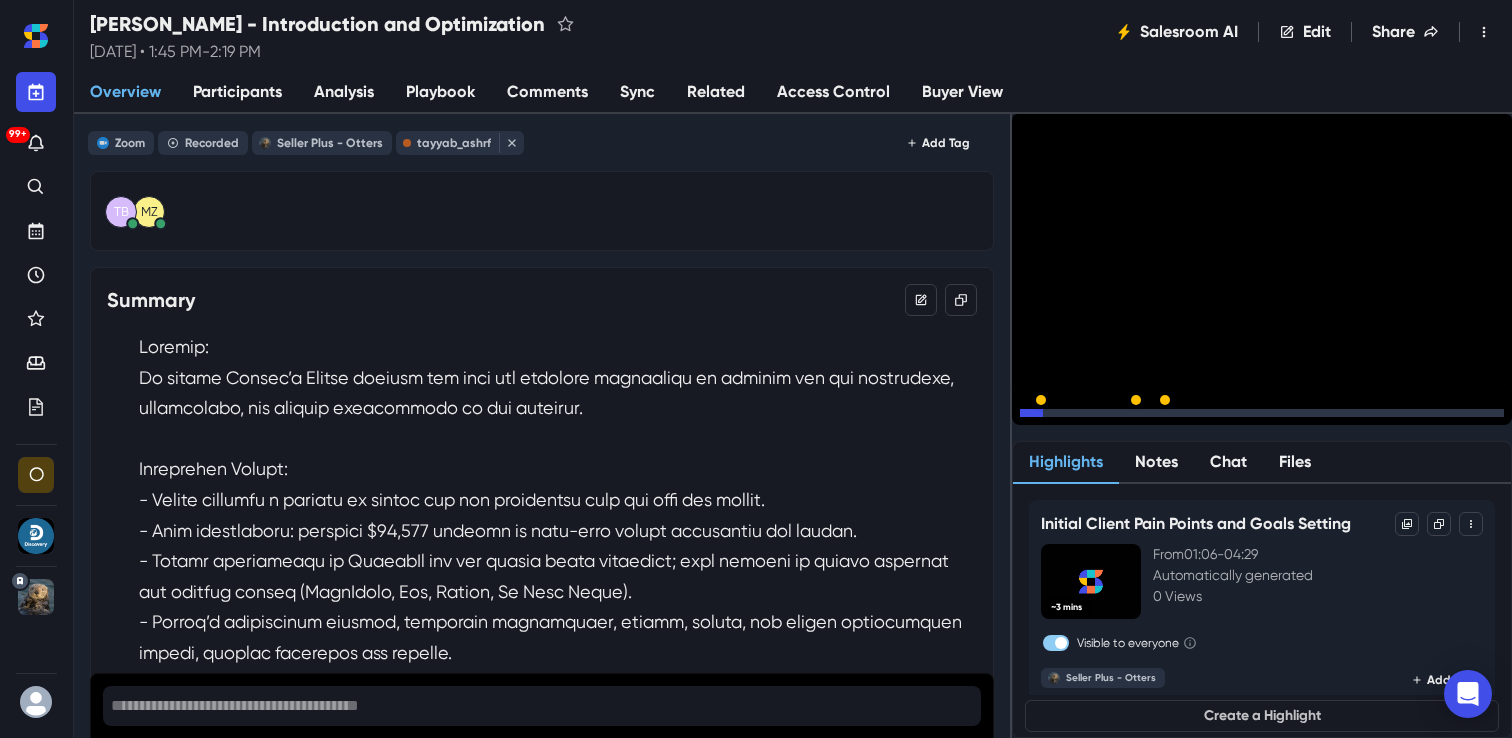 click at bounding box center (1262, 413) 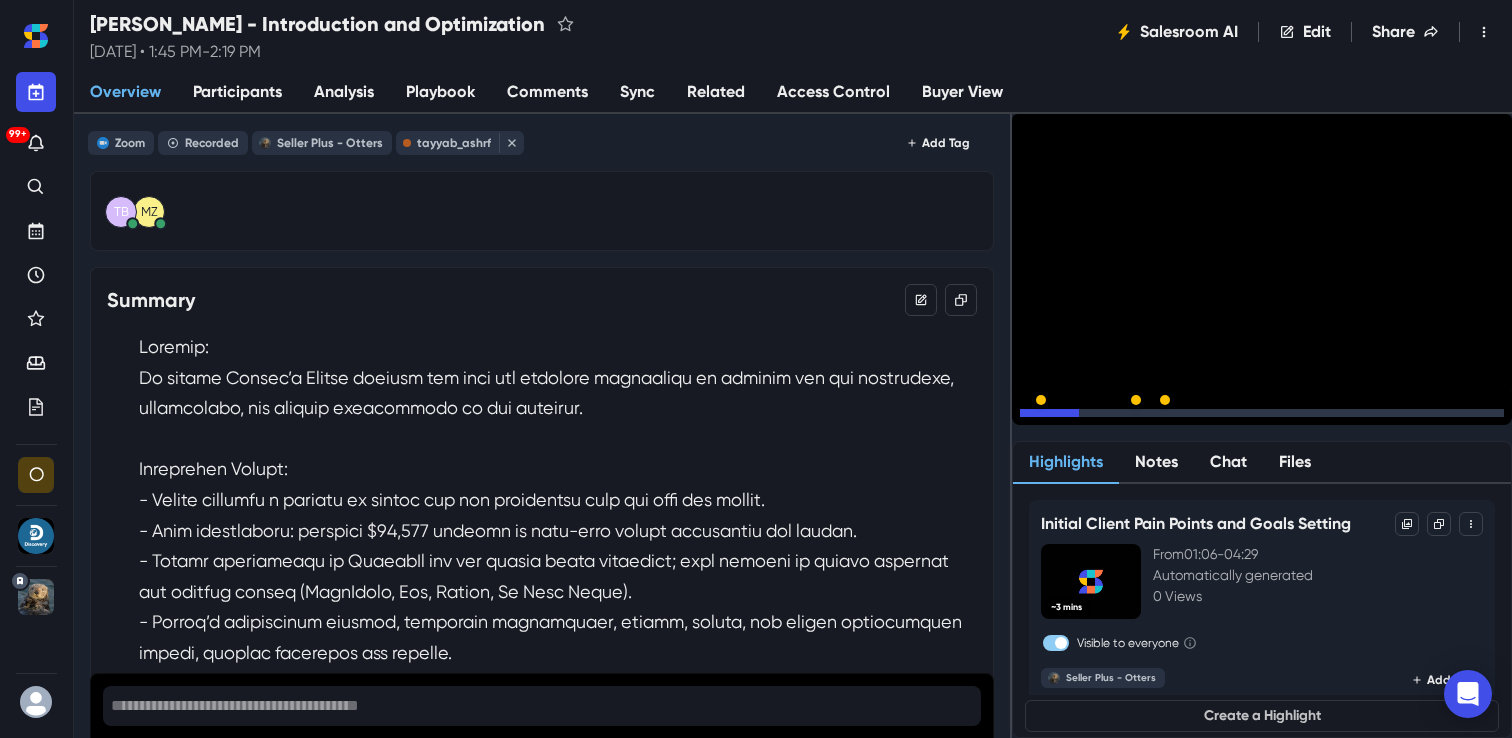 click at bounding box center [1262, 413] 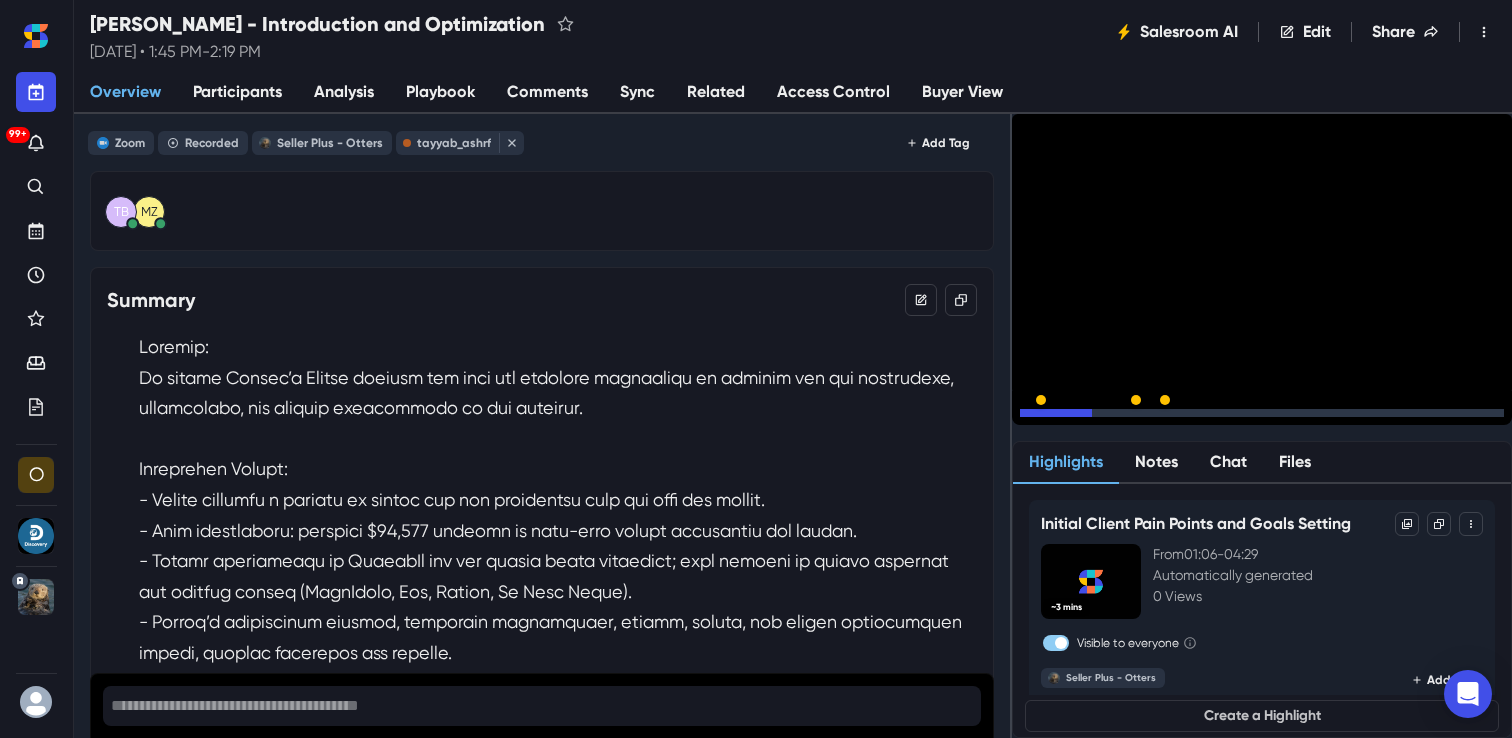 click at bounding box center (1262, 413) 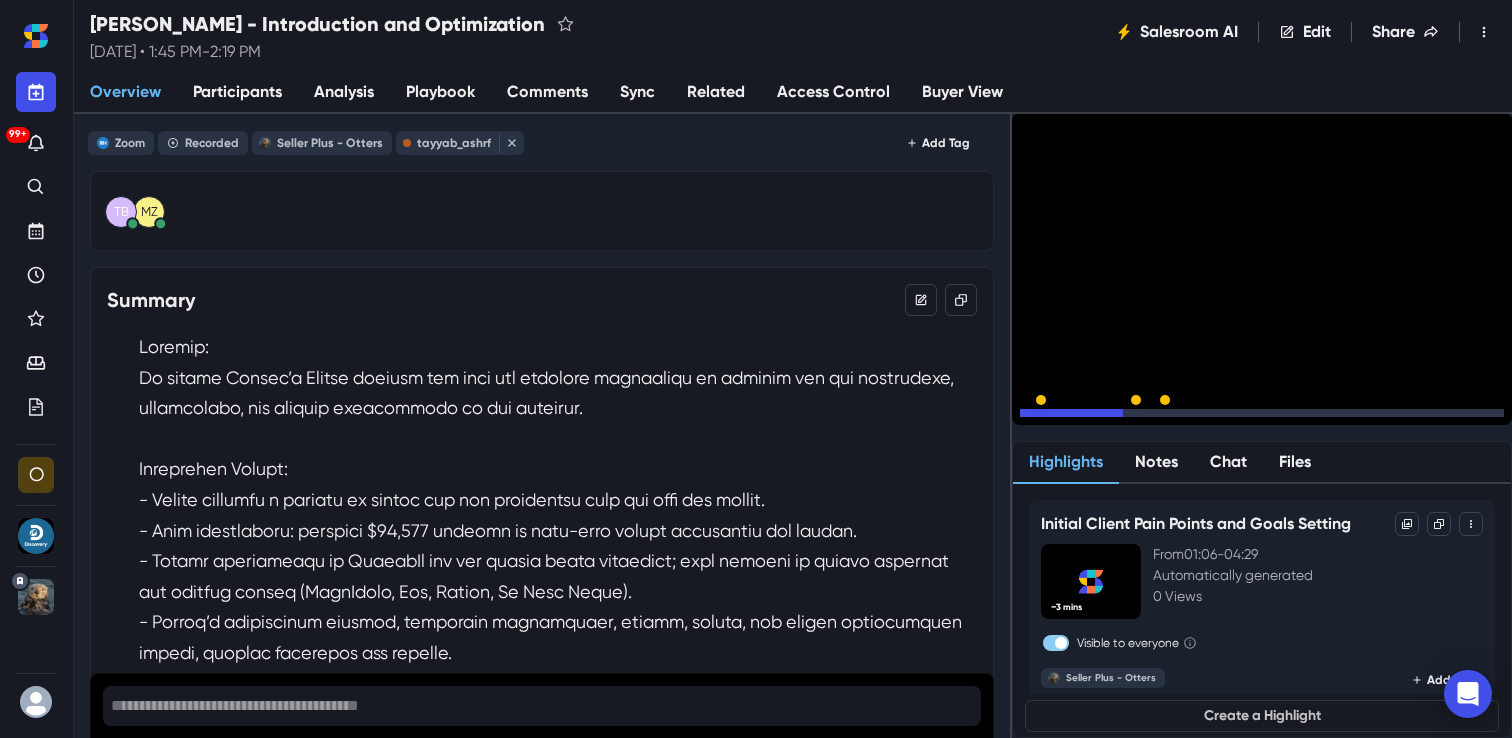 click on "15" at bounding box center (1088, 413) 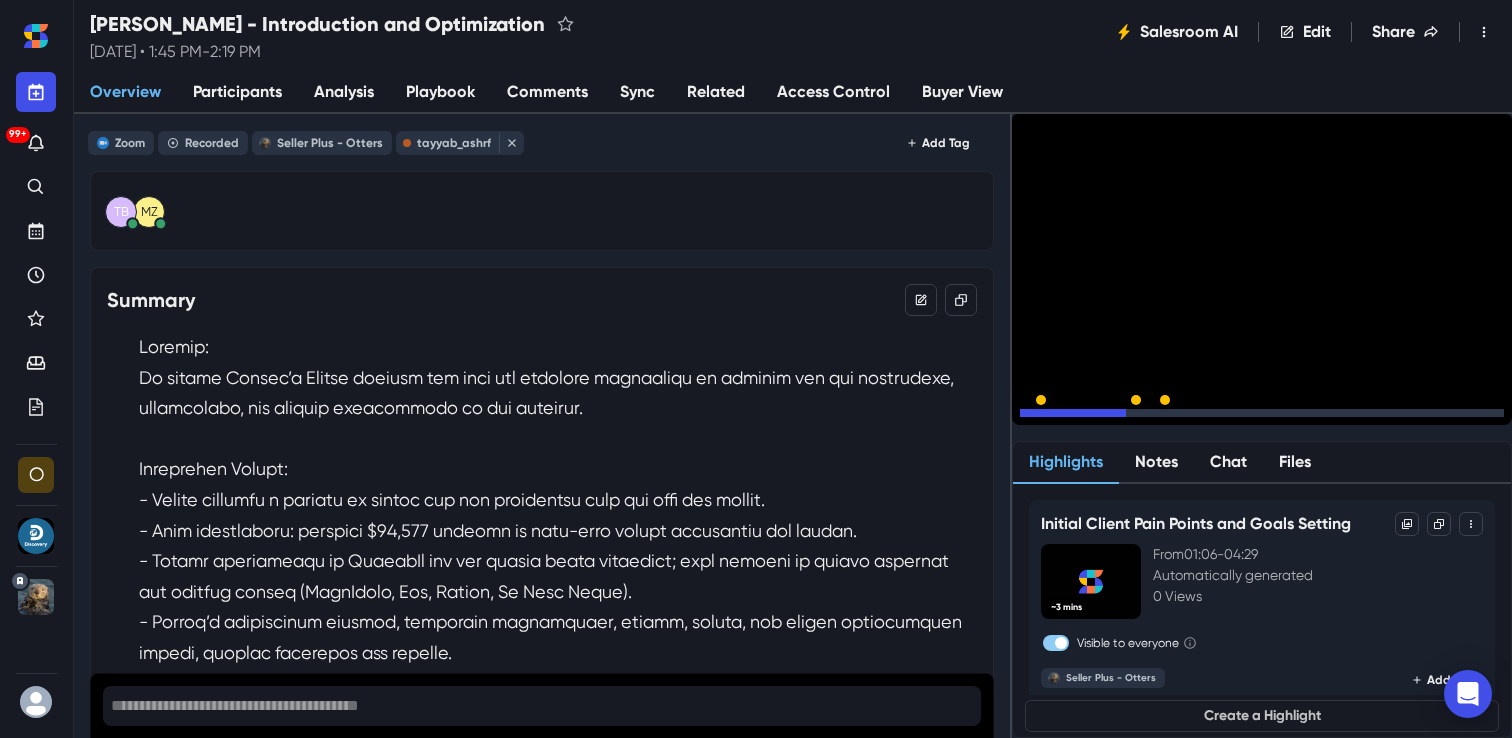 click on "15" at bounding box center [1088, 413] 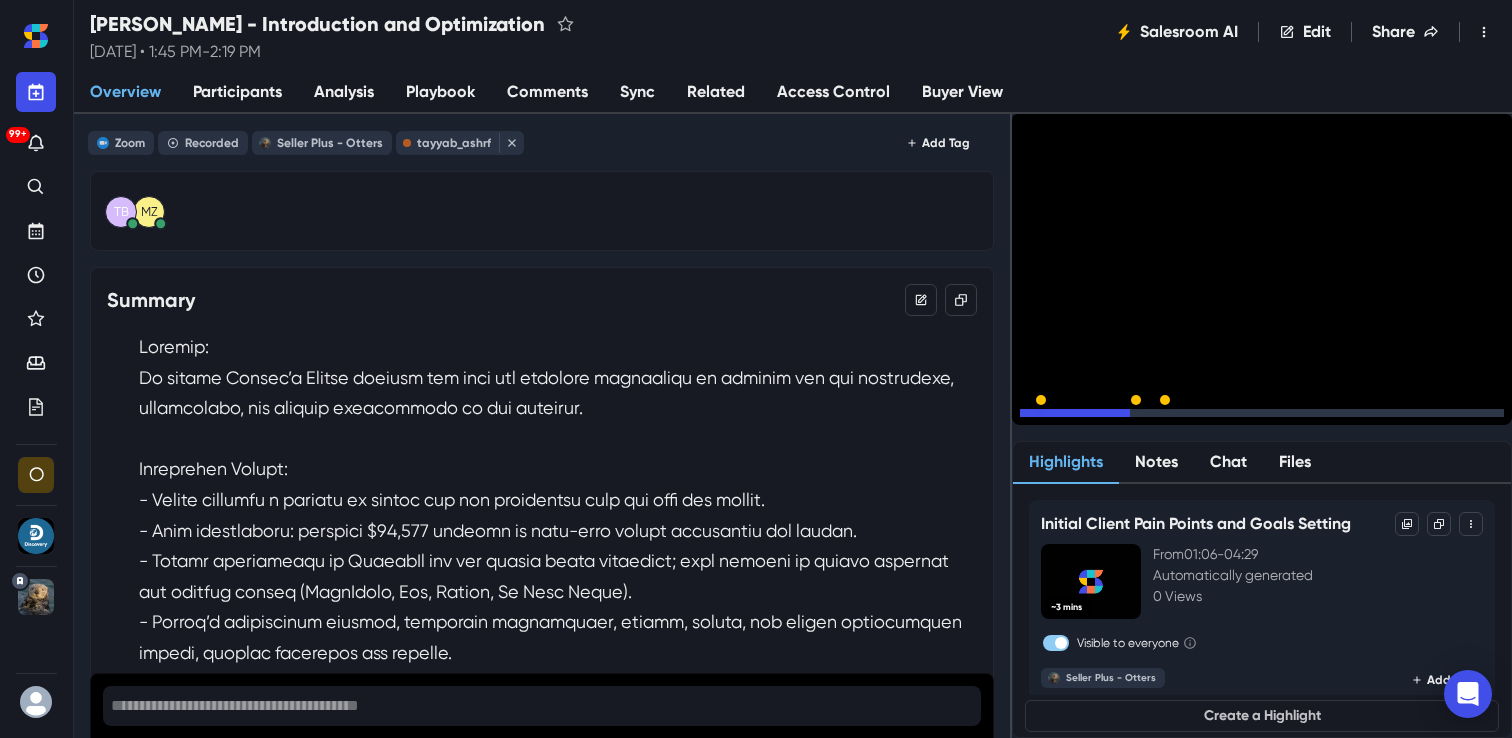 click 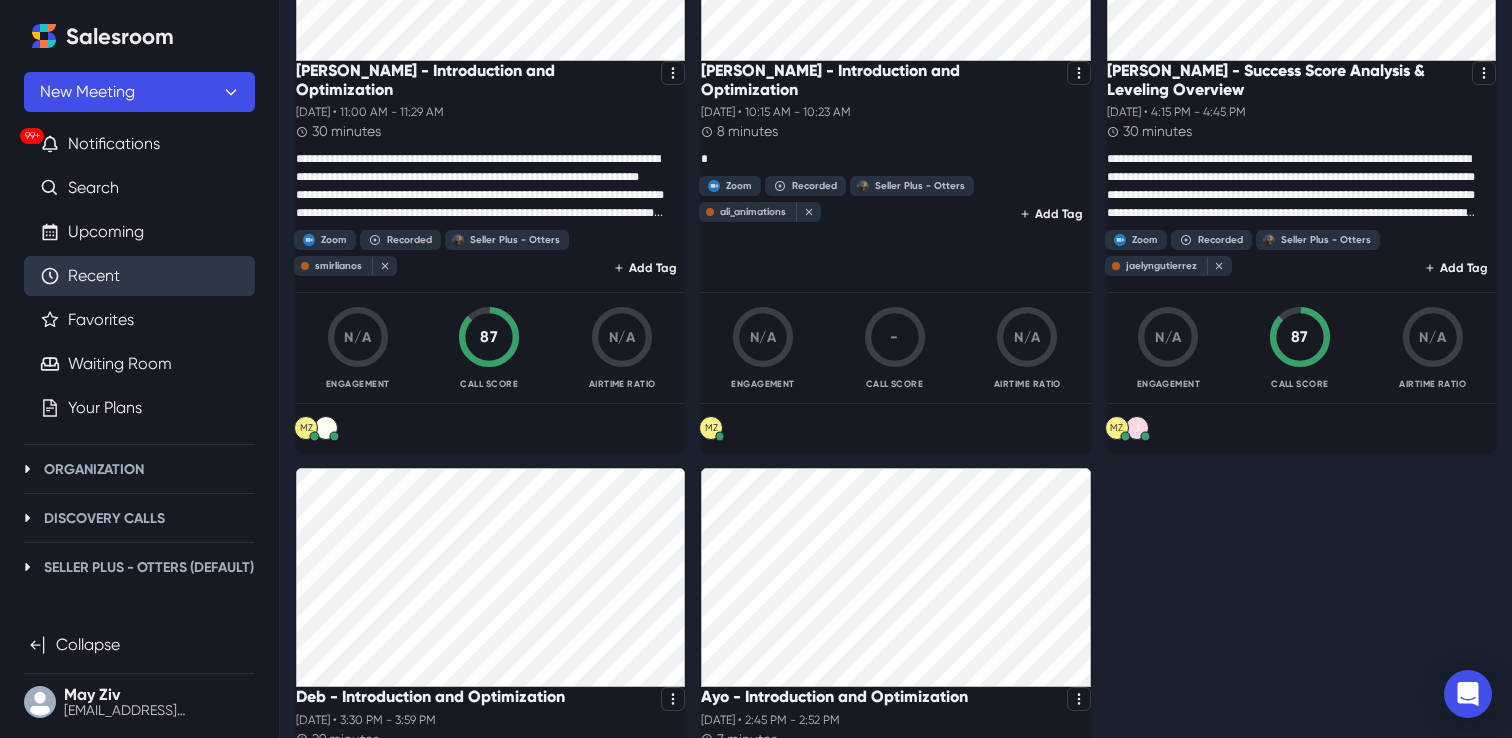 scroll, scrollTop: 3960, scrollLeft: 0, axis: vertical 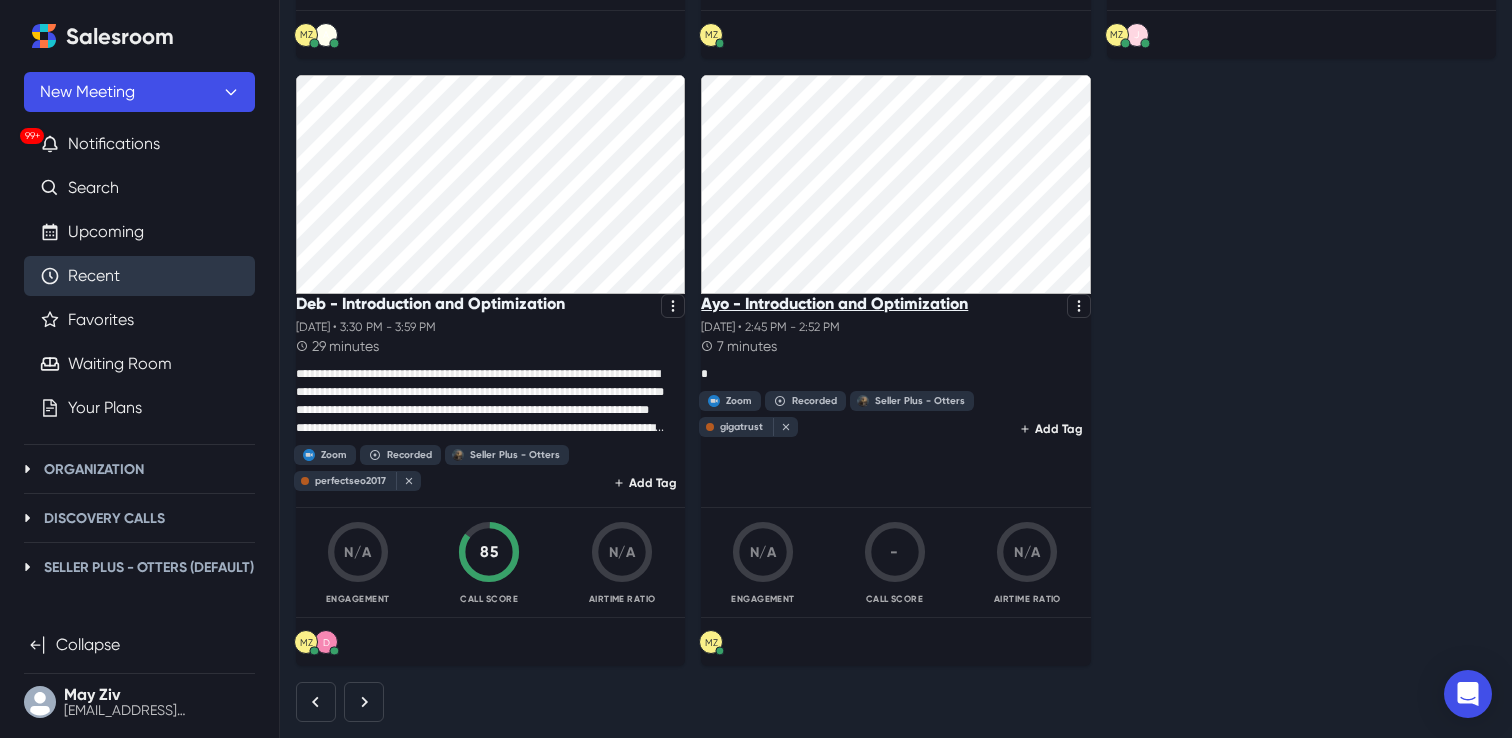 click on "Ayo - Introduction and Optimization" at bounding box center (834, 303) 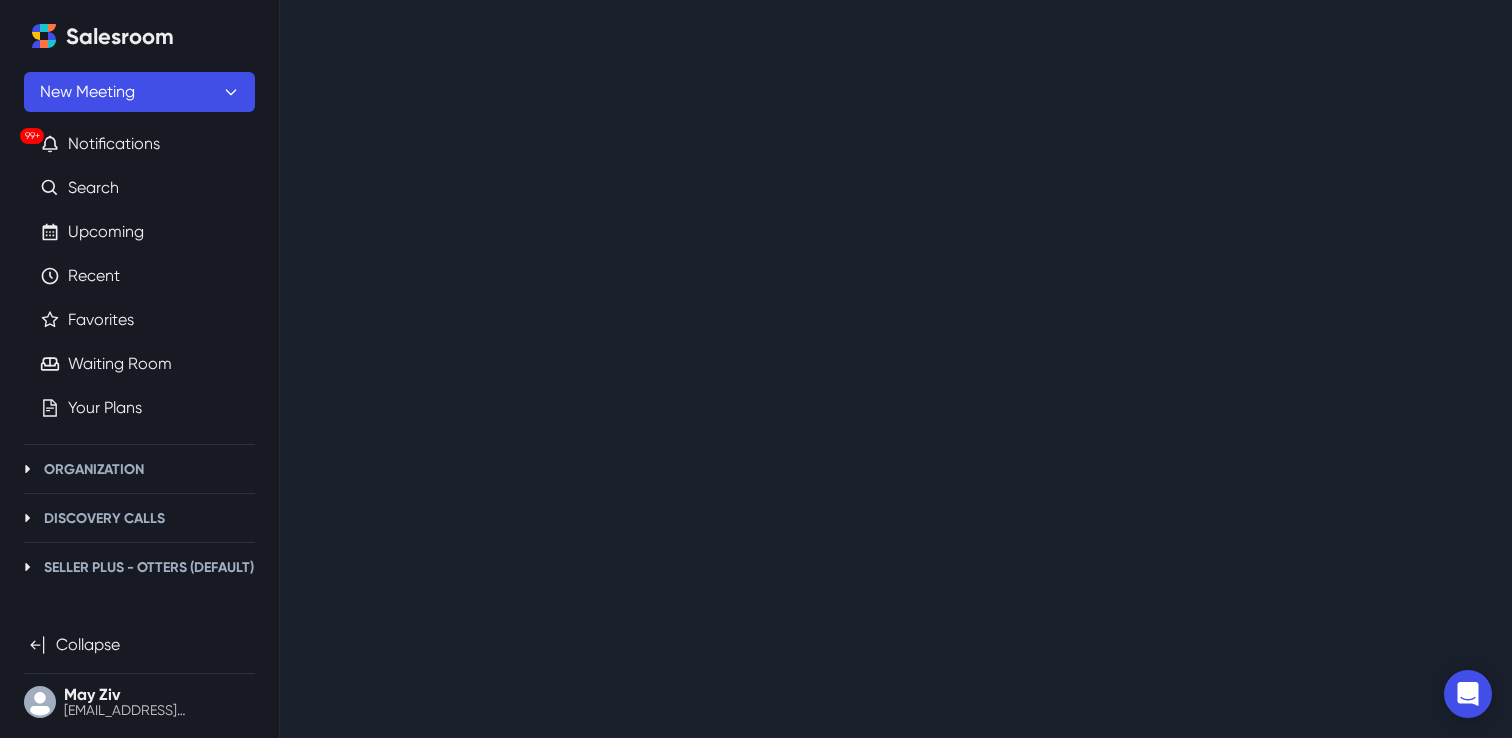 scroll, scrollTop: 0, scrollLeft: 0, axis: both 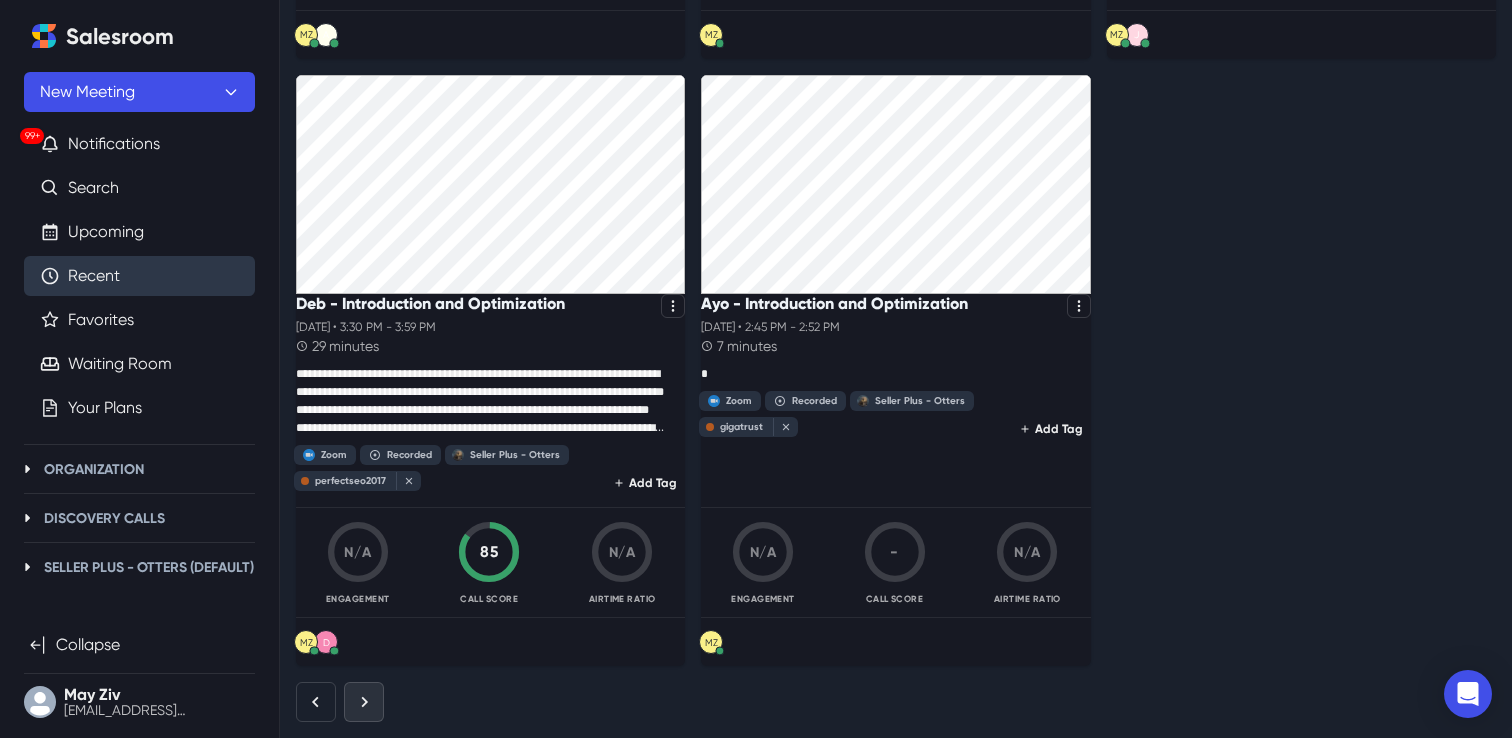 click 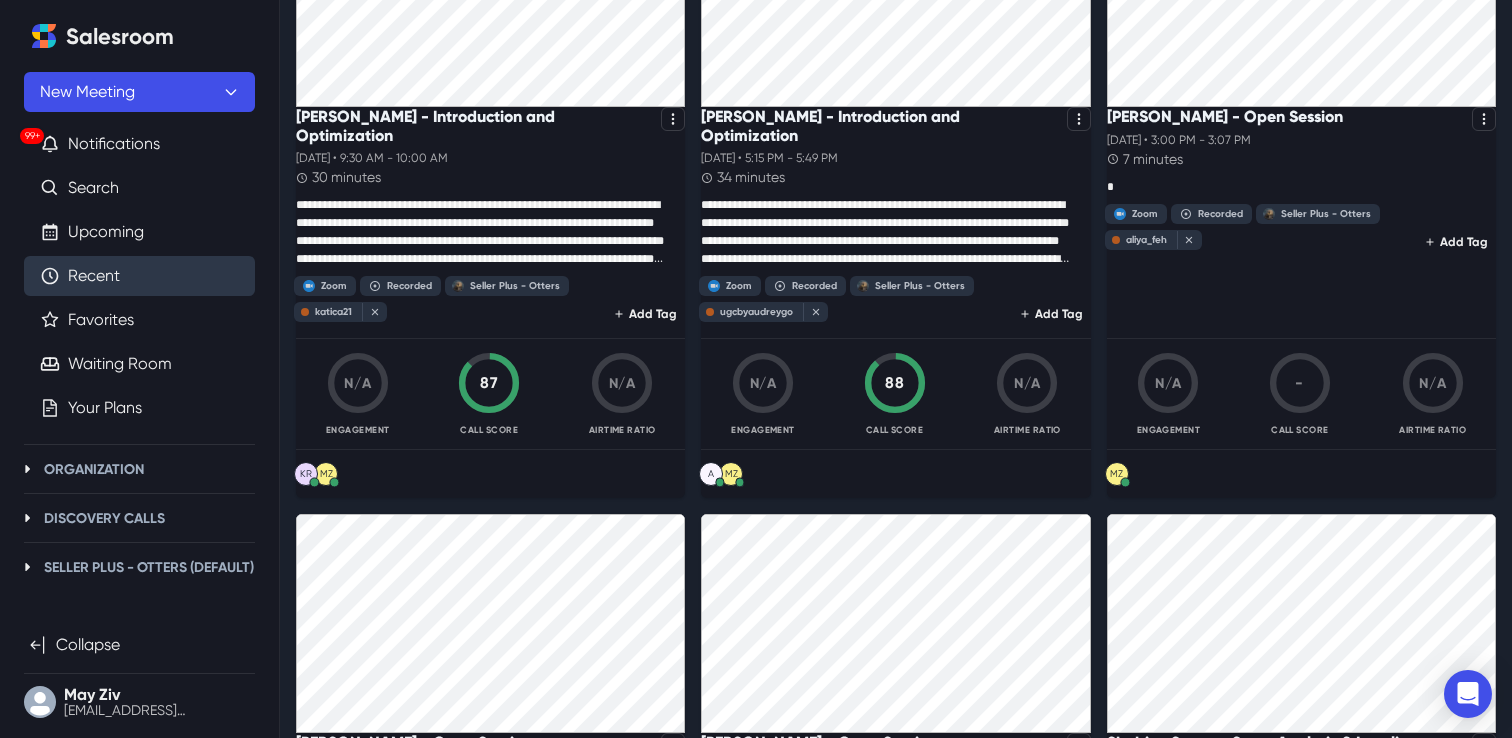 scroll, scrollTop: 2800, scrollLeft: 0, axis: vertical 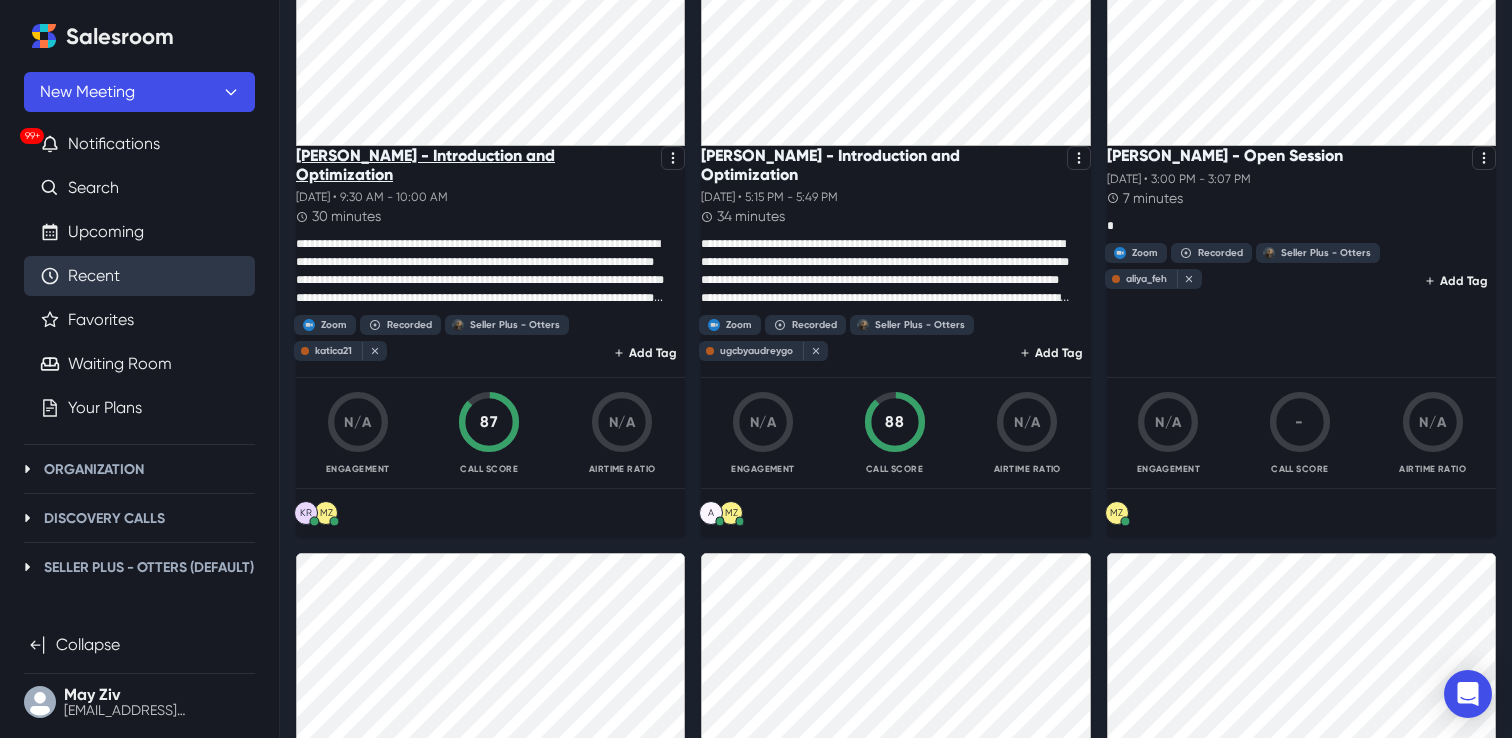 click on "[PERSON_NAME] - Introduction and Optimization" at bounding box center (474, 165) 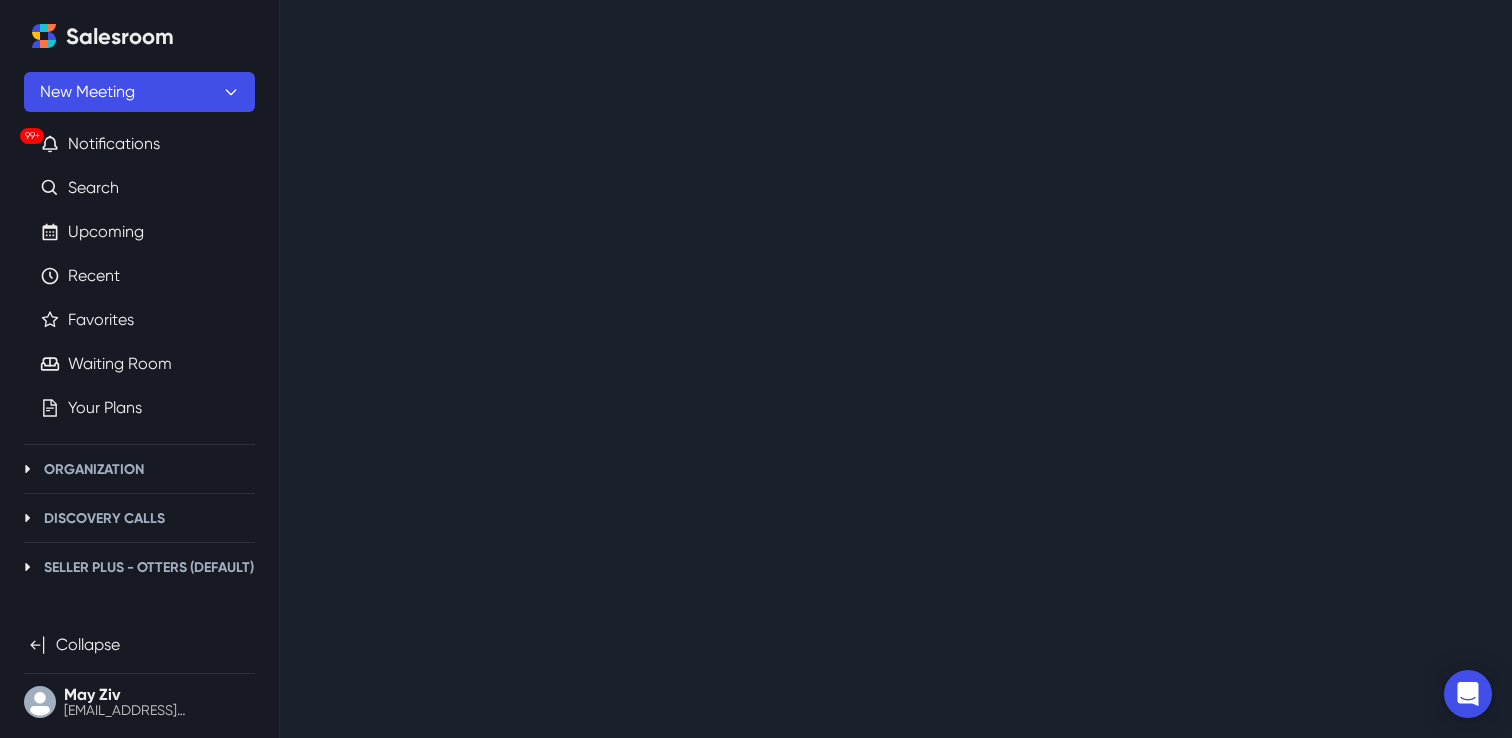 scroll, scrollTop: 0, scrollLeft: 0, axis: both 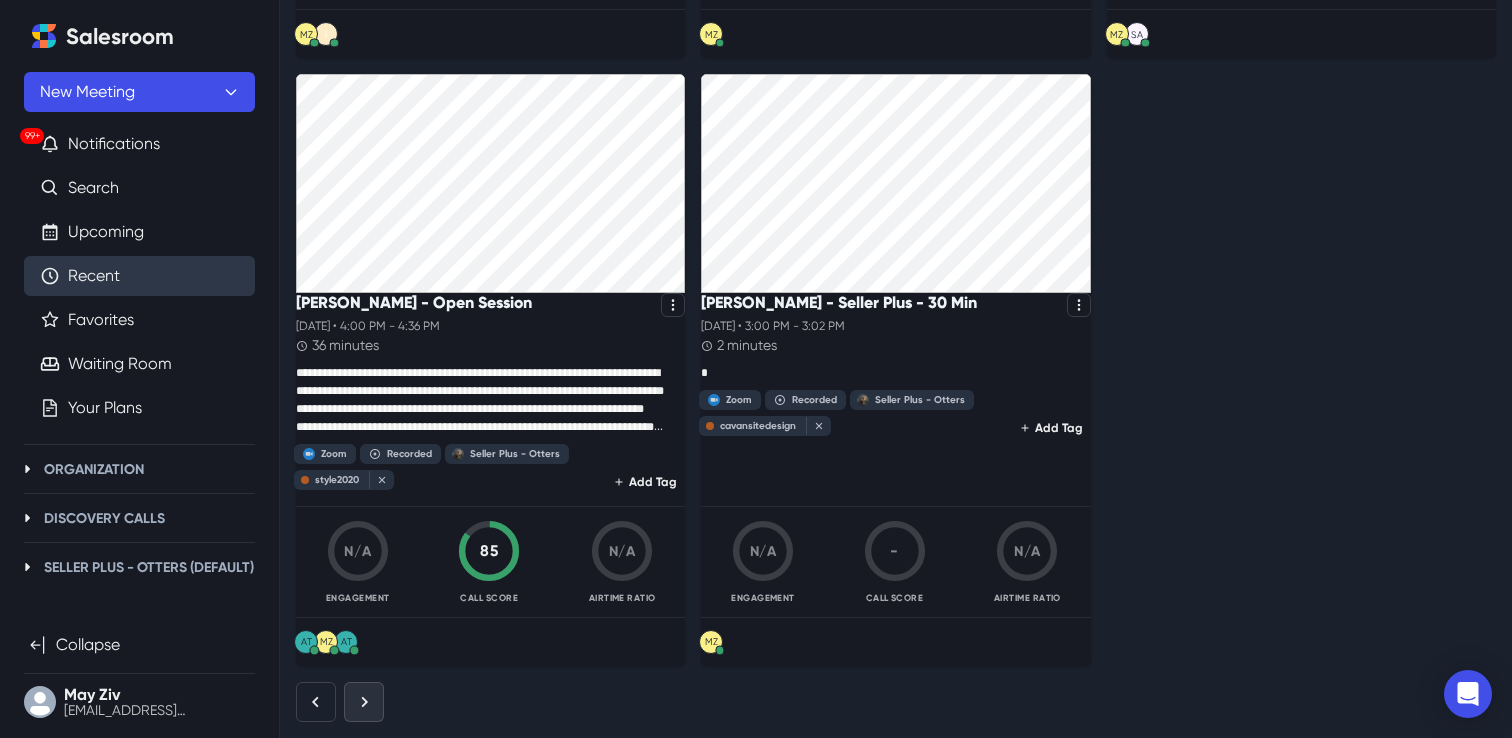 click 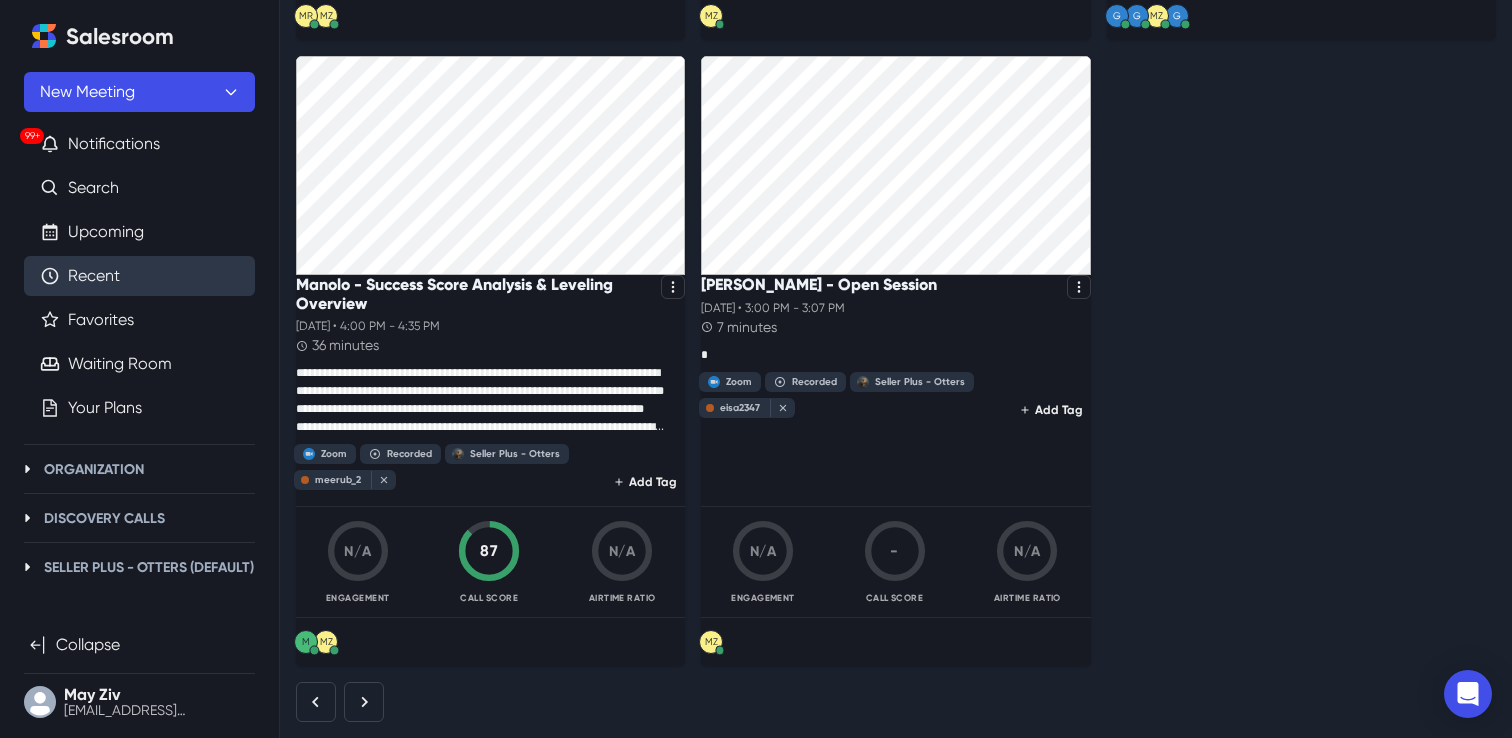 scroll, scrollTop: 3917, scrollLeft: 0, axis: vertical 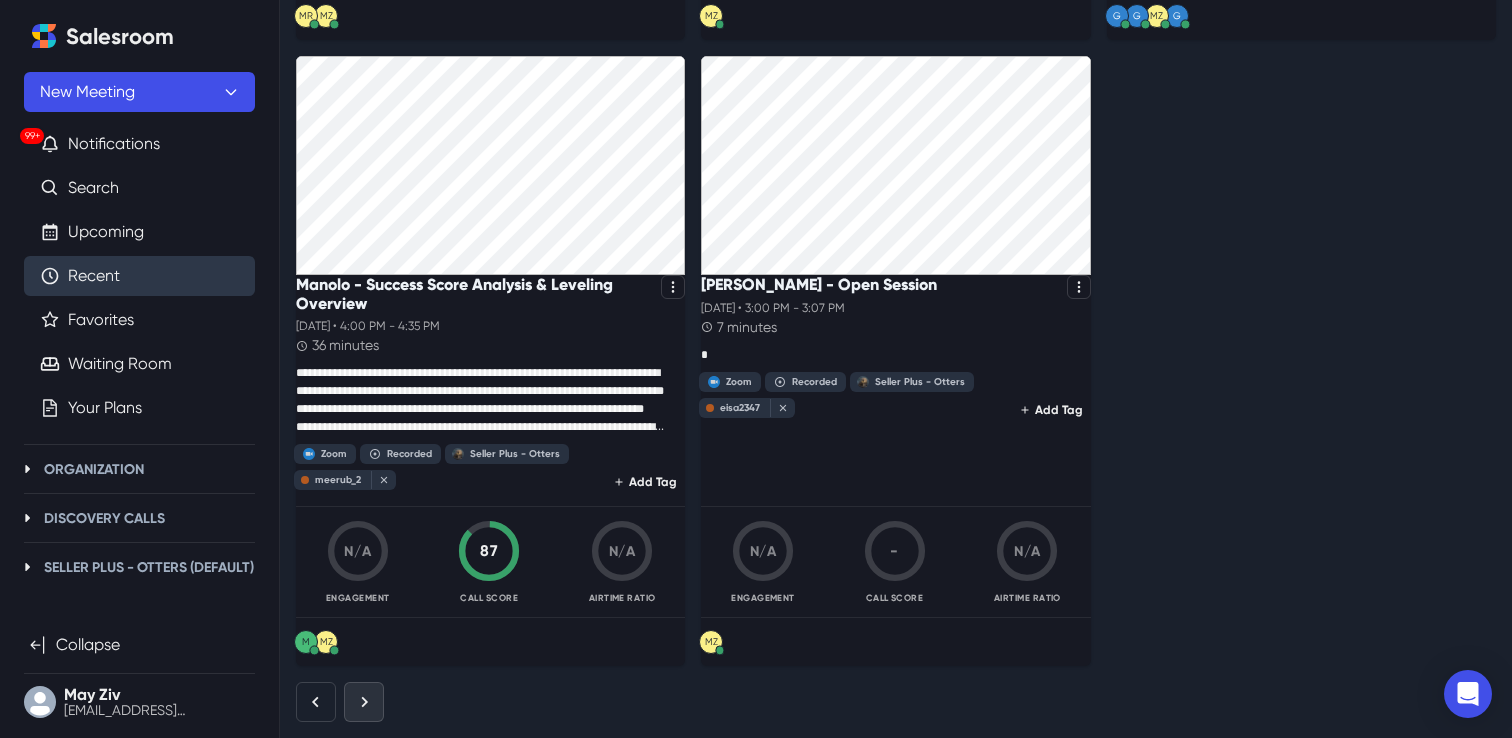 click at bounding box center [364, 702] 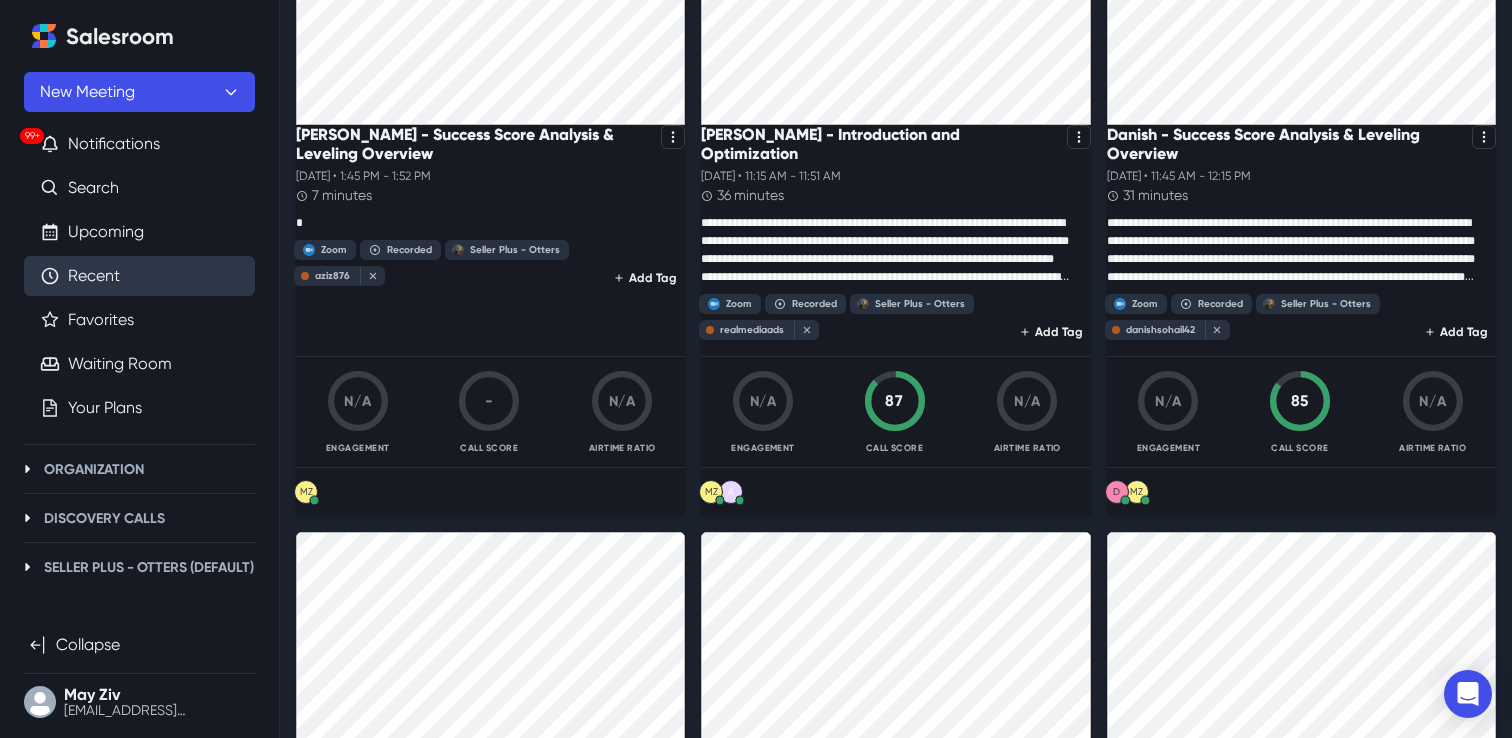 scroll, scrollTop: 0, scrollLeft: 0, axis: both 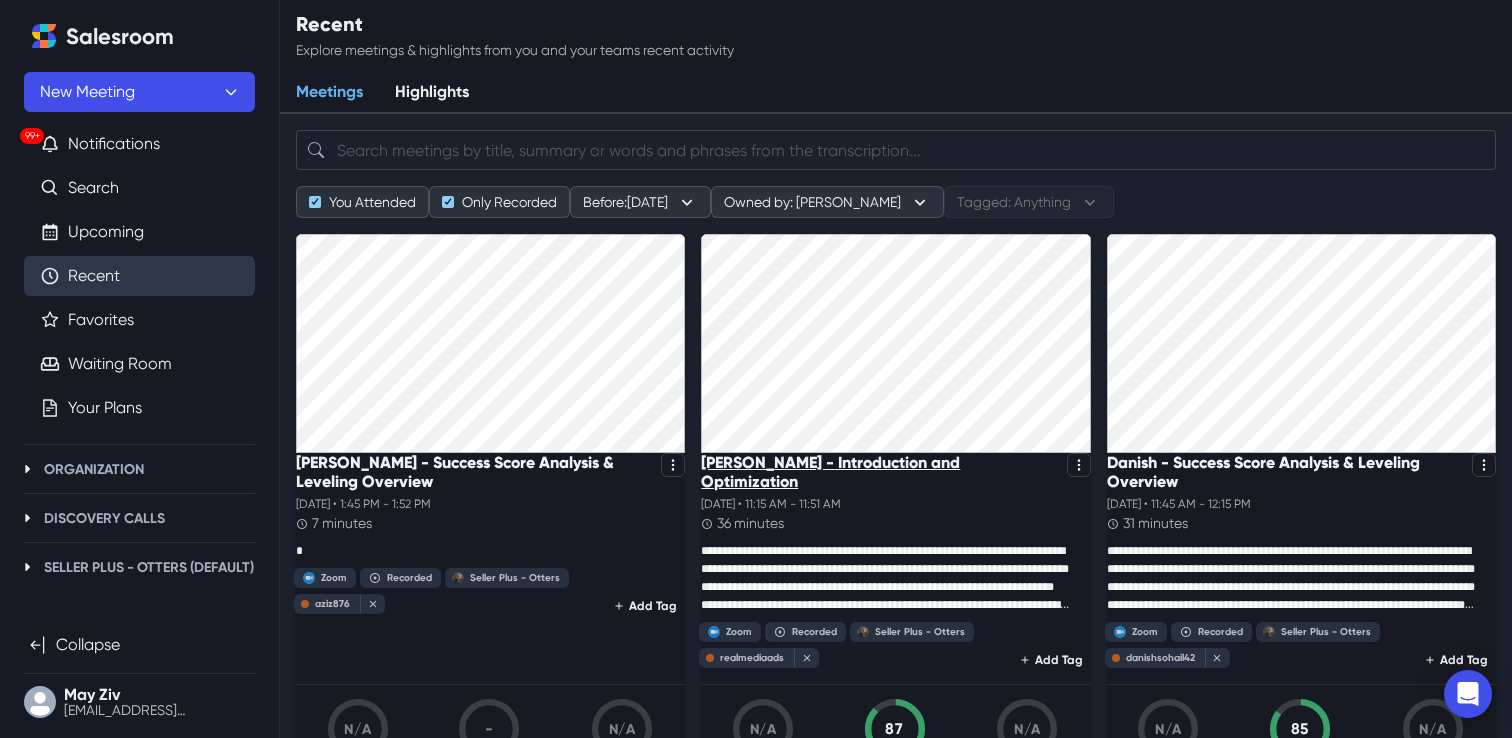 click on "[PERSON_NAME] - Introduction and Optimization" at bounding box center [879, 472] 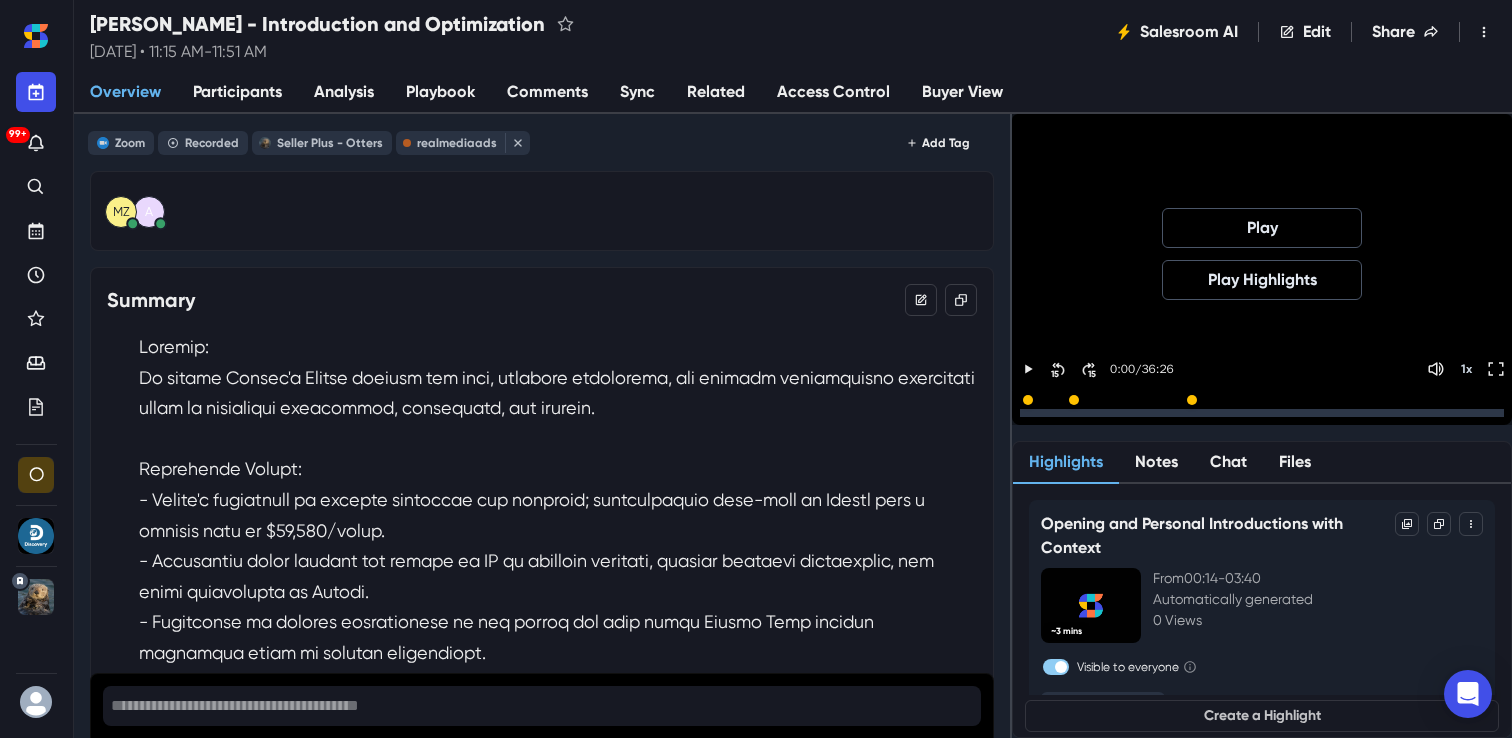 click at bounding box center [1262, 413] 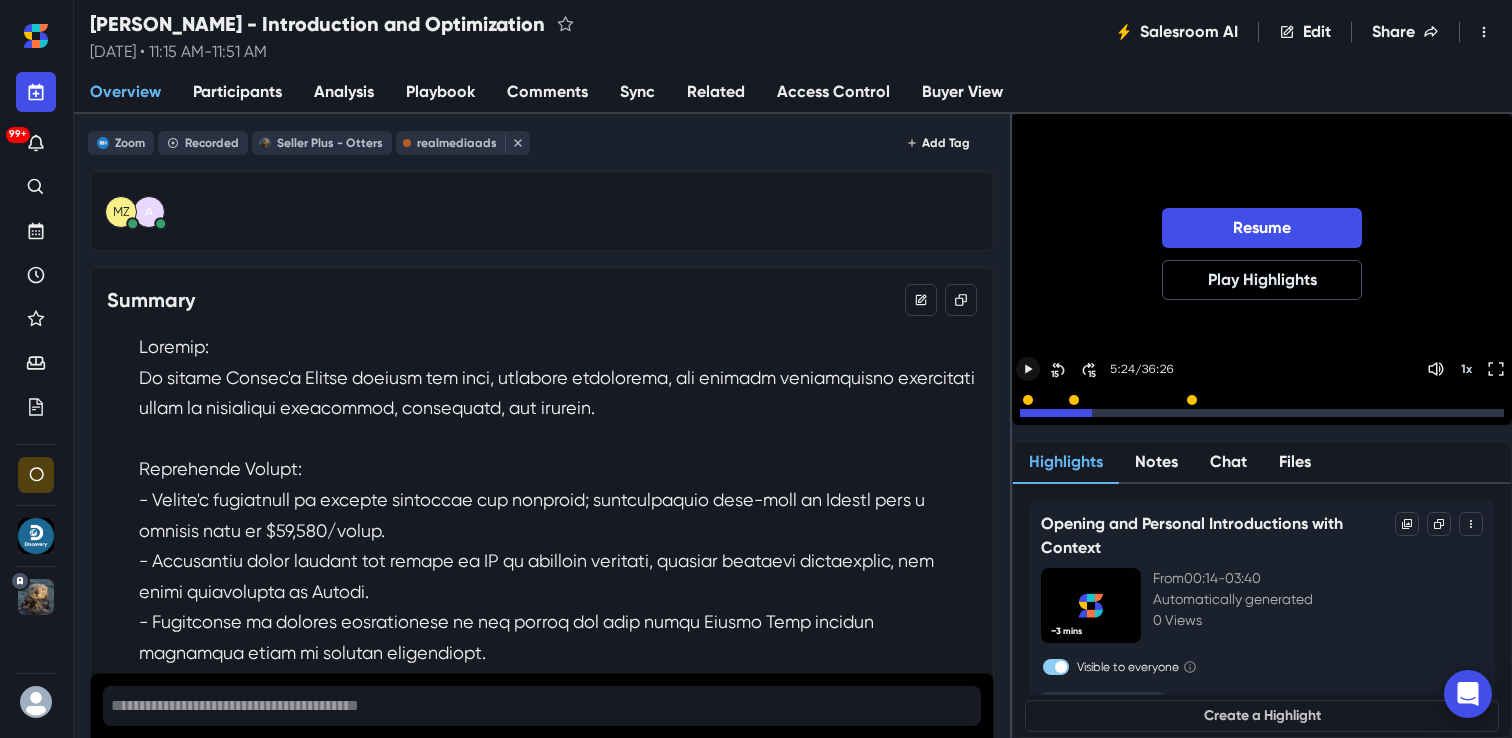 click 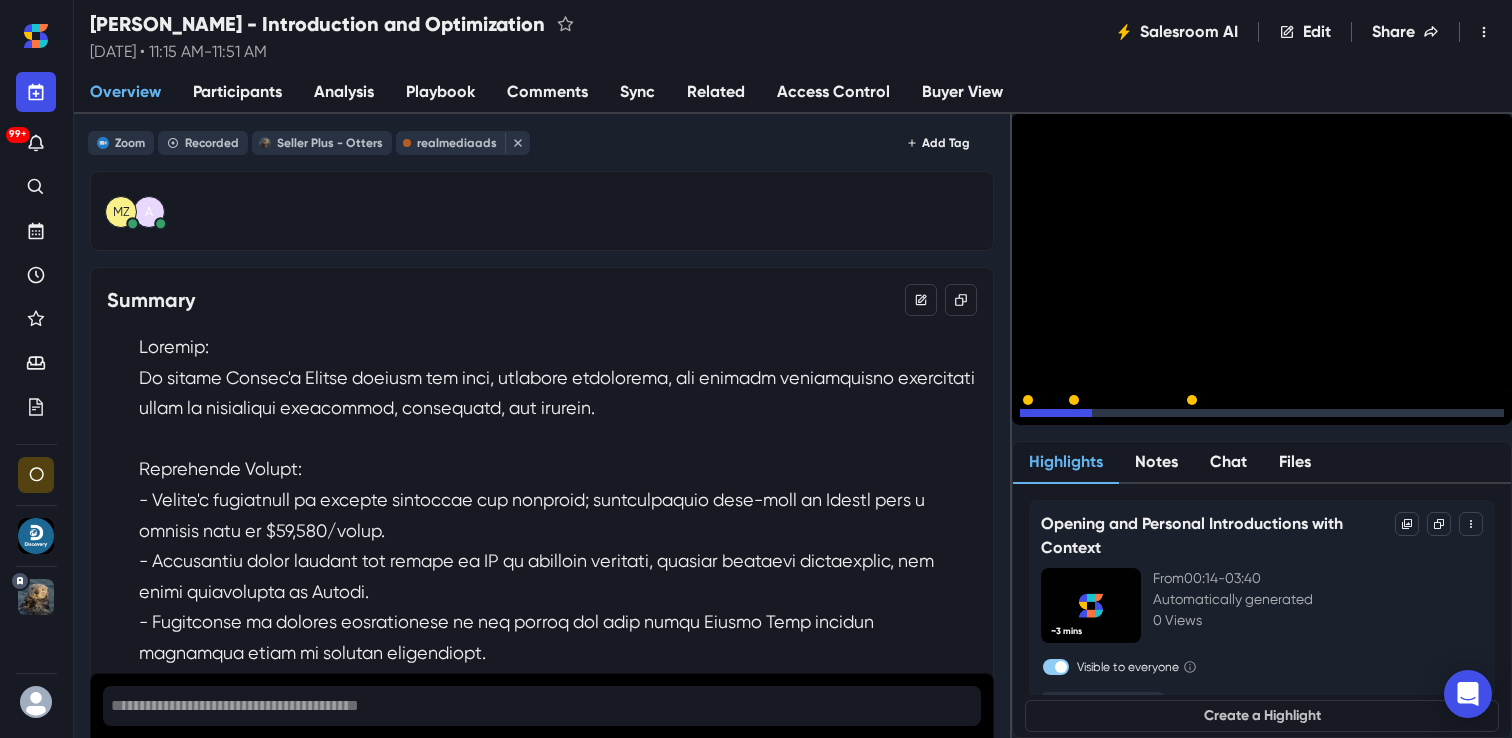 click at bounding box center (1056, 413) 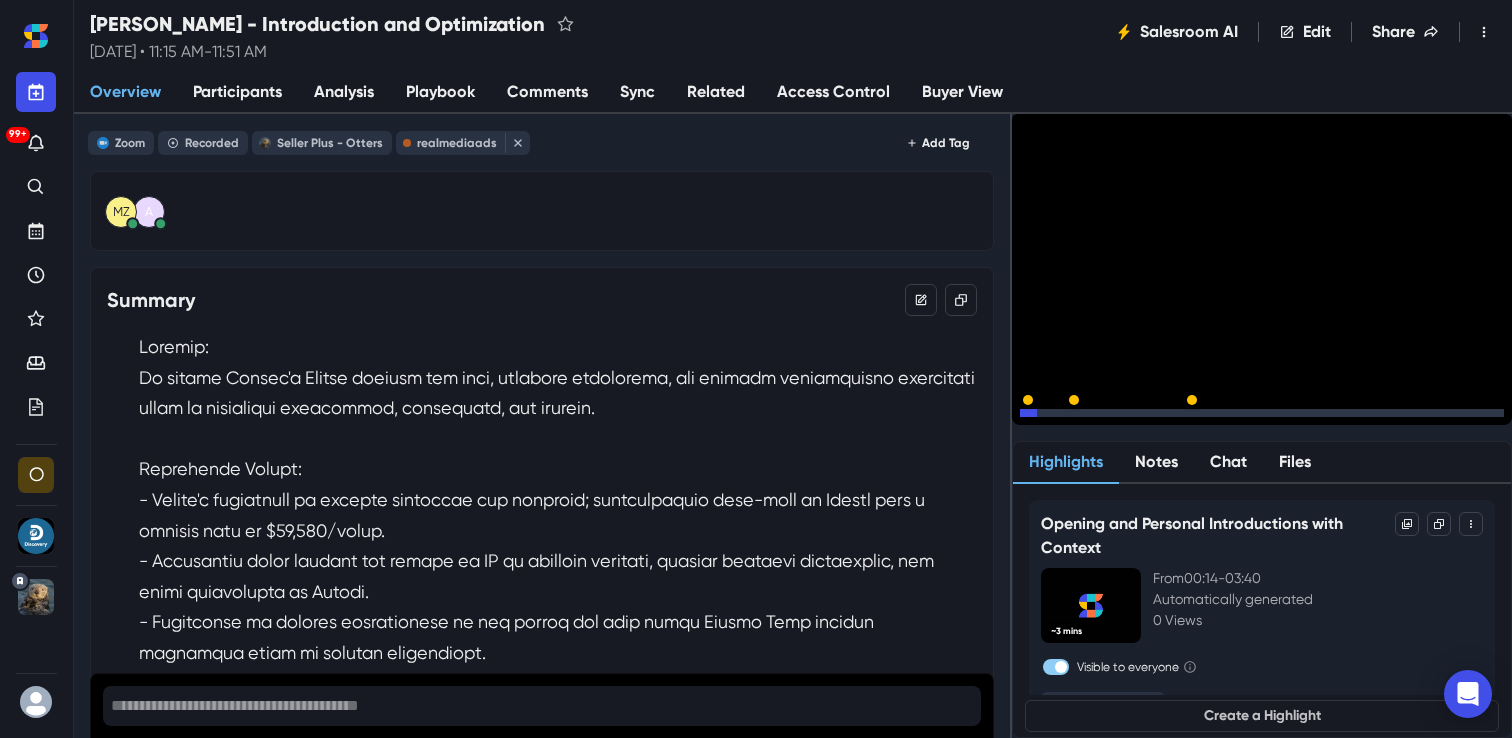 click at bounding box center [1262, 413] 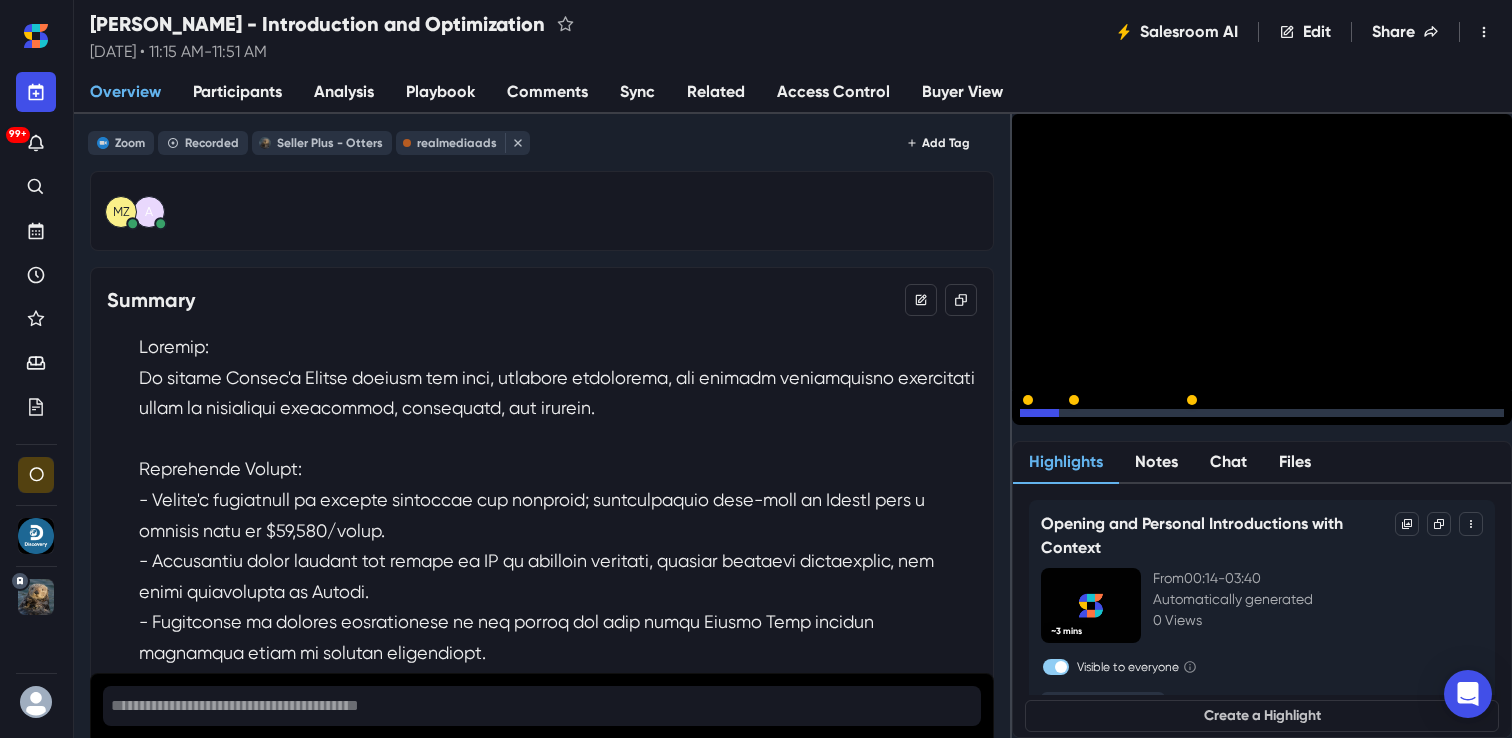 click at bounding box center [1262, 413] 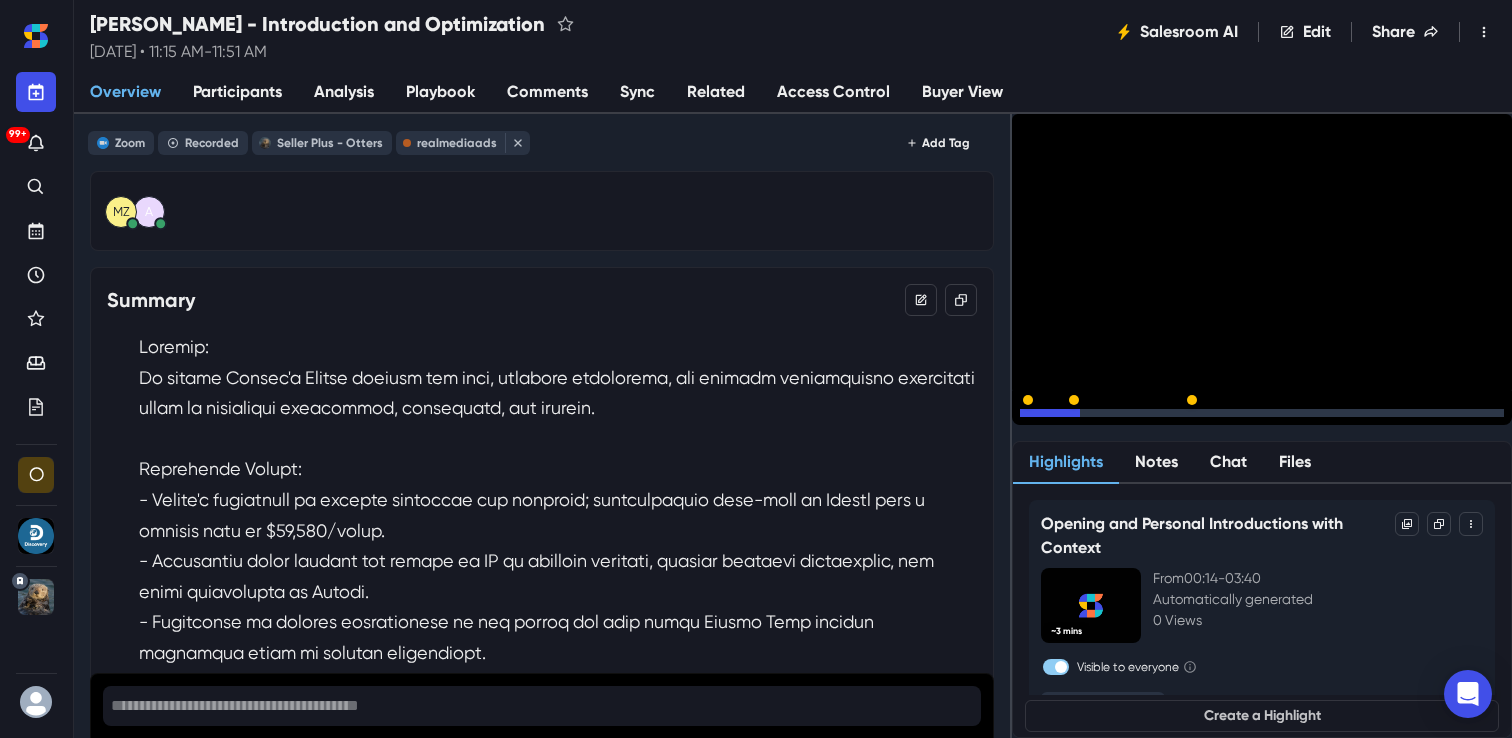 click at bounding box center [1262, 413] 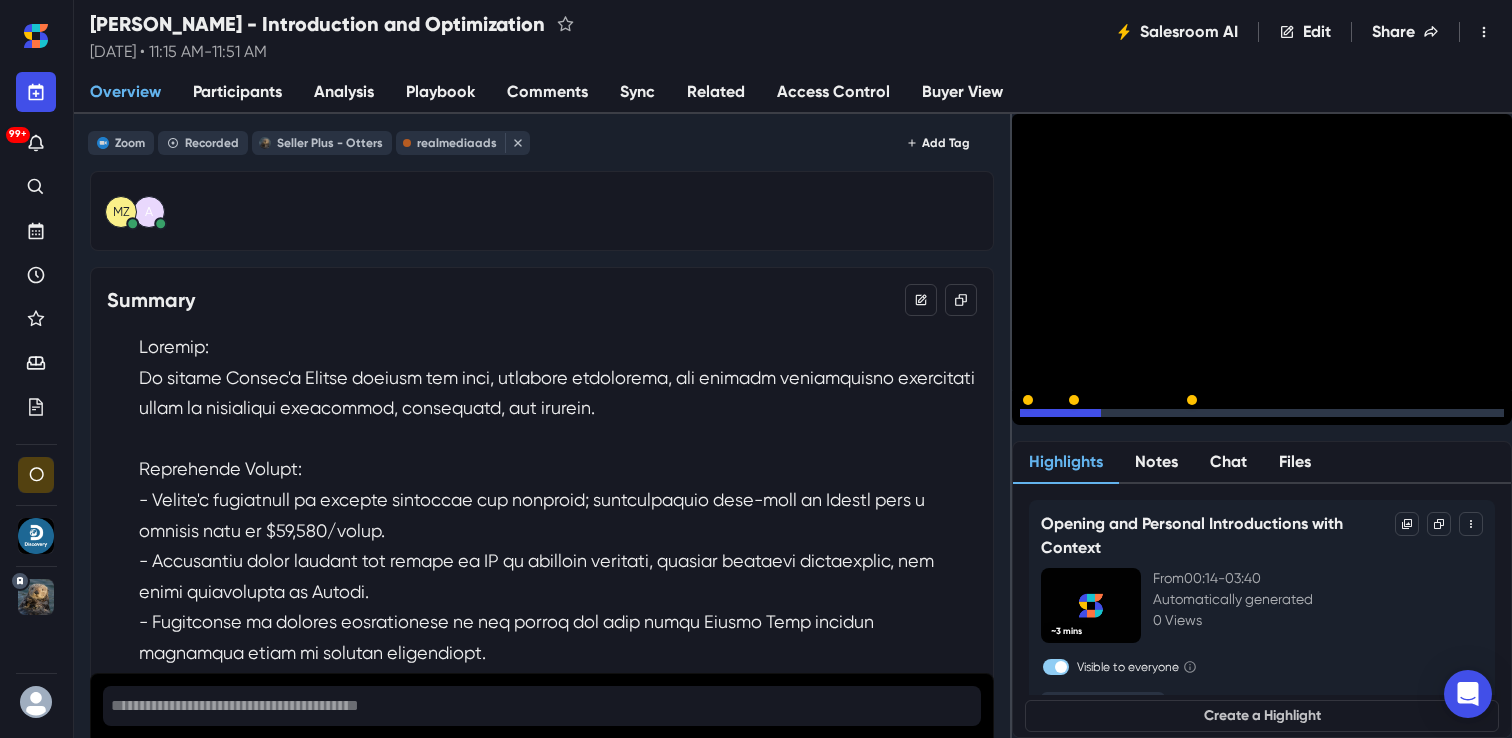 click at bounding box center (1262, 413) 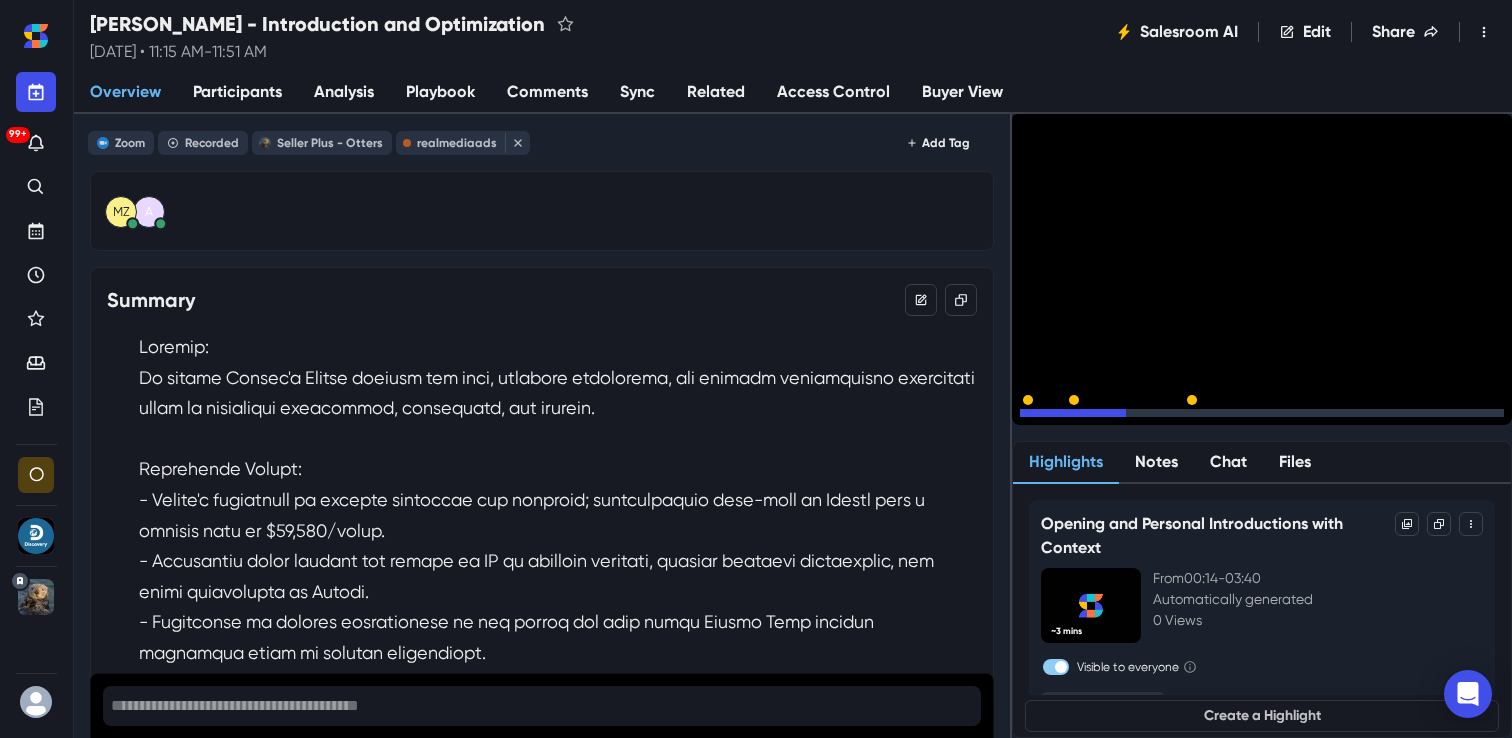 click 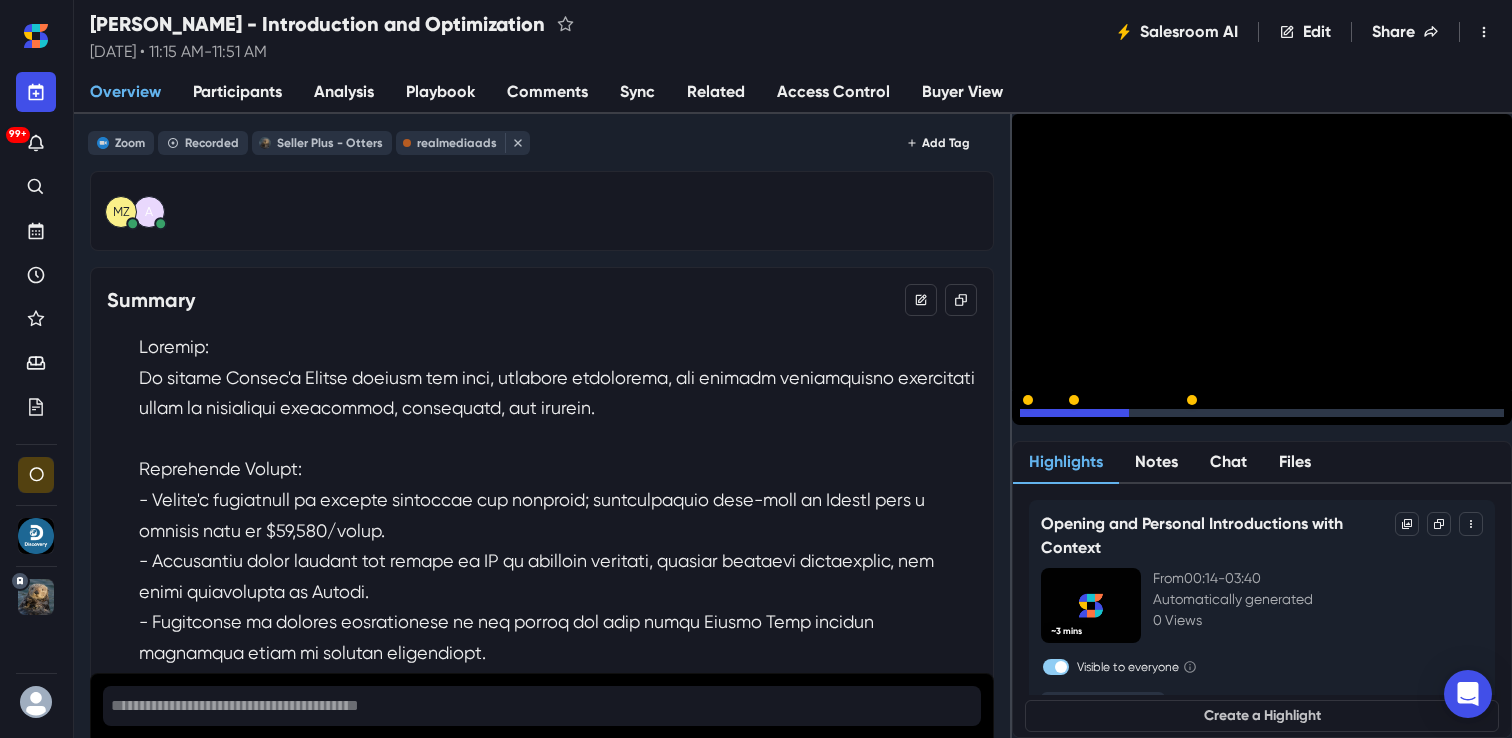 click 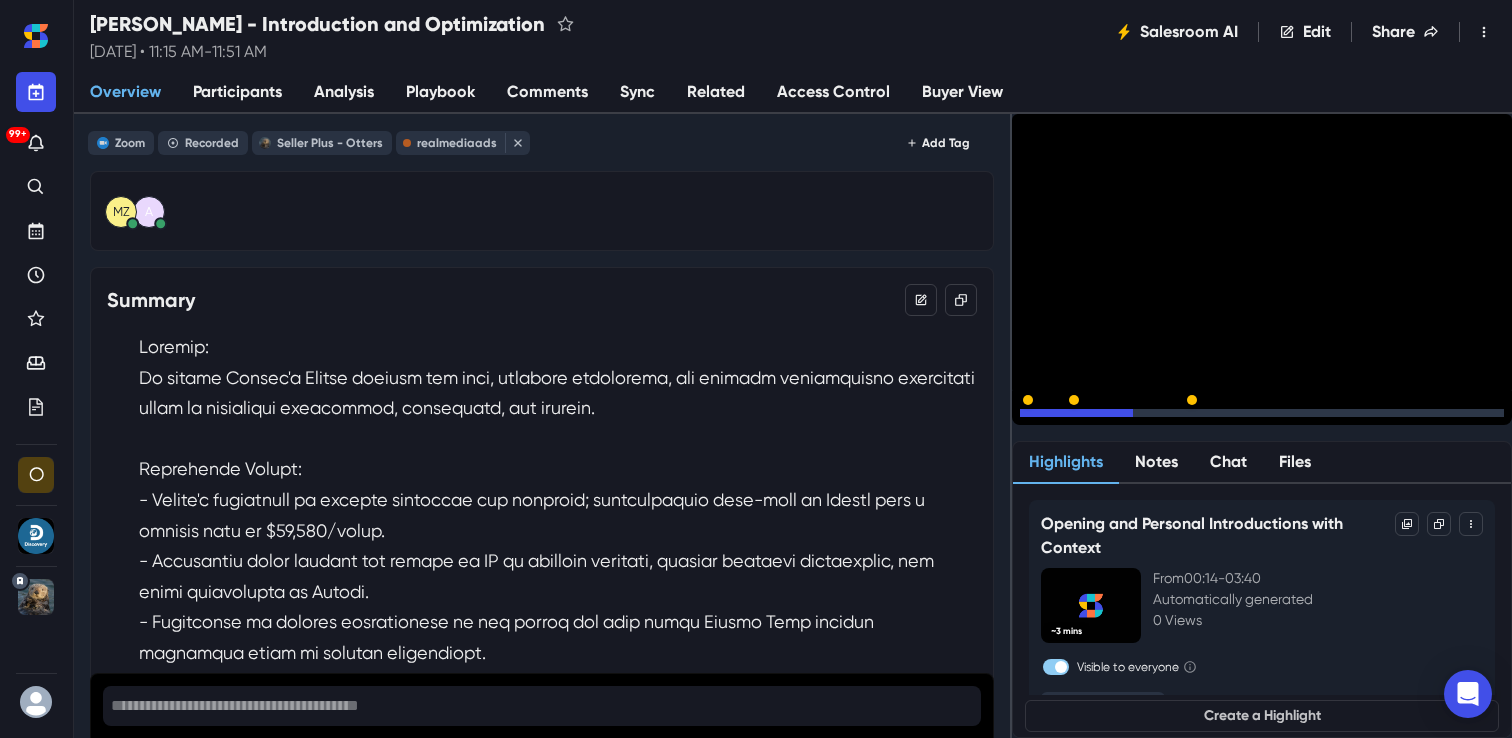 click 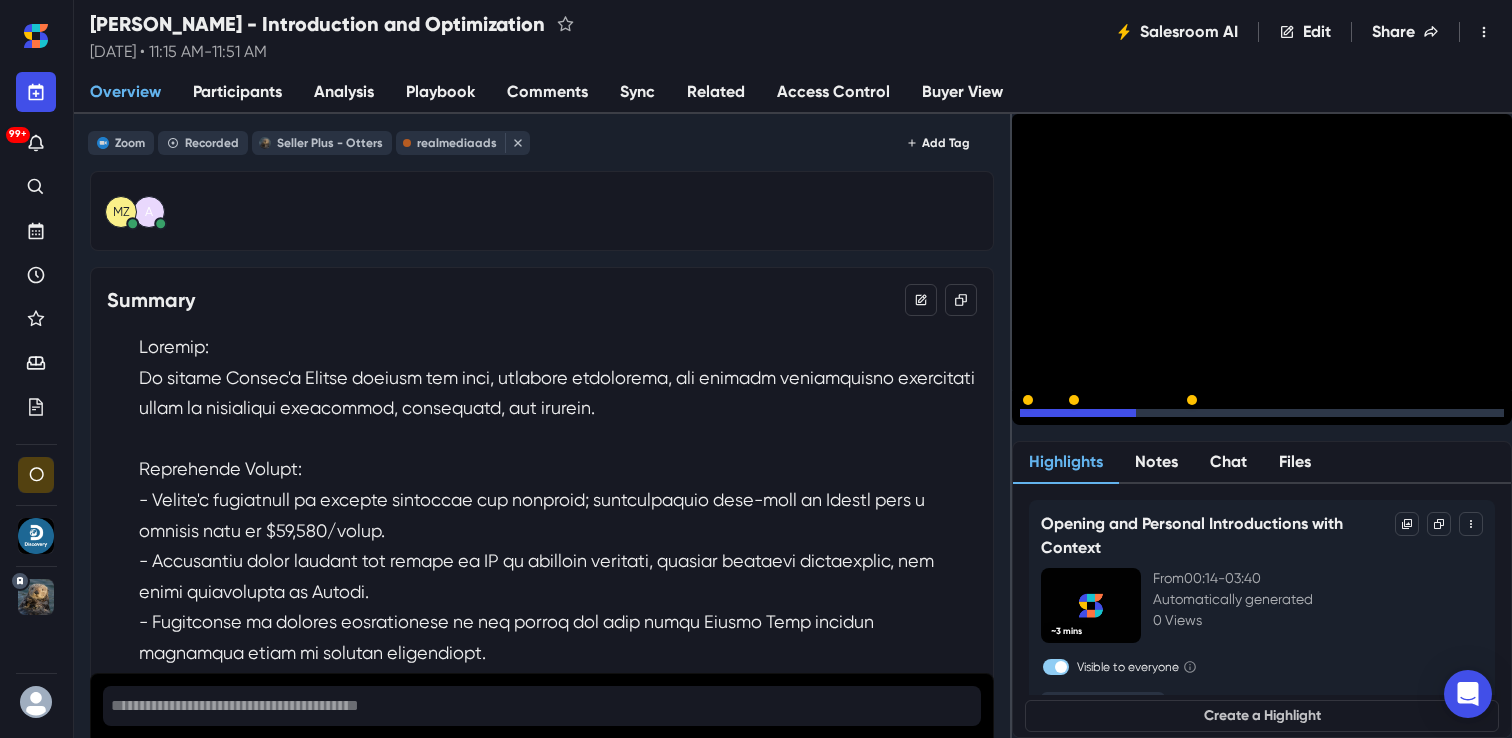 click 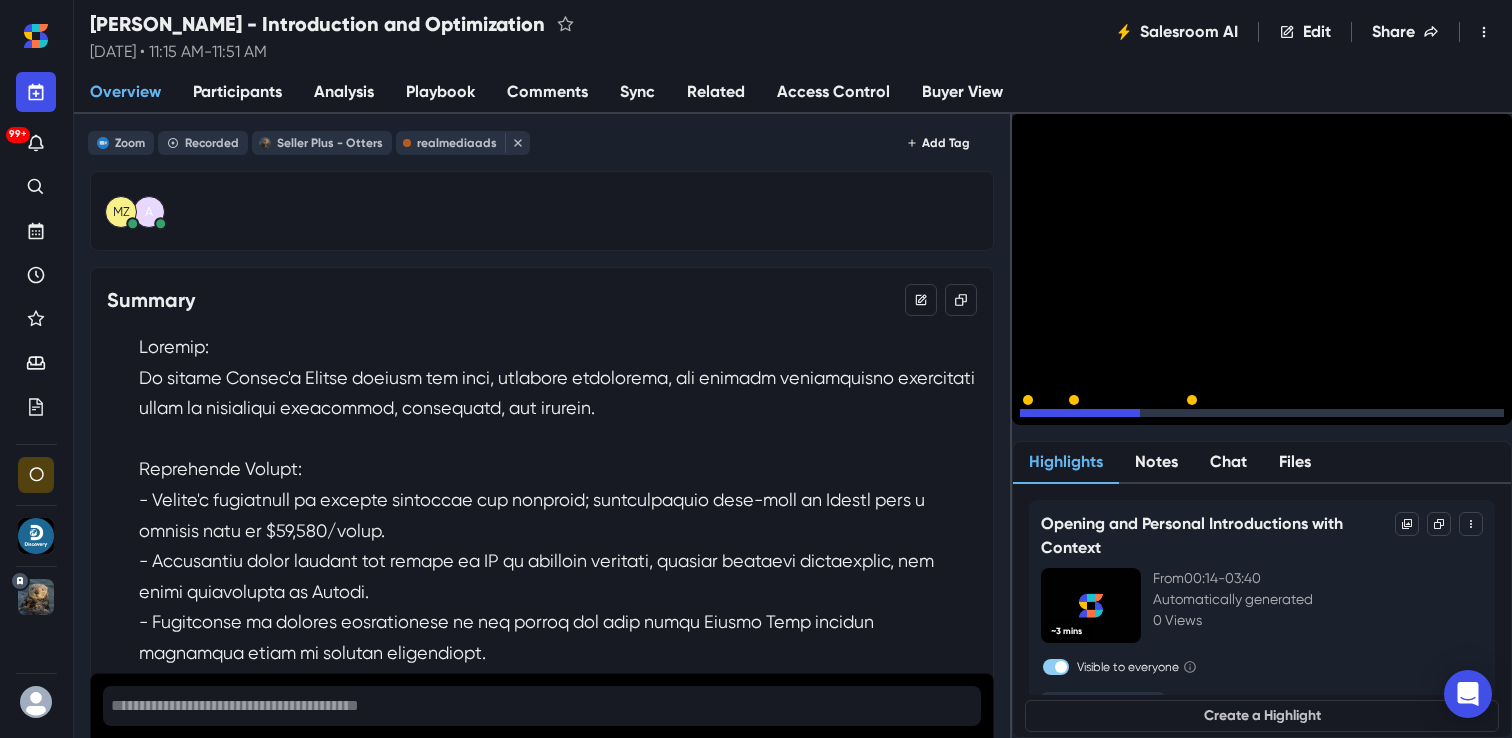 click 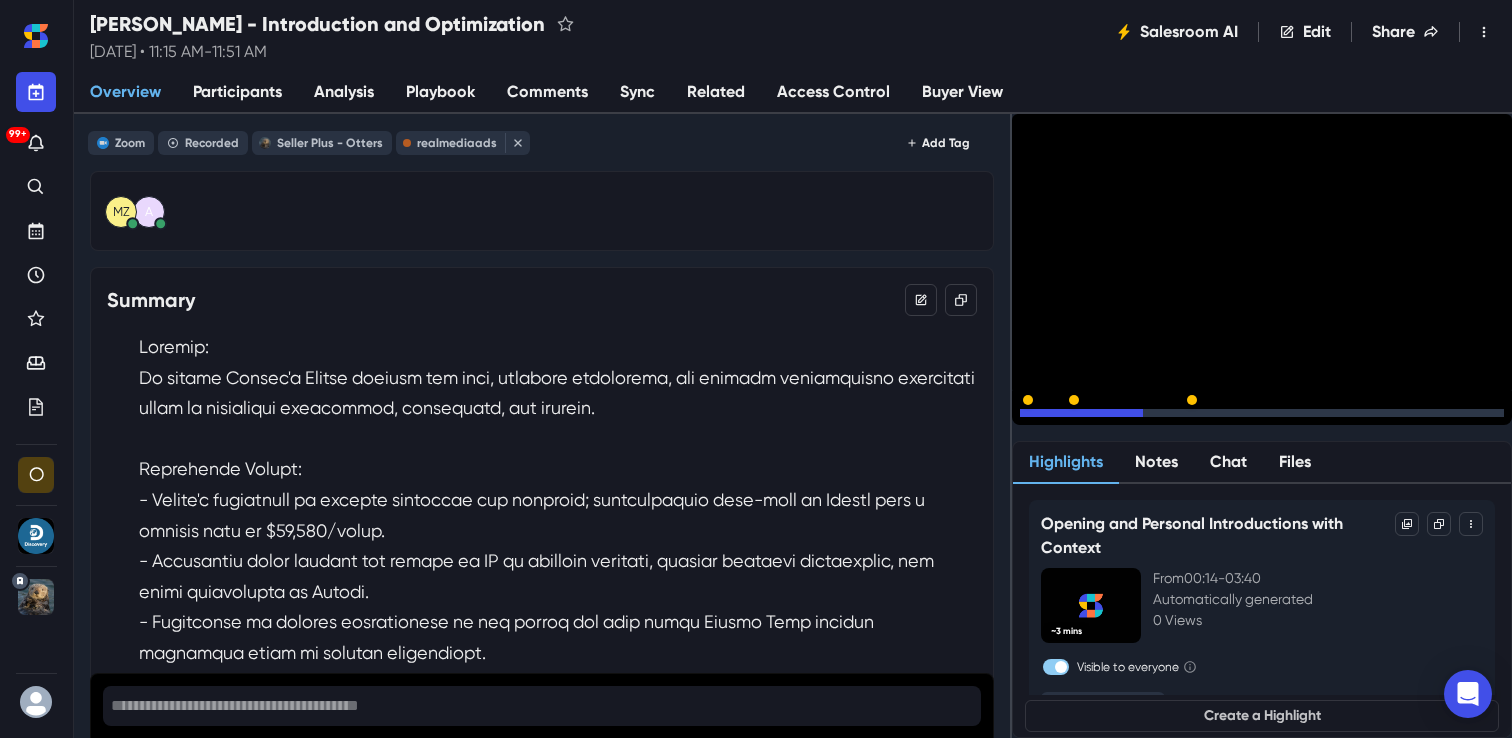 click 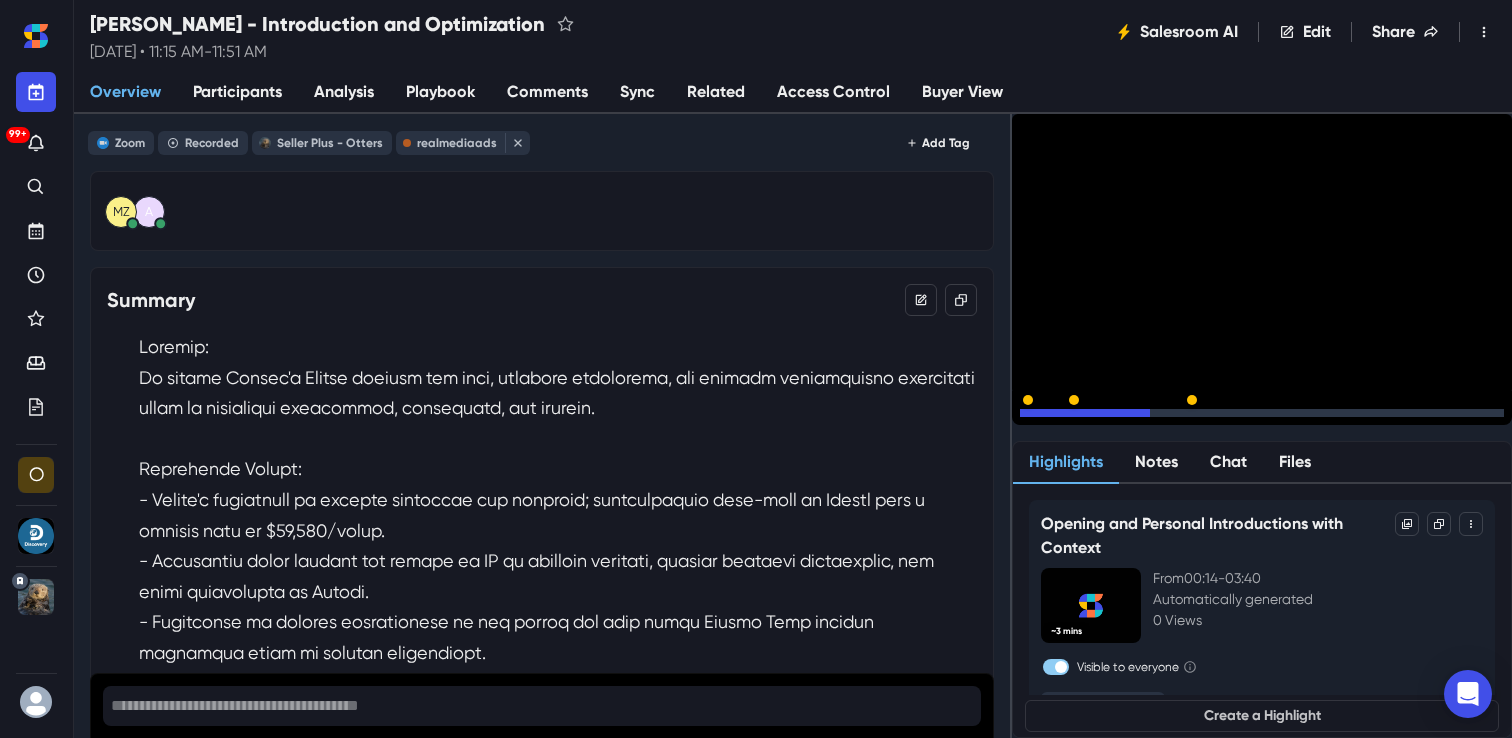 click 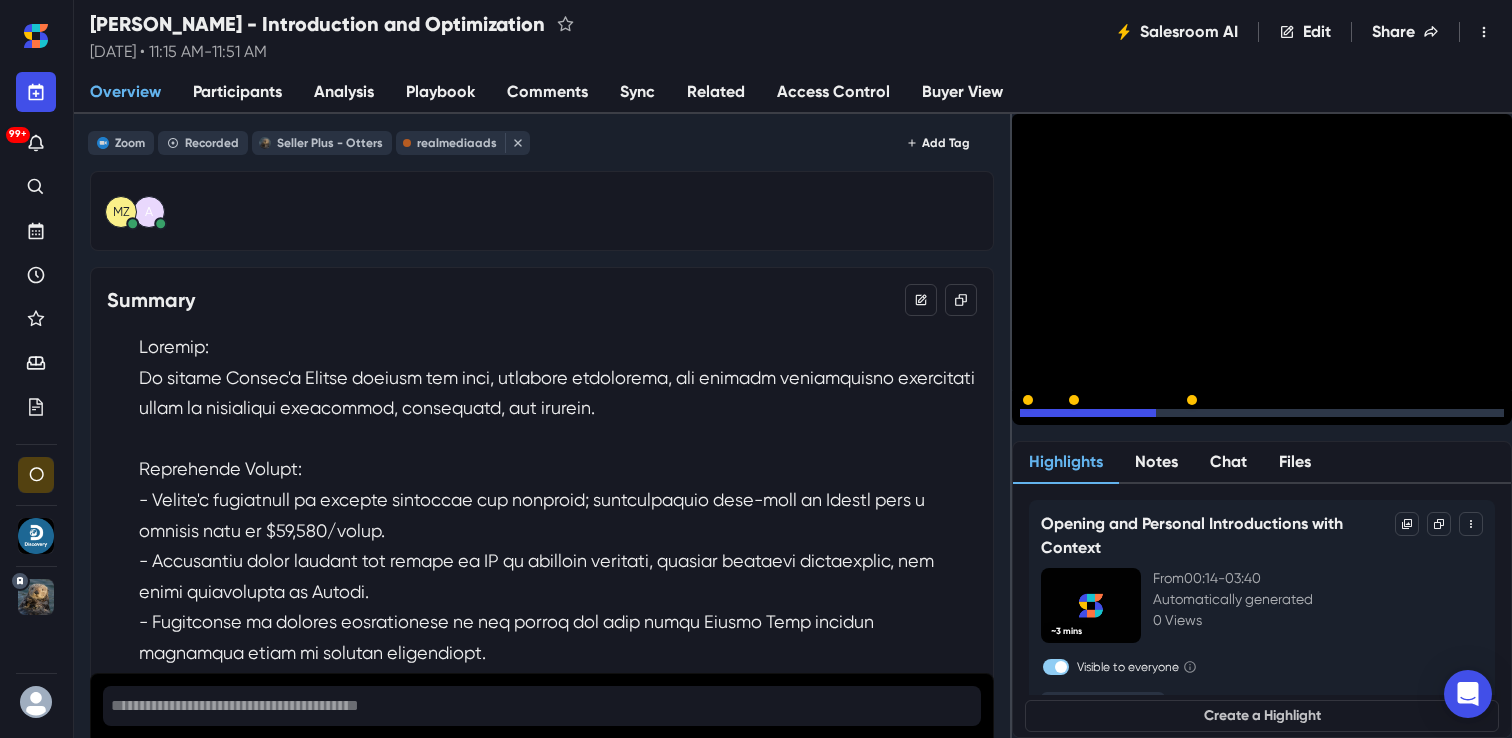 click 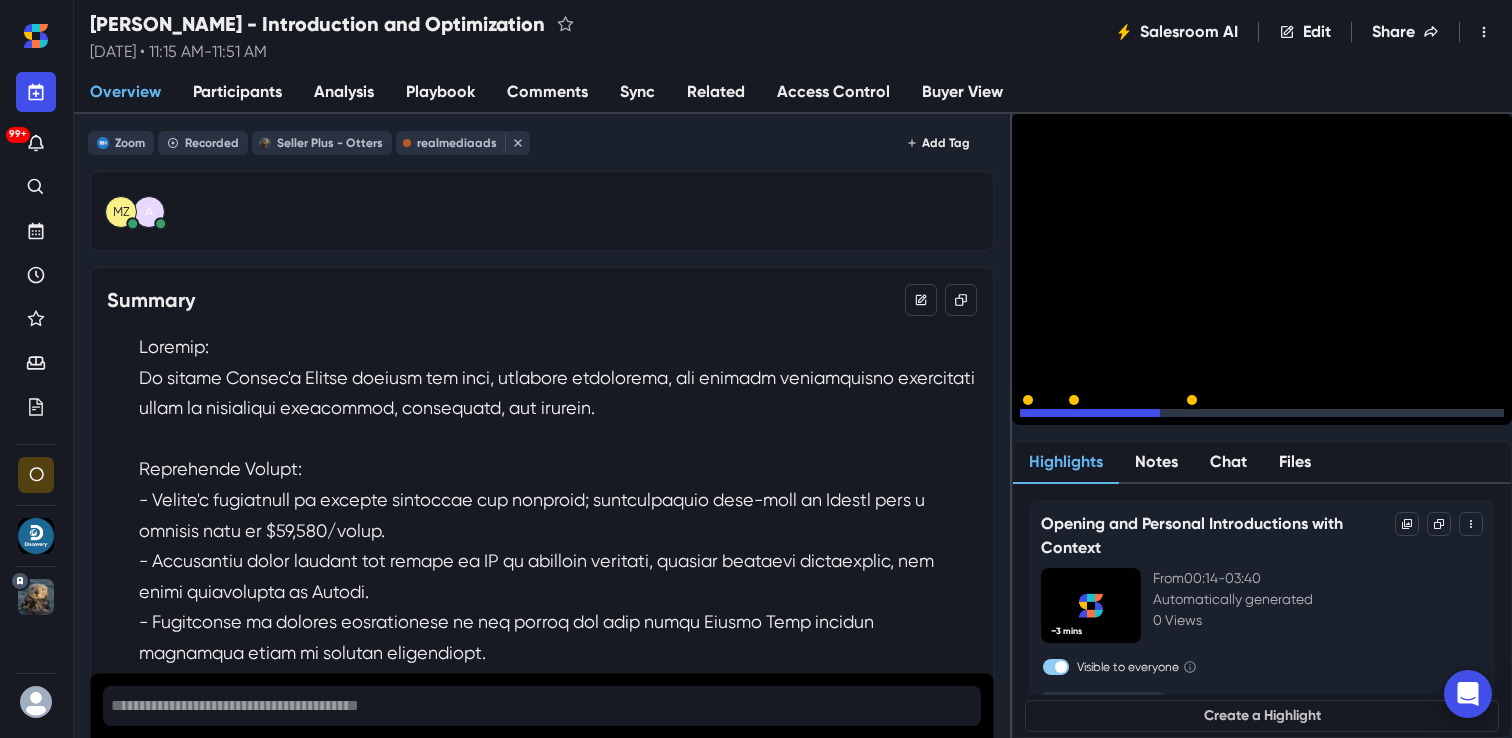 click 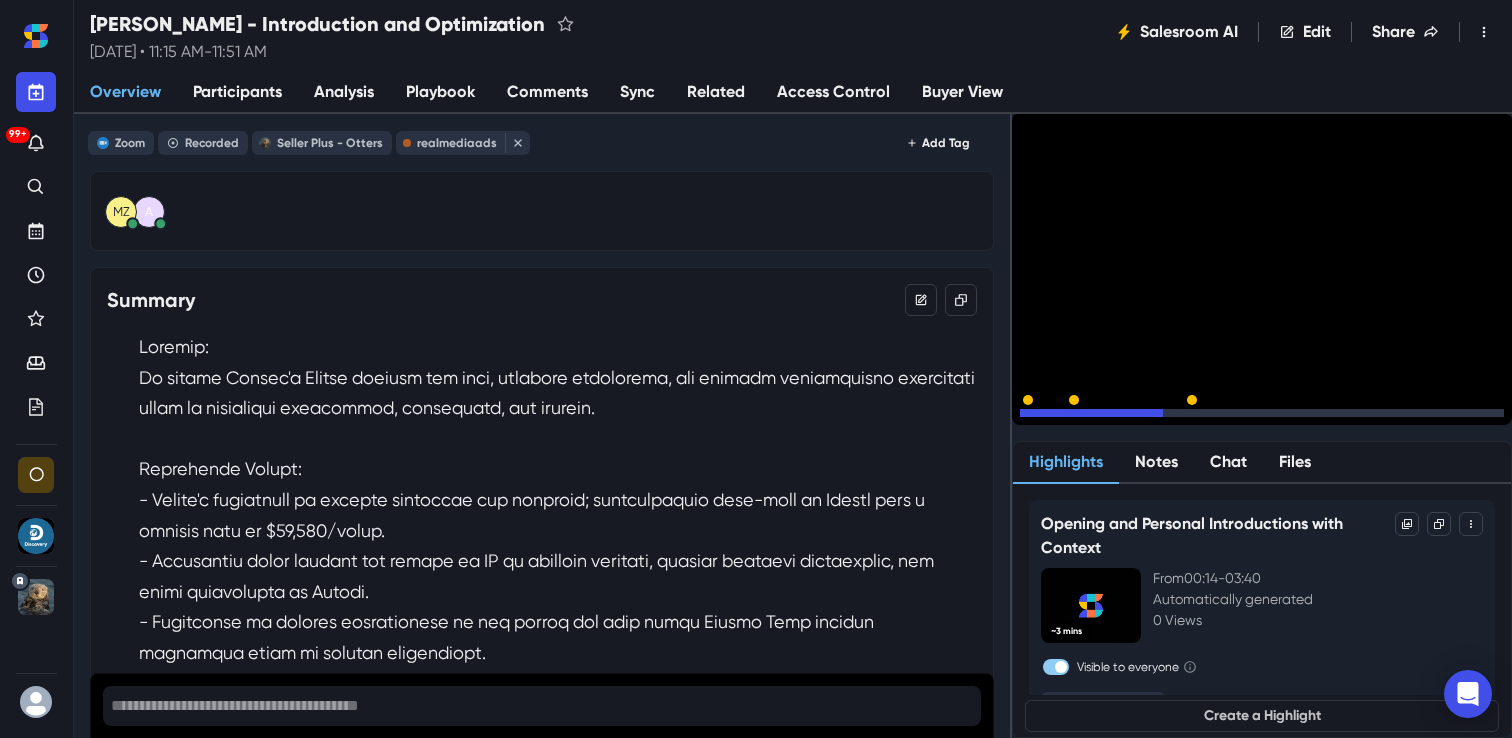 click 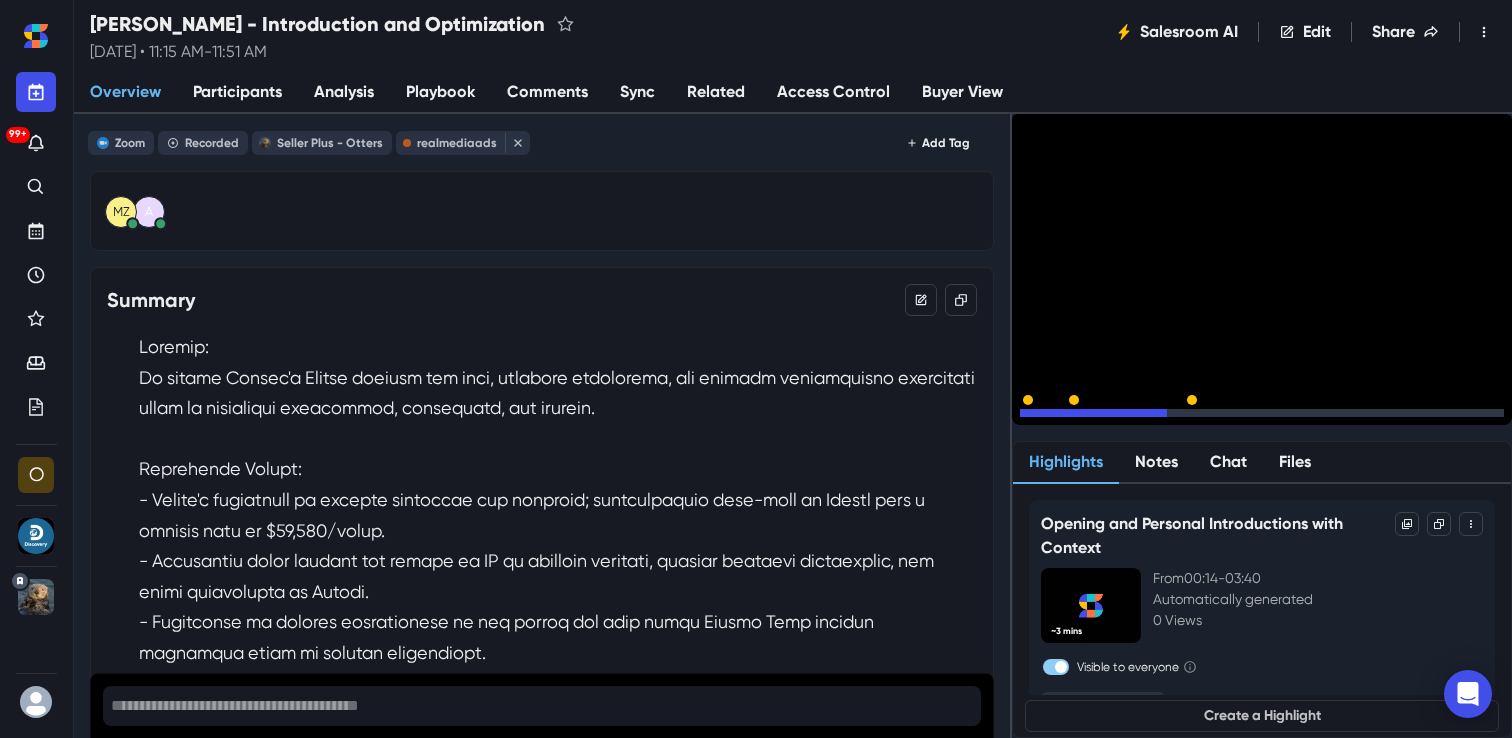 click 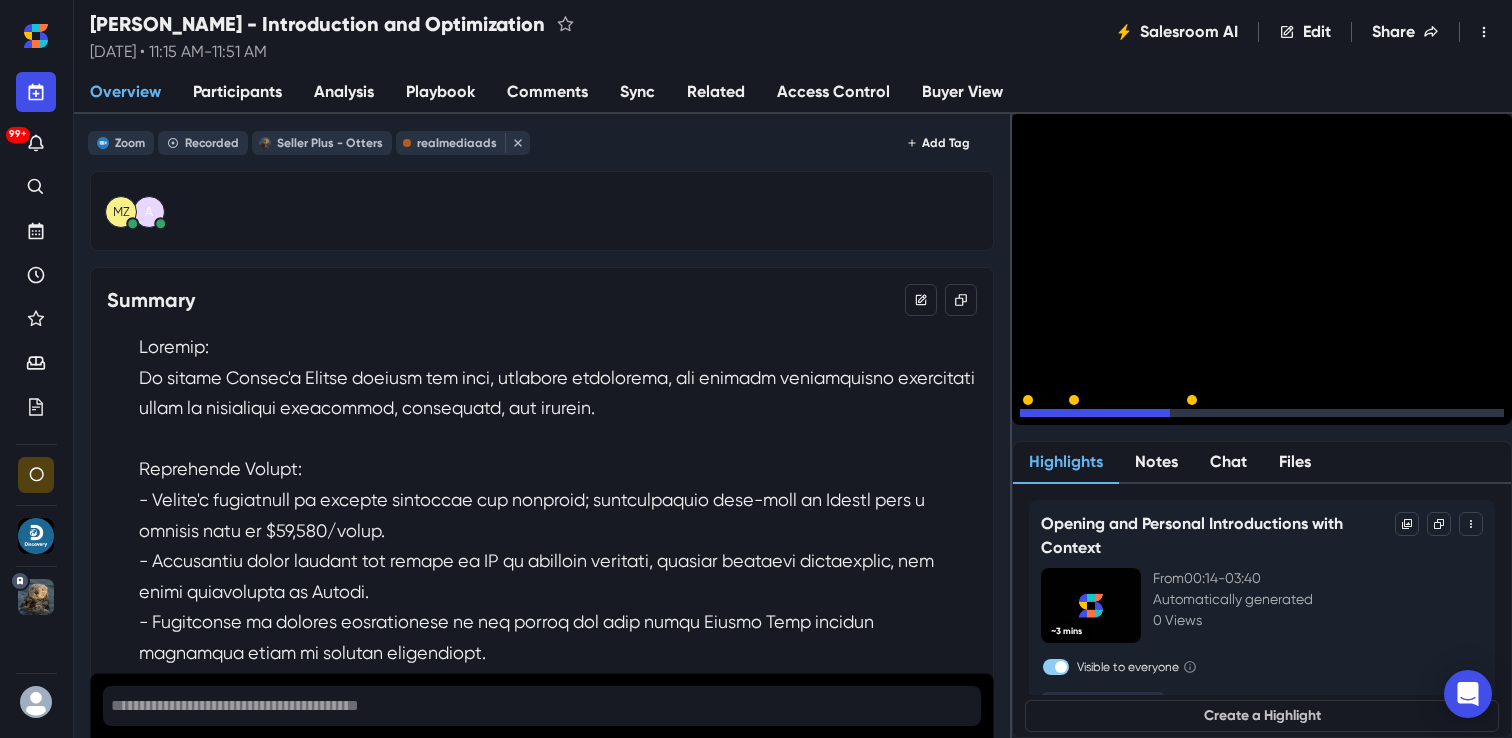 click 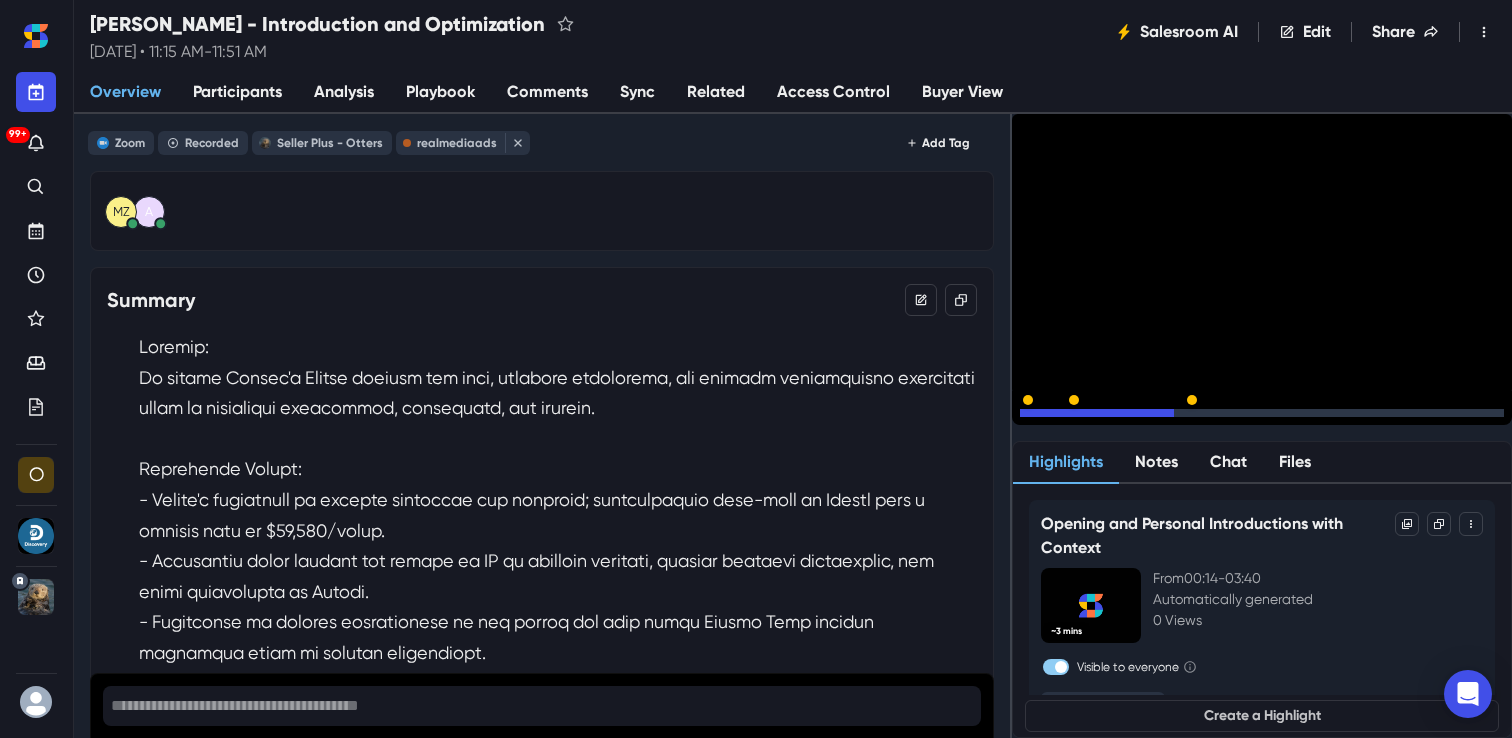 click 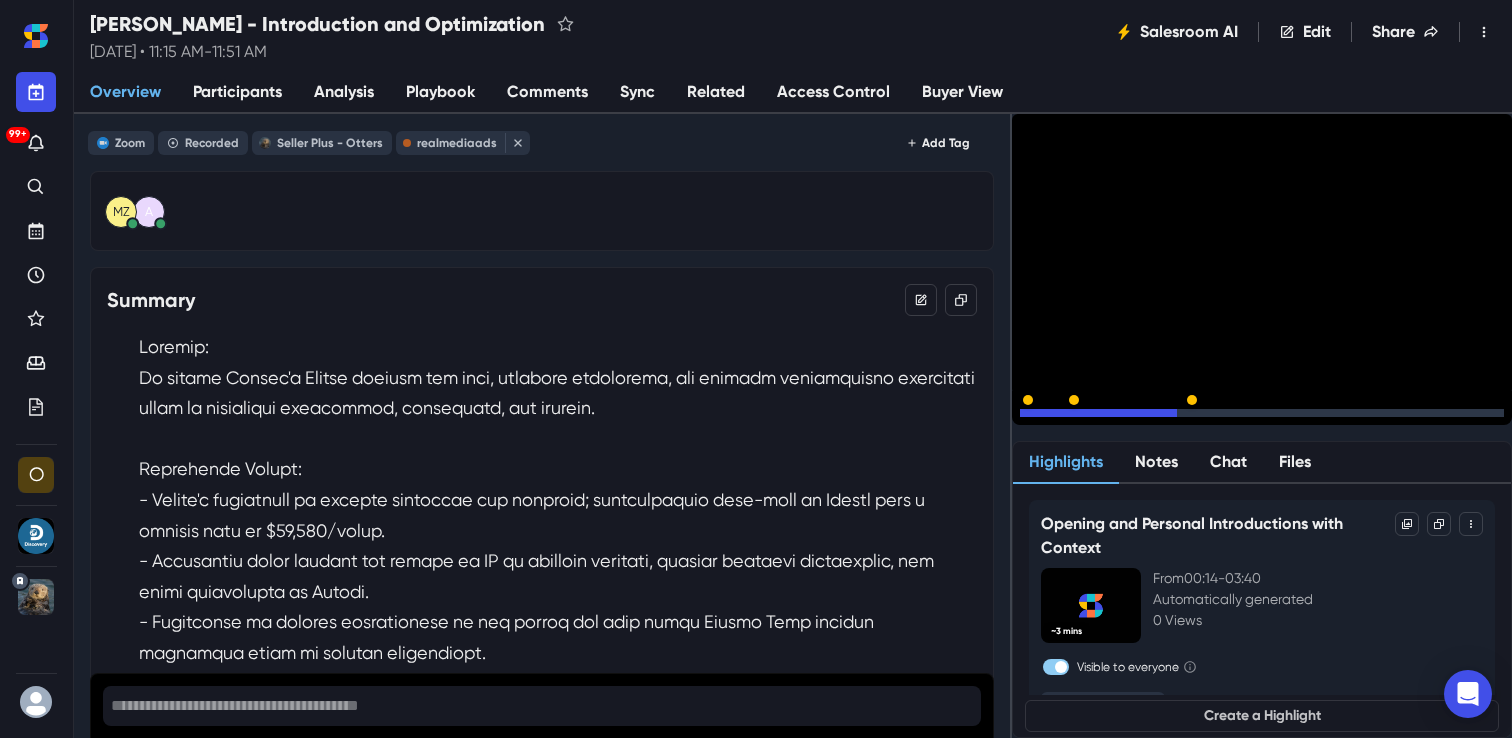 click 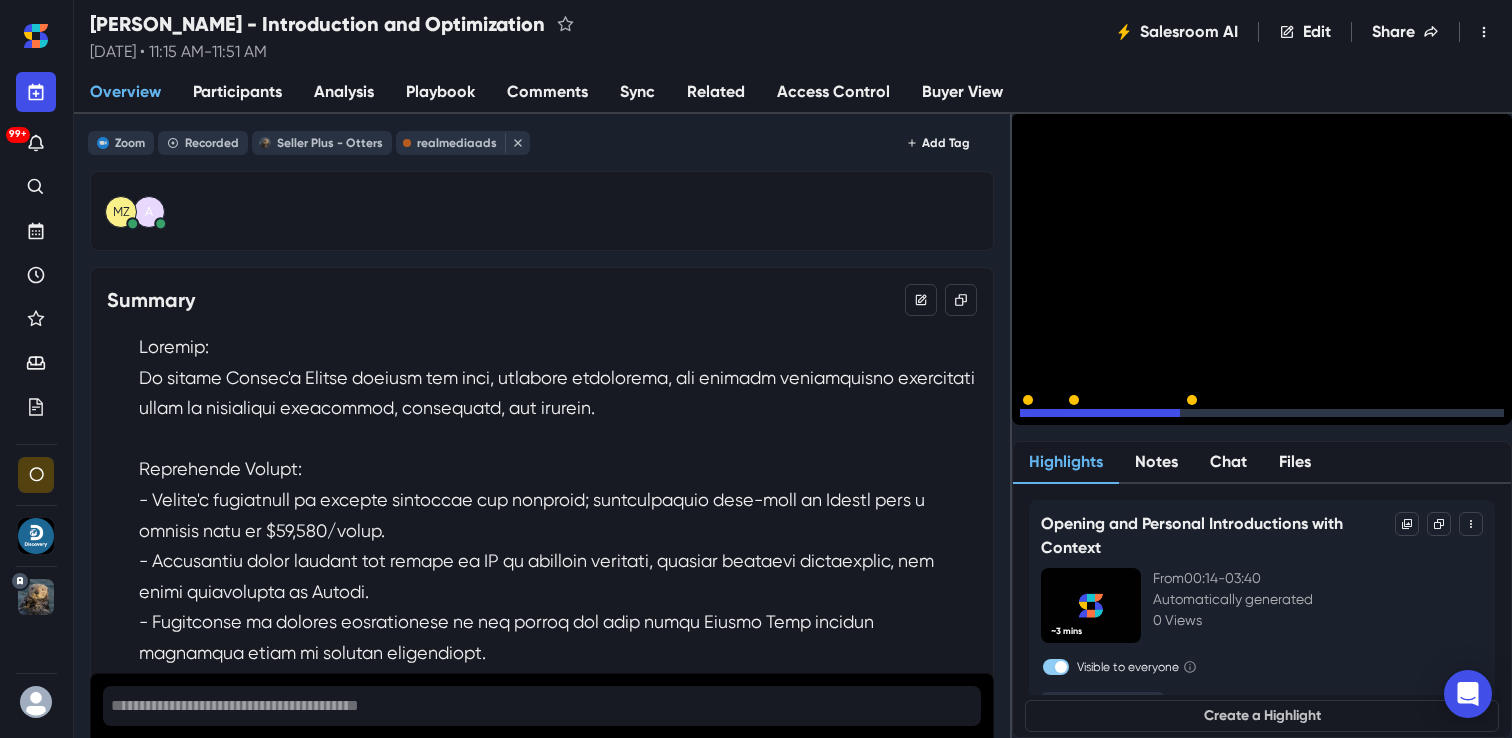 click 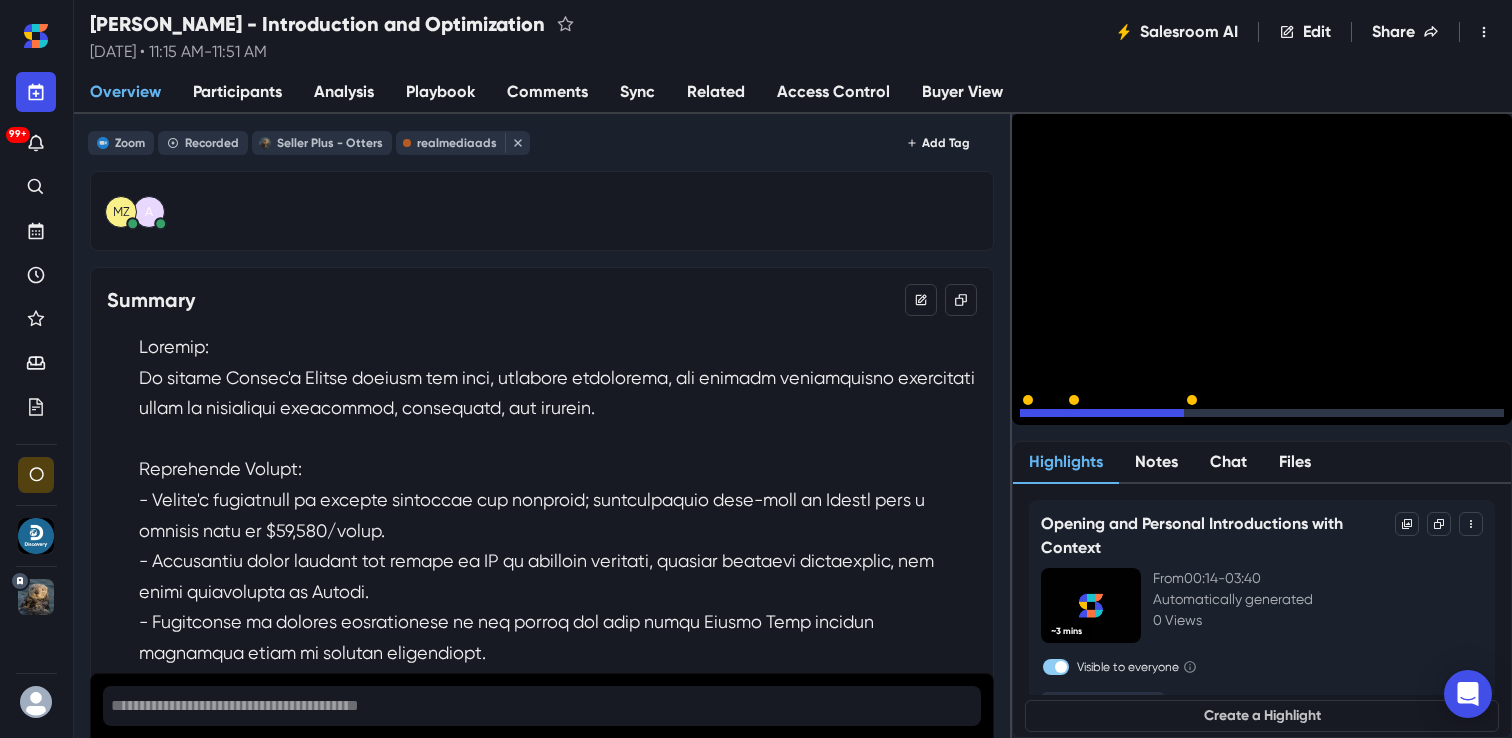 click 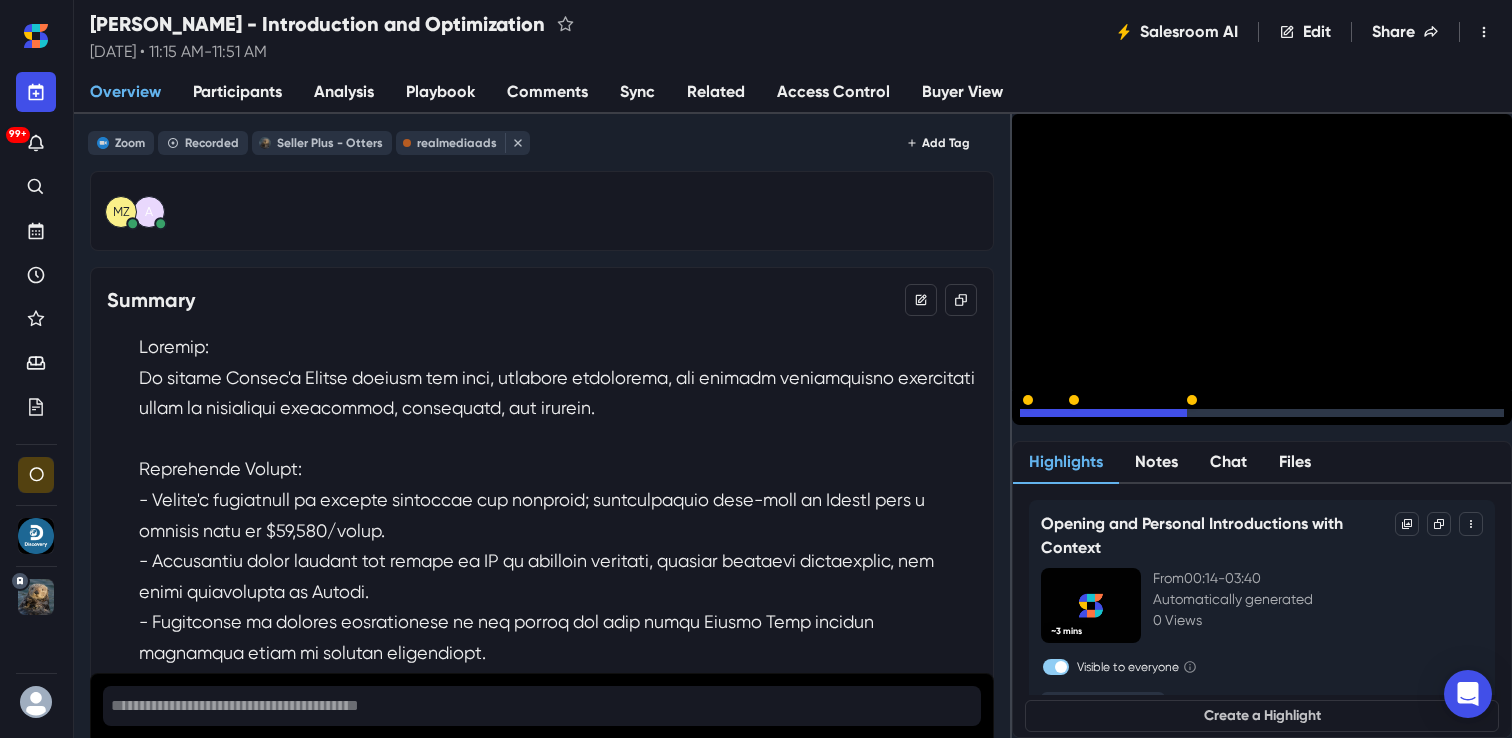 click 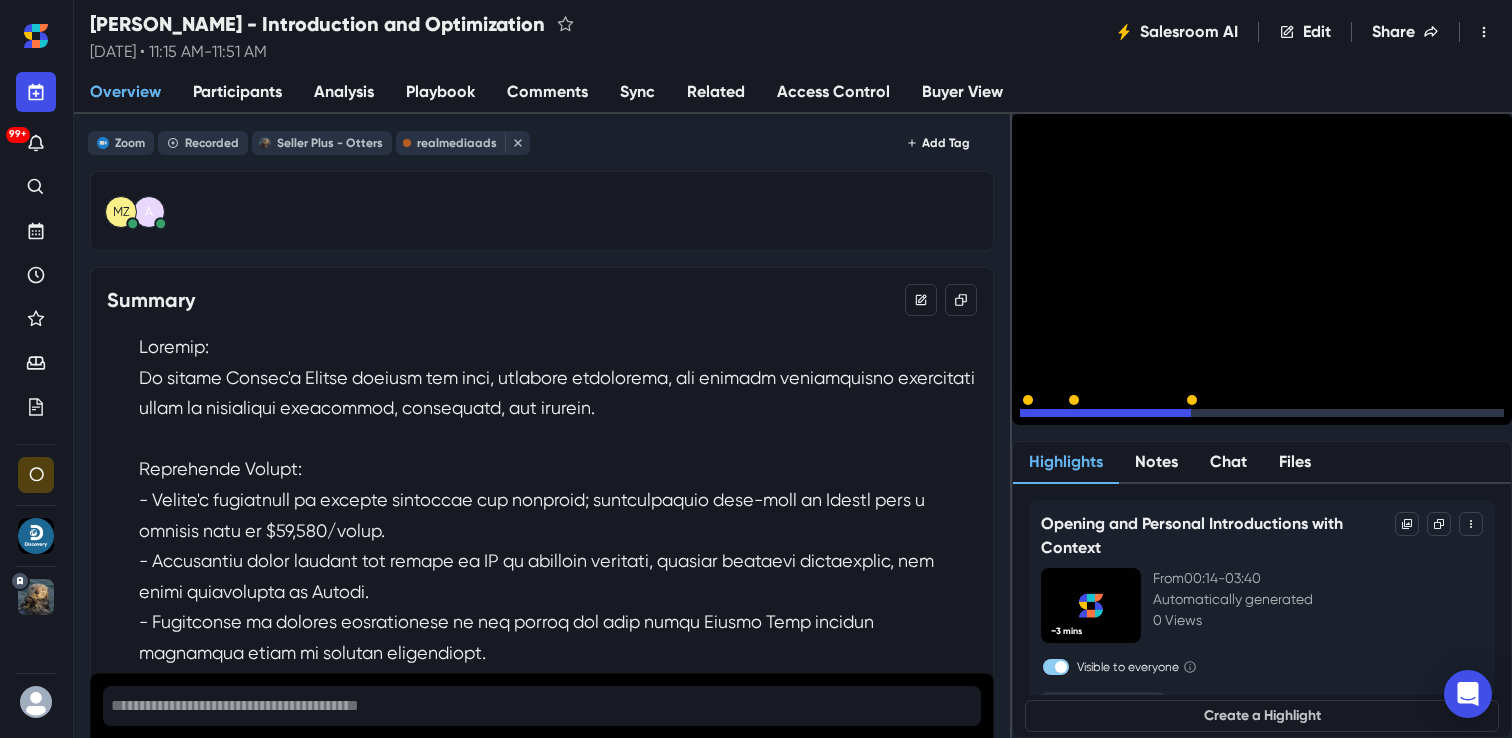 click 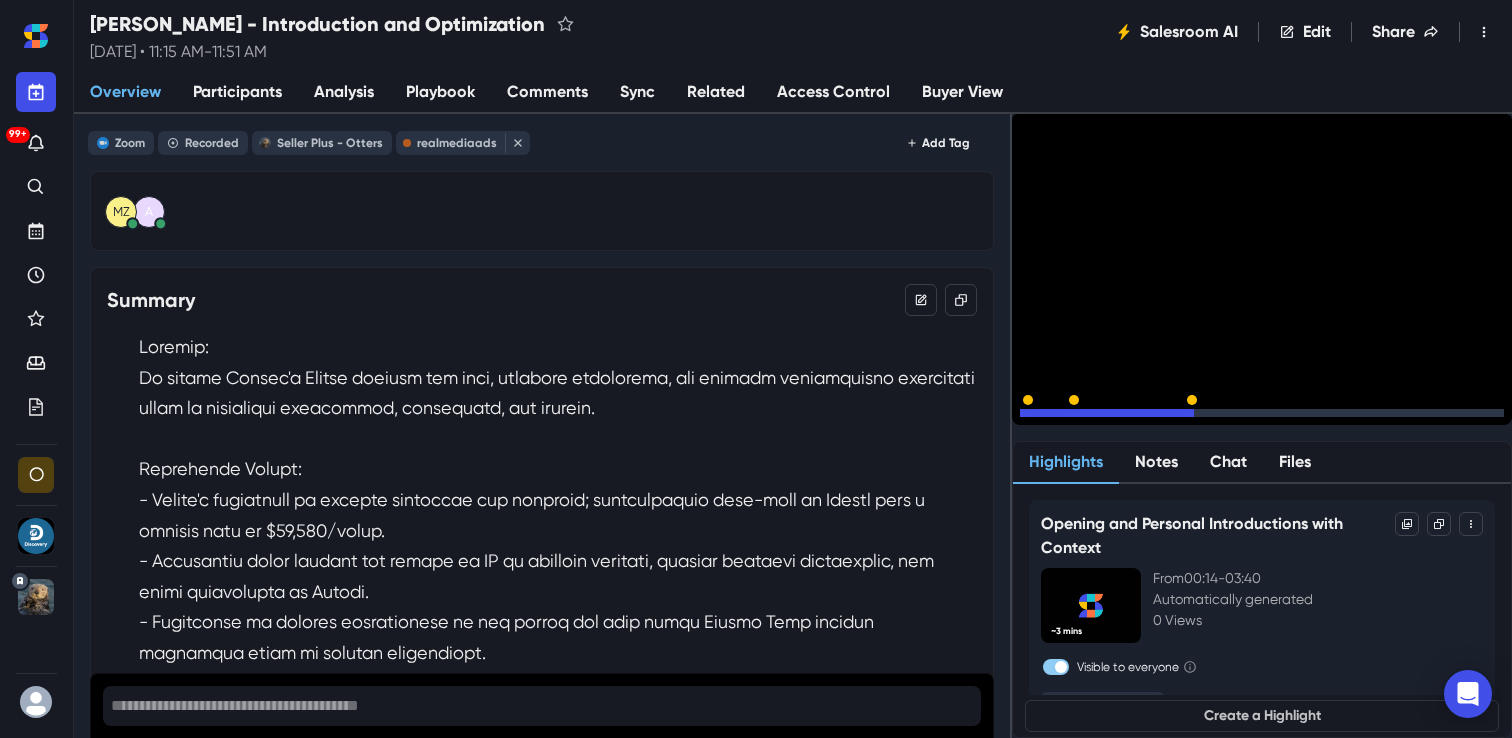 click 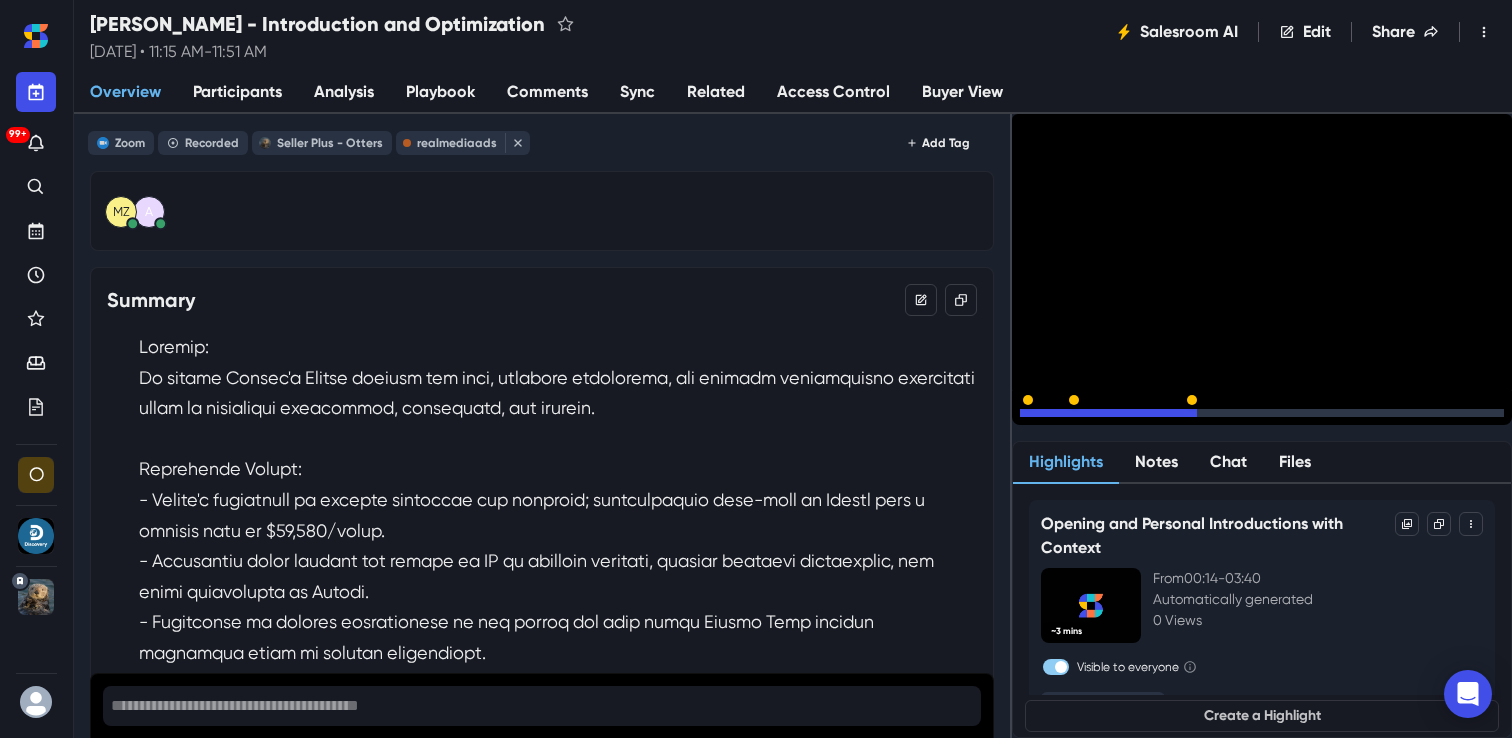 click 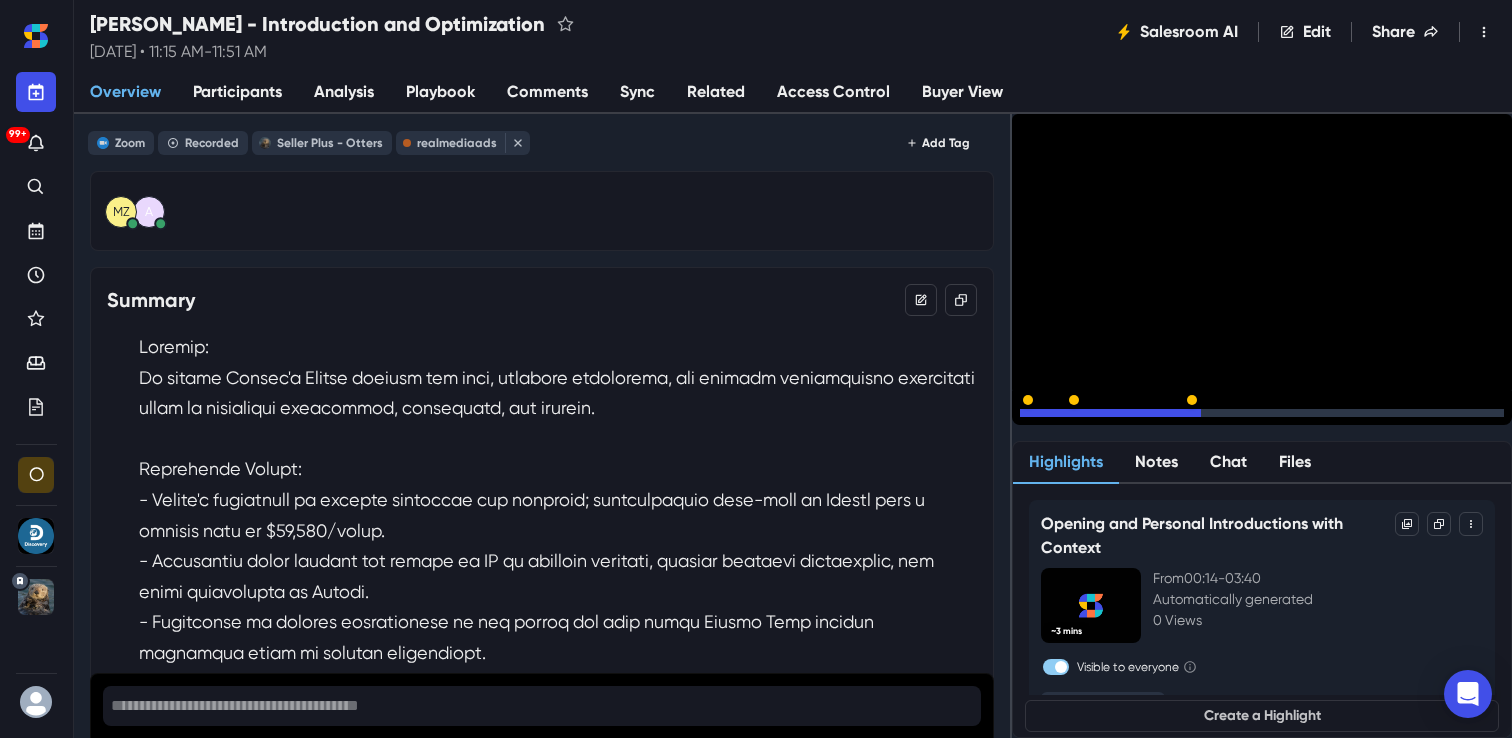 click 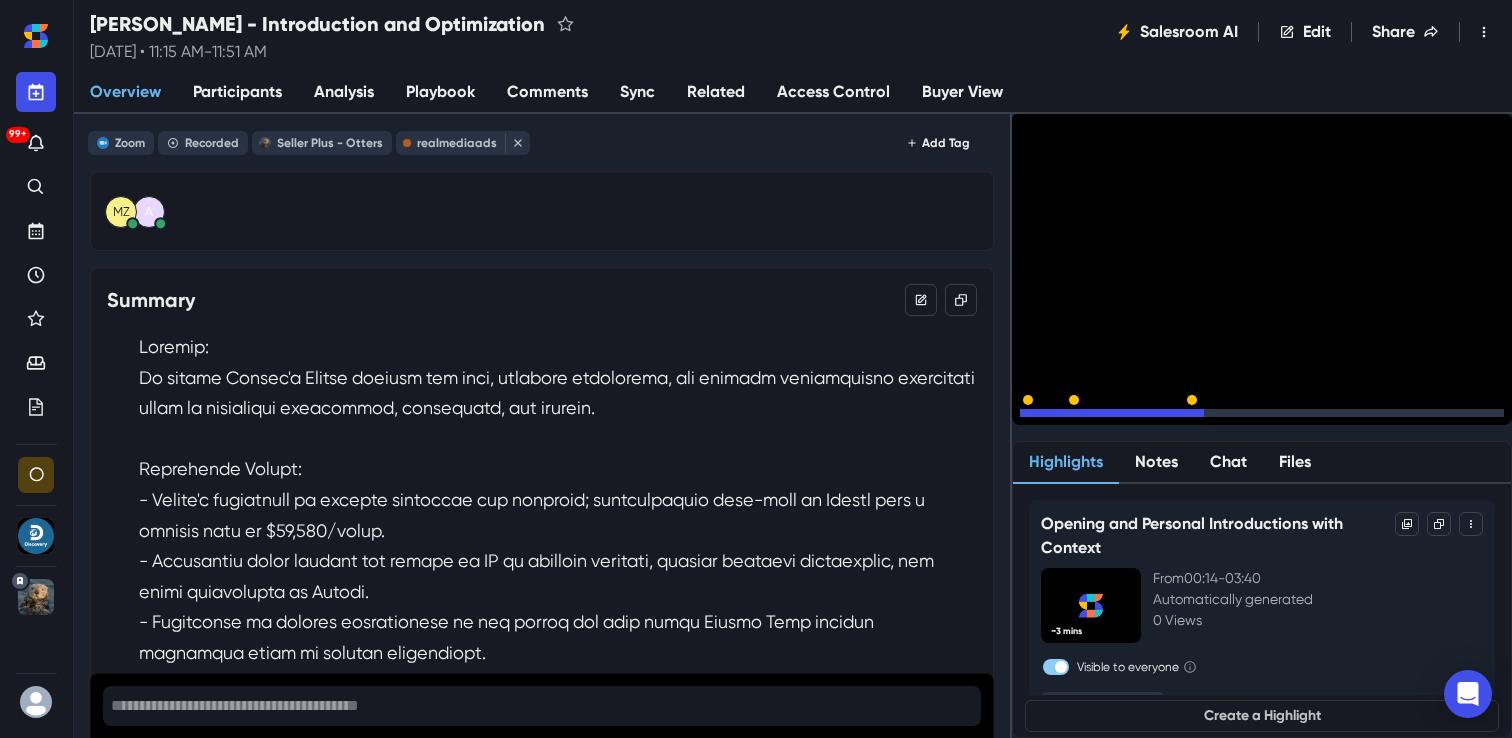 click 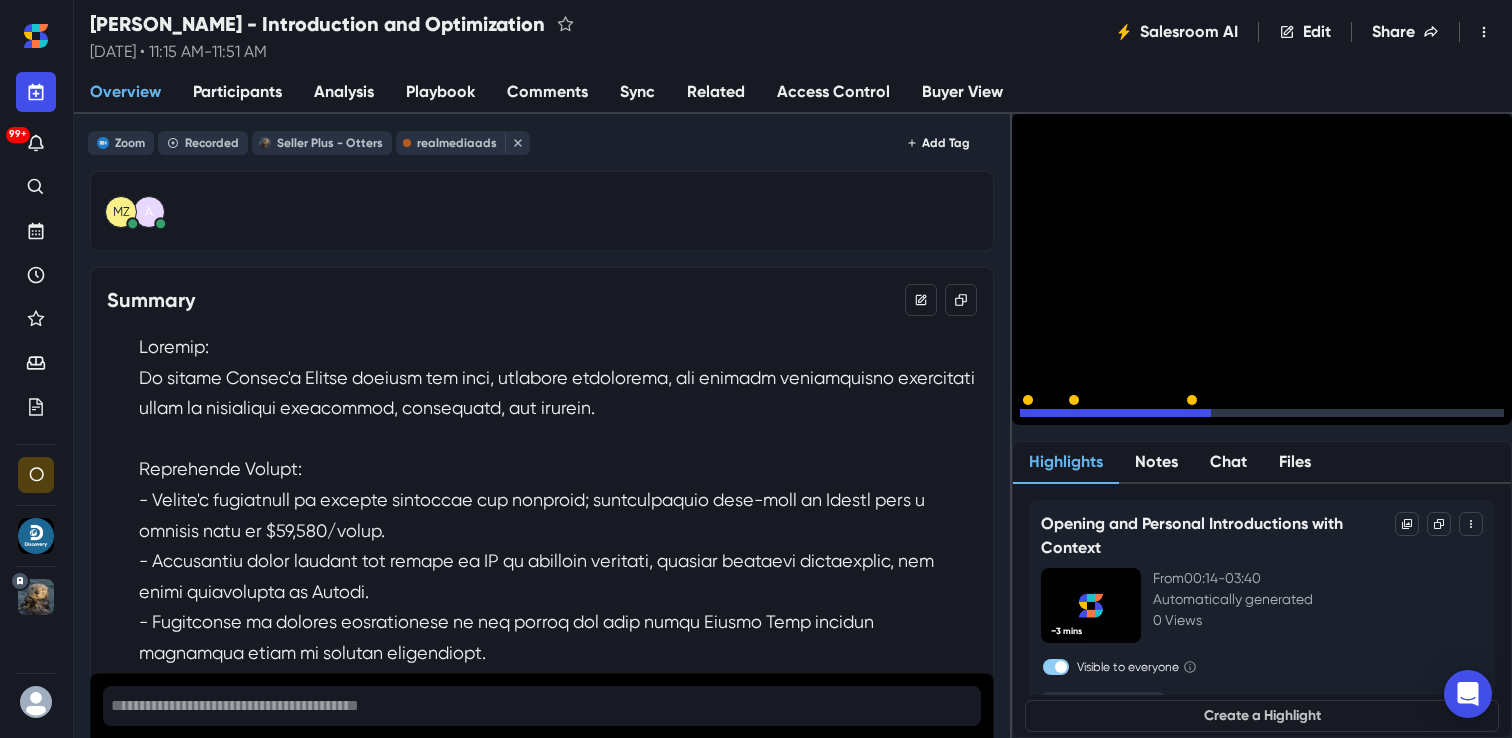 click 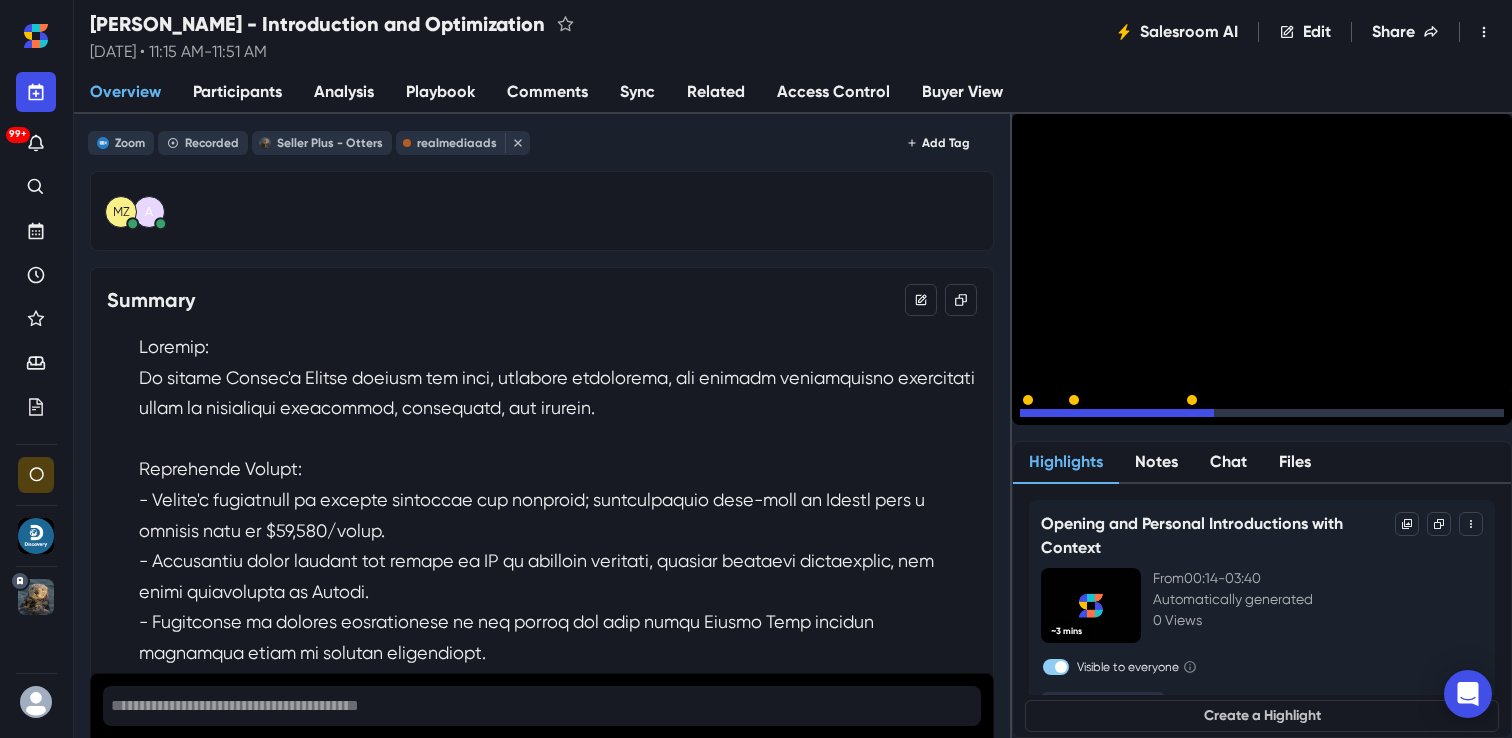 click 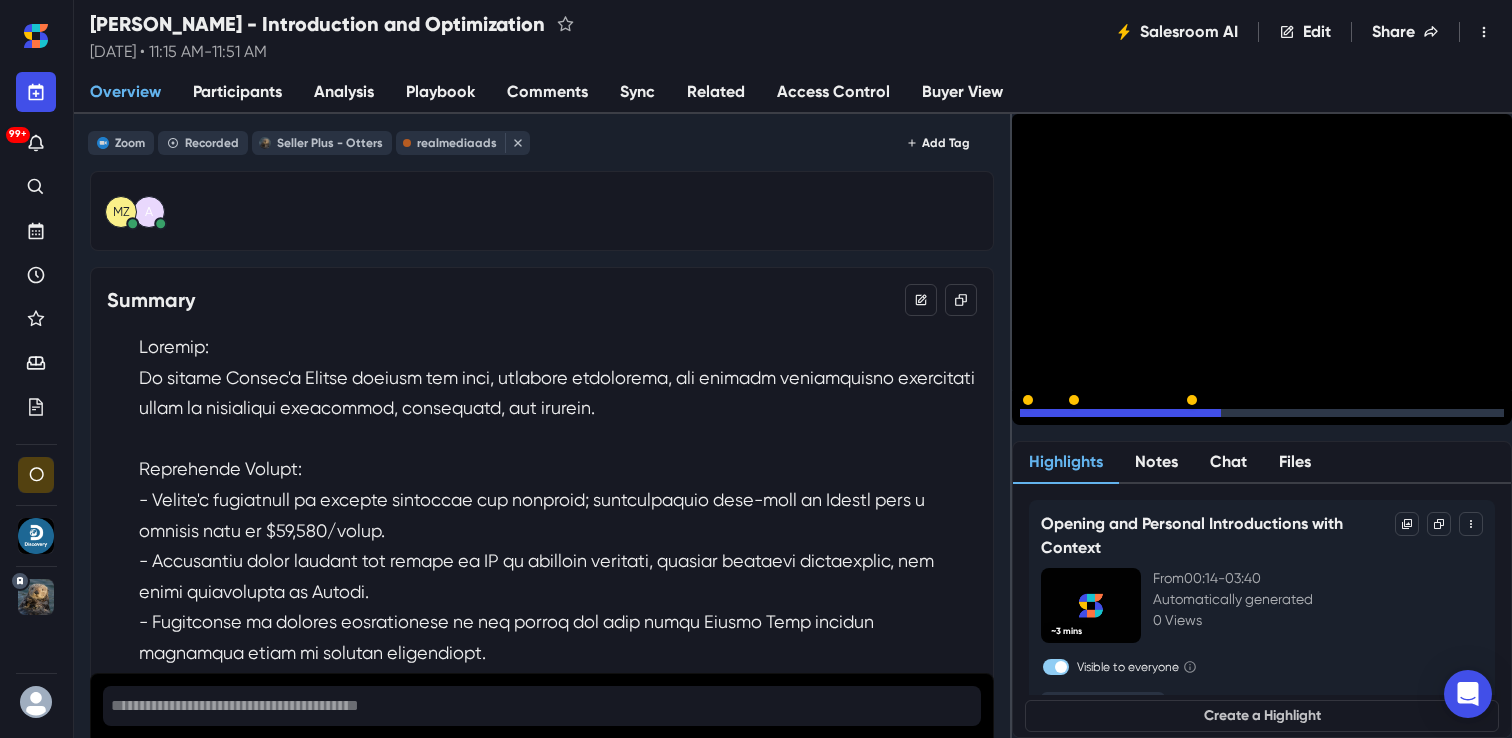 click 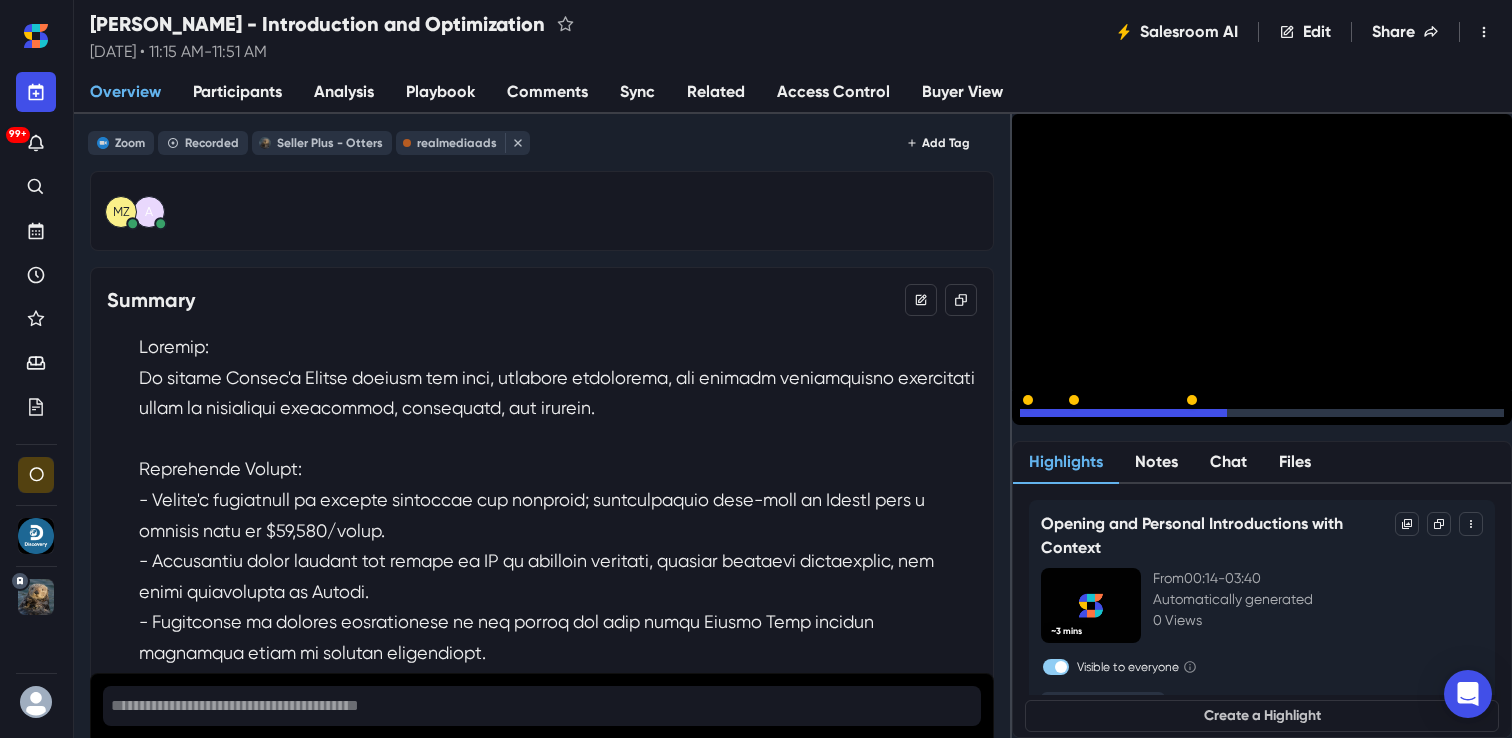 click 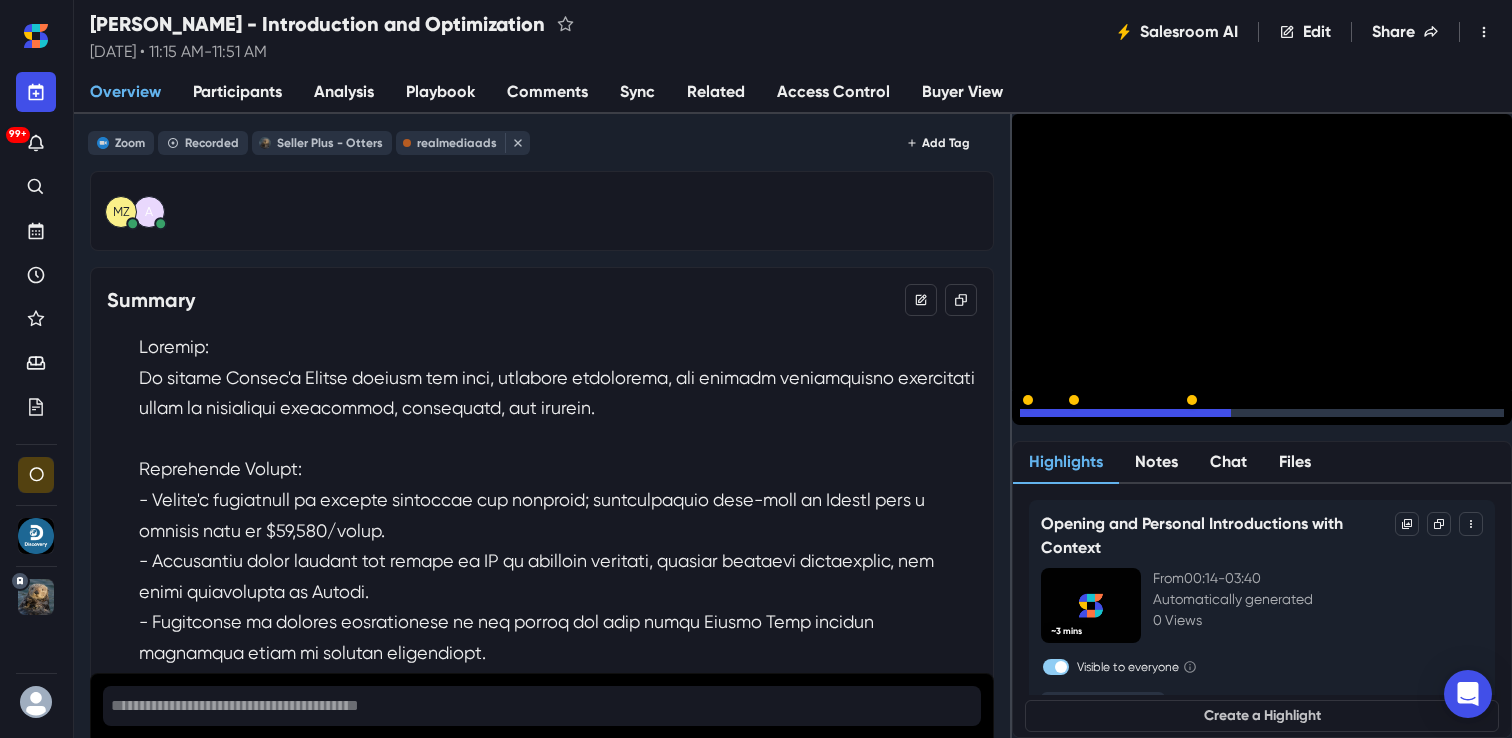 click 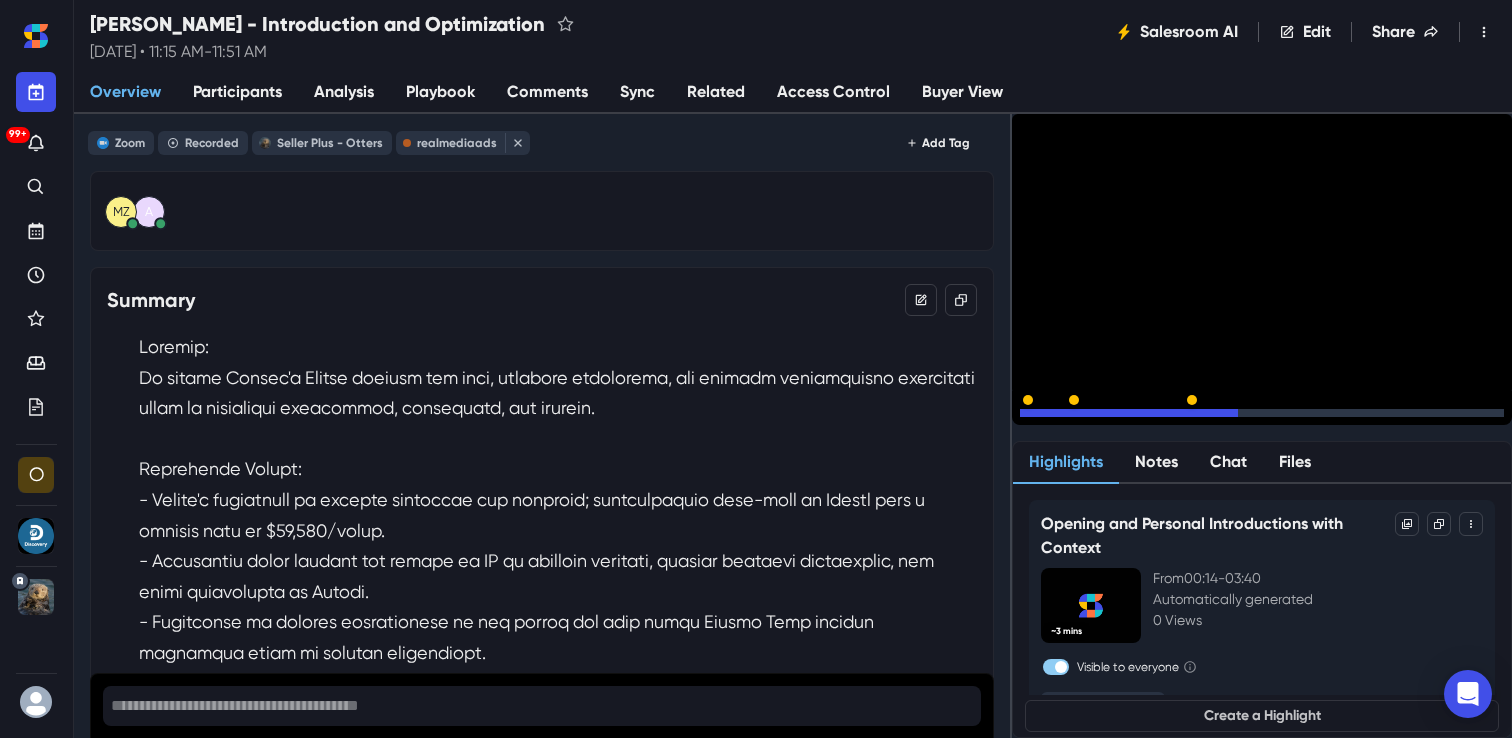 click 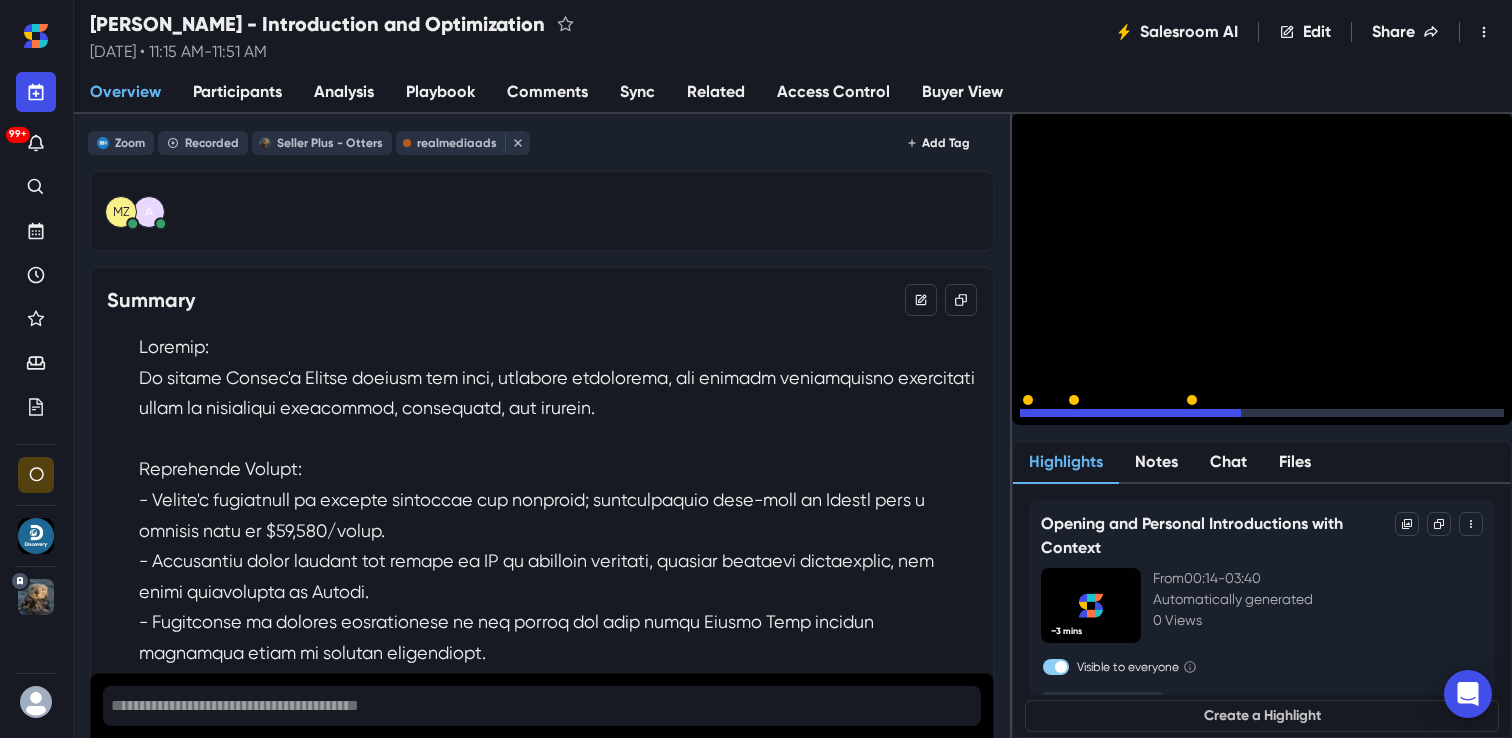 click 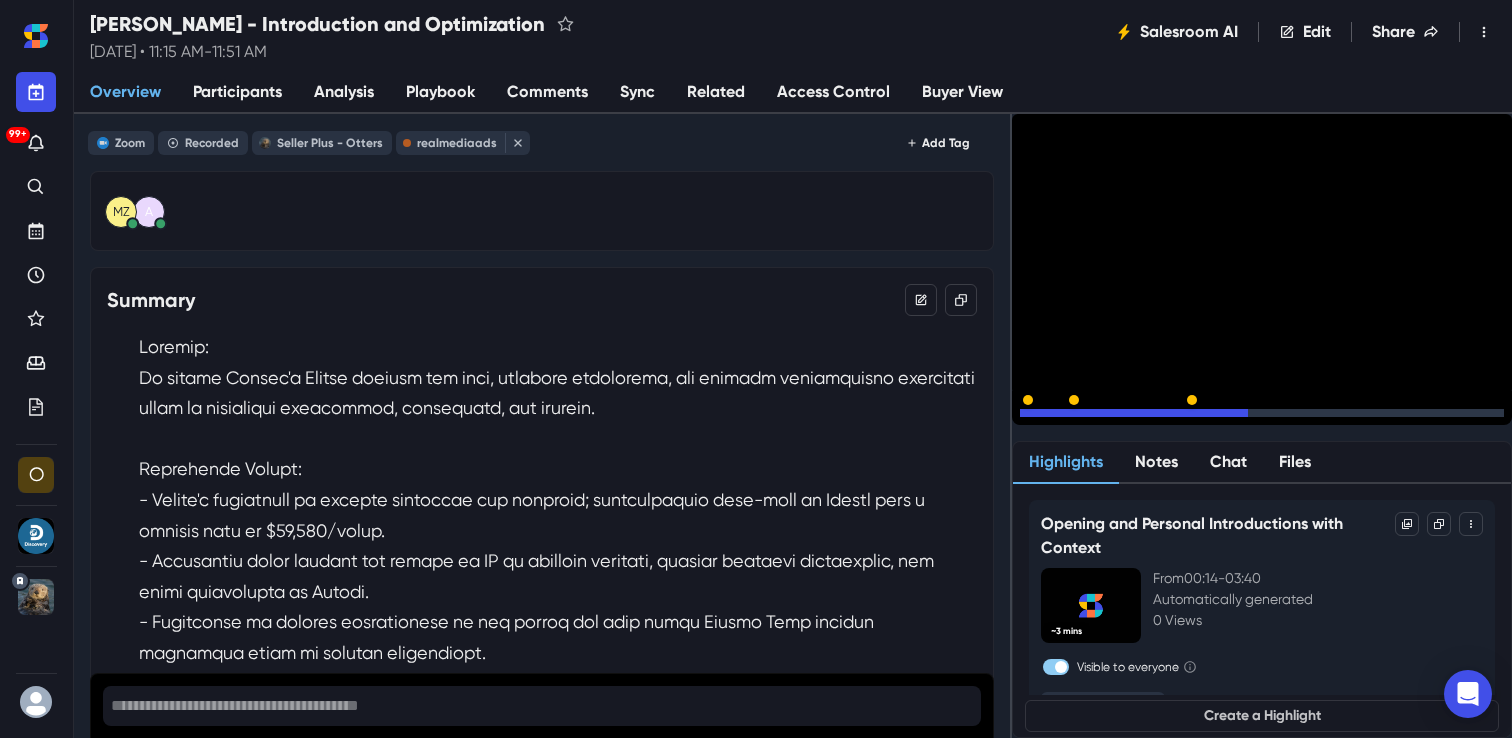 click 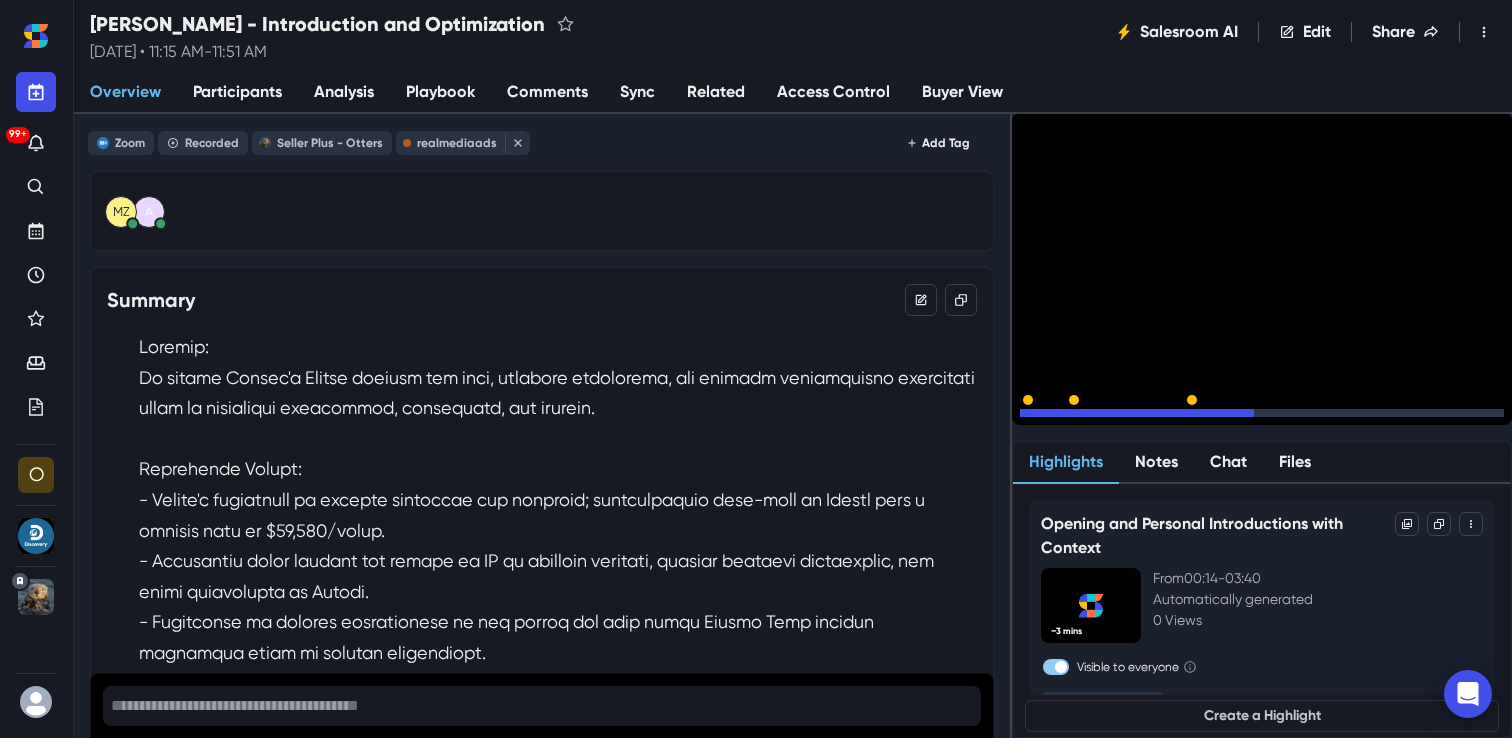 click 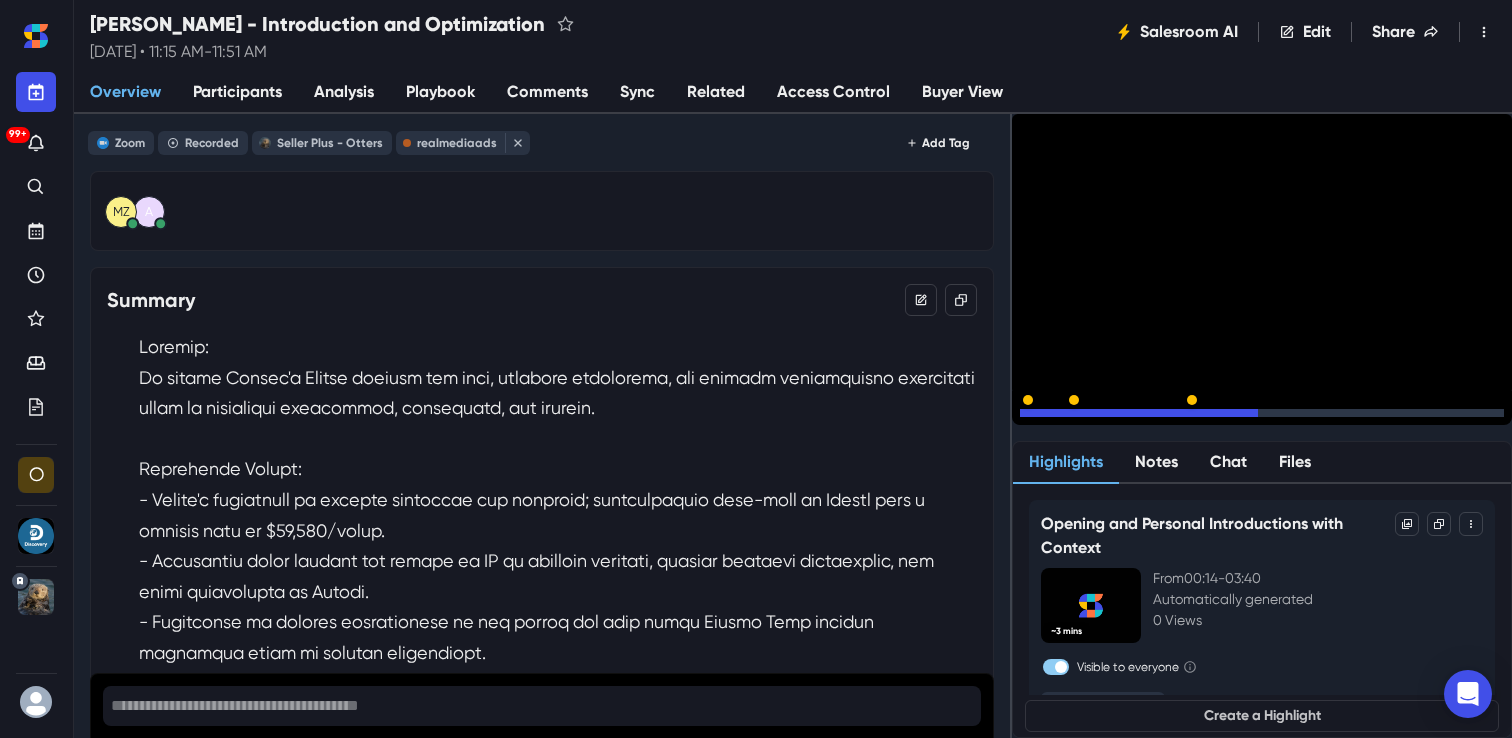 click 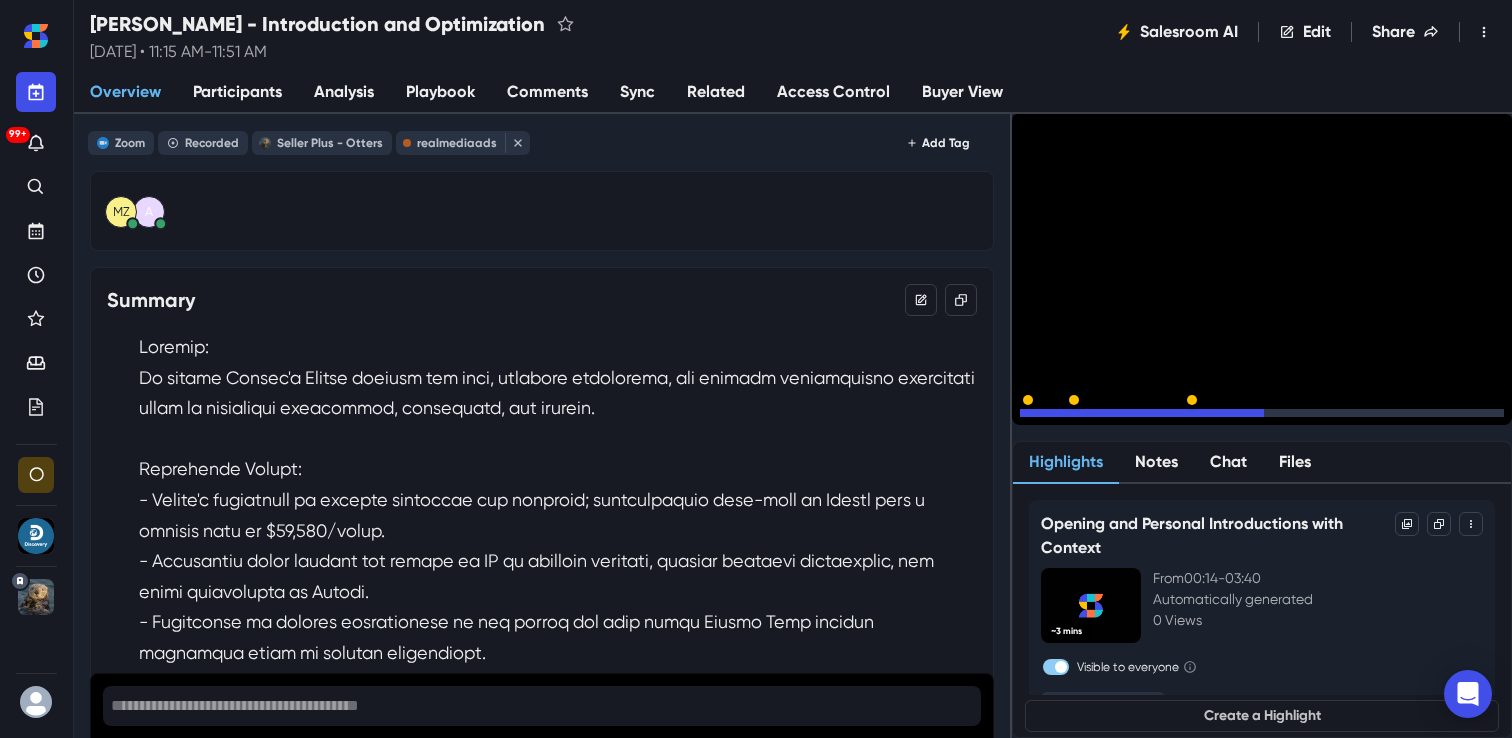 click 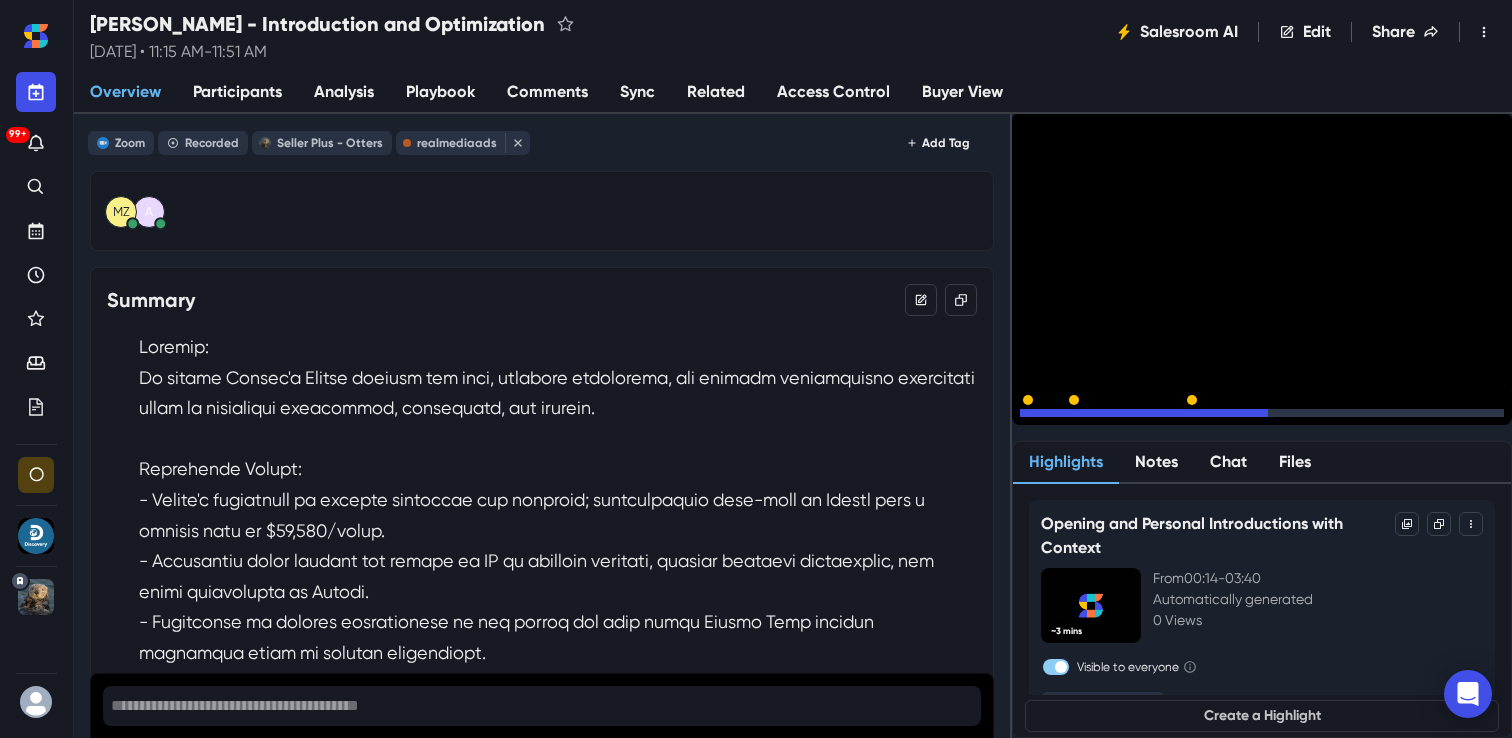 click 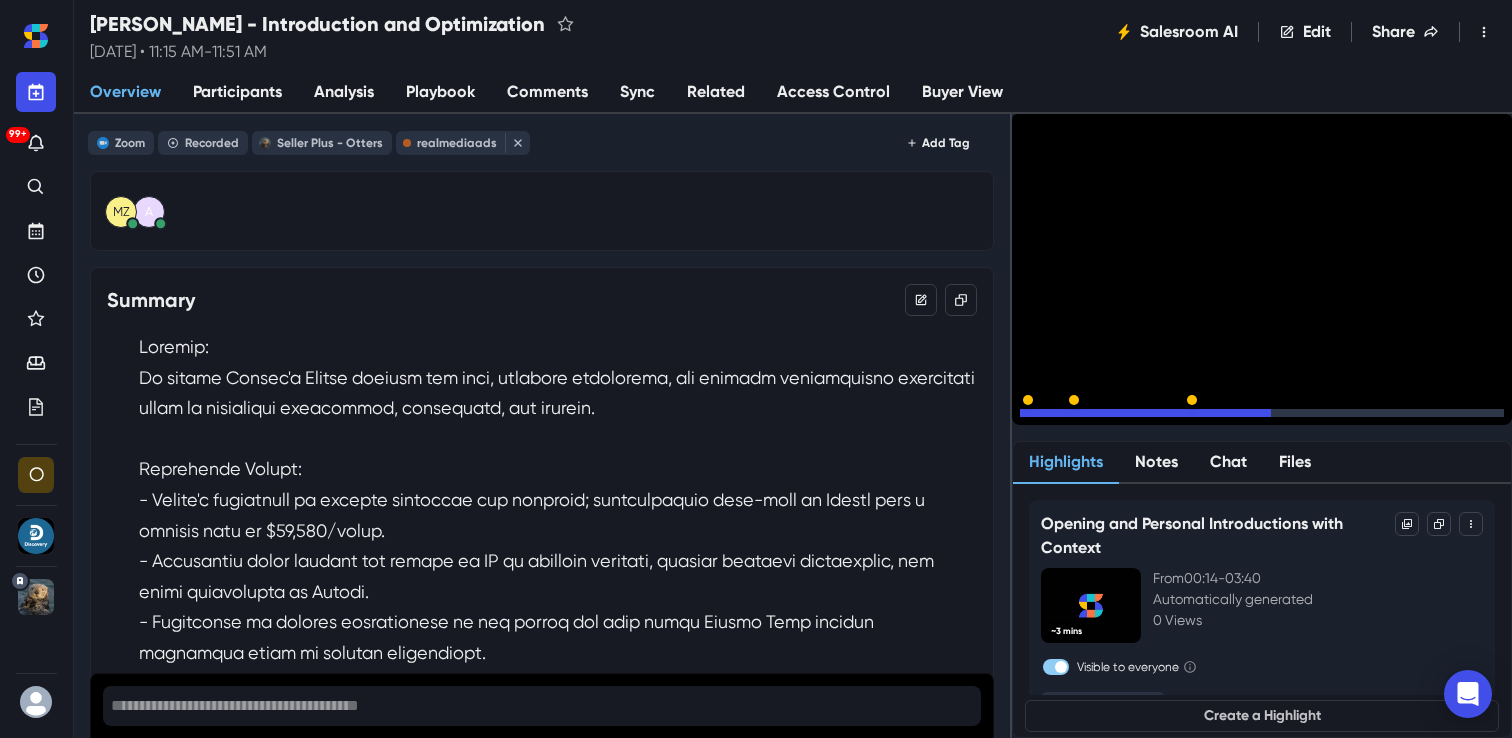 click 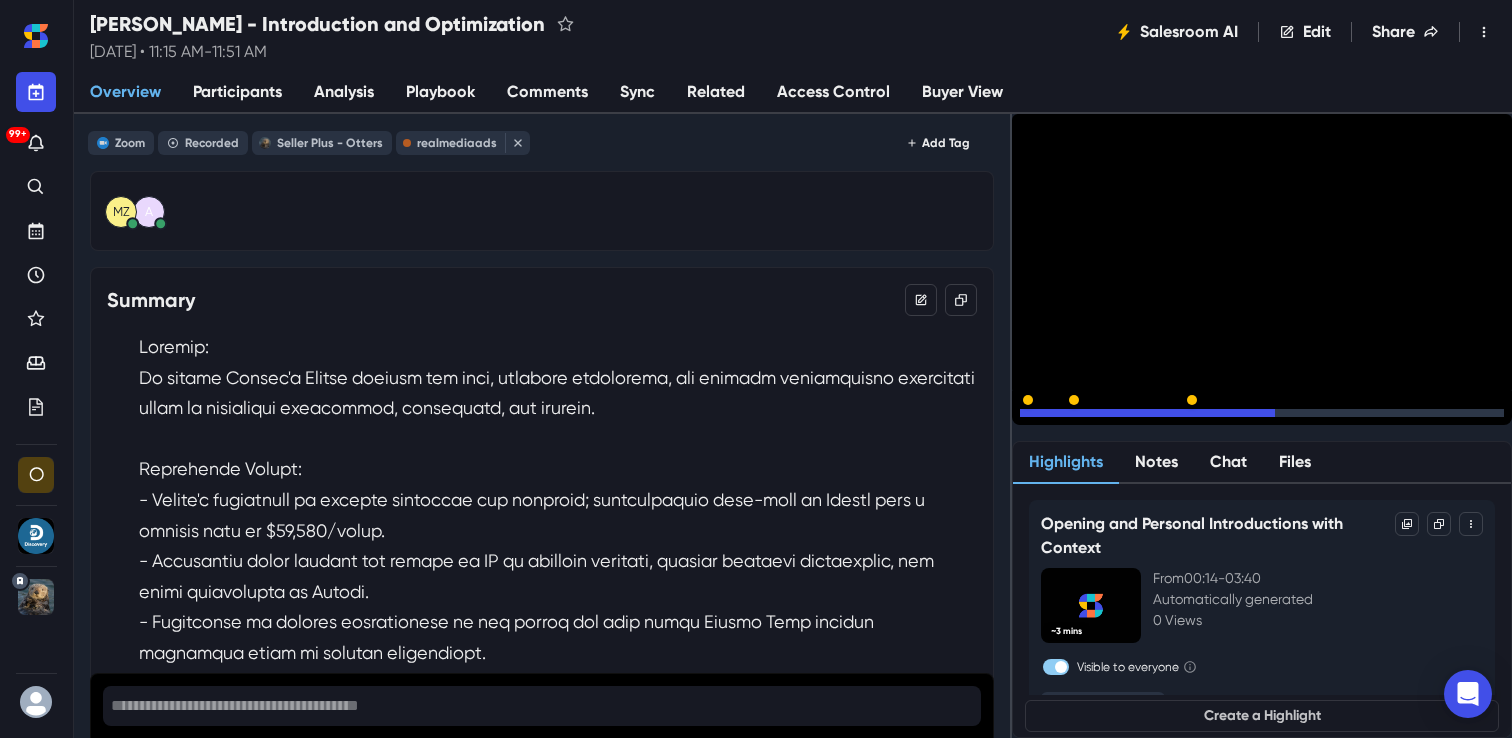 click 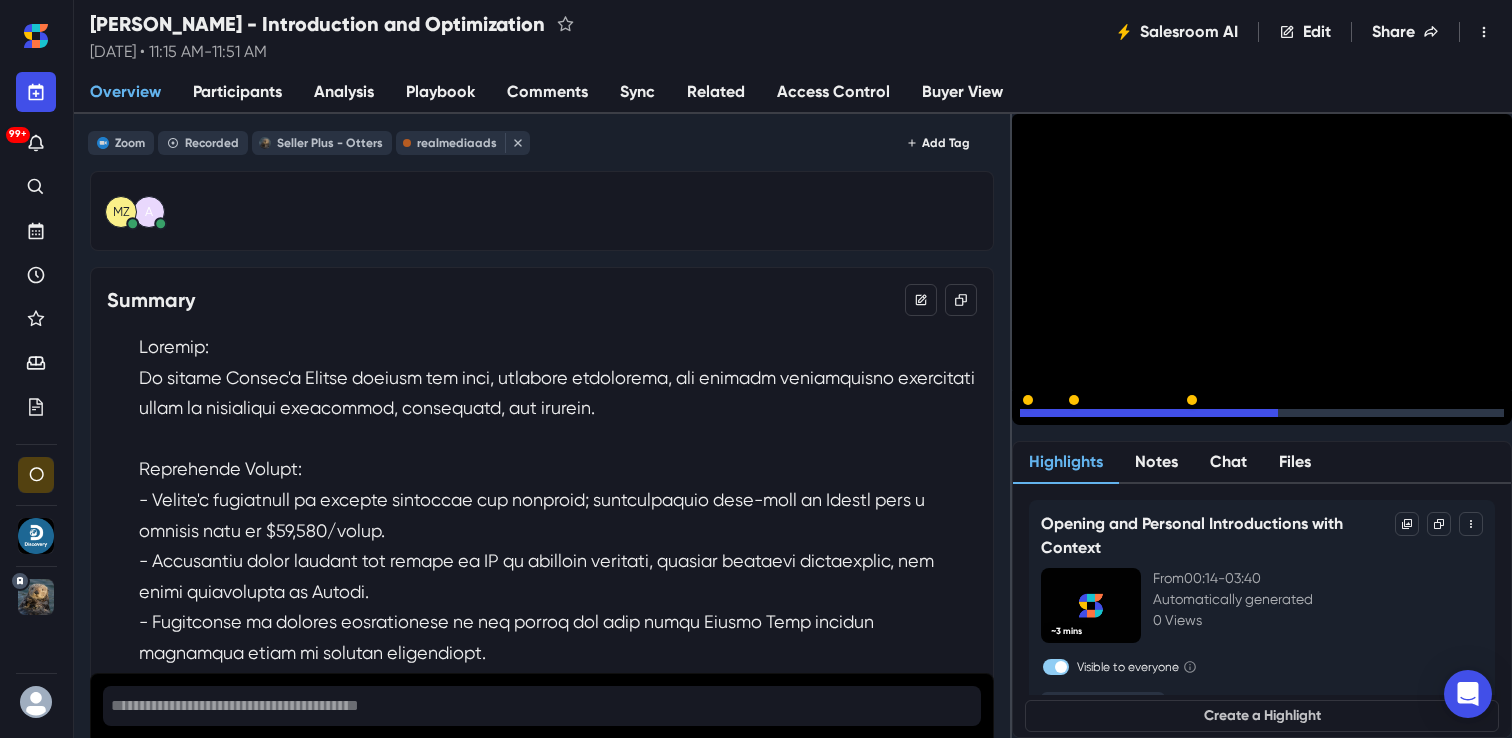 click 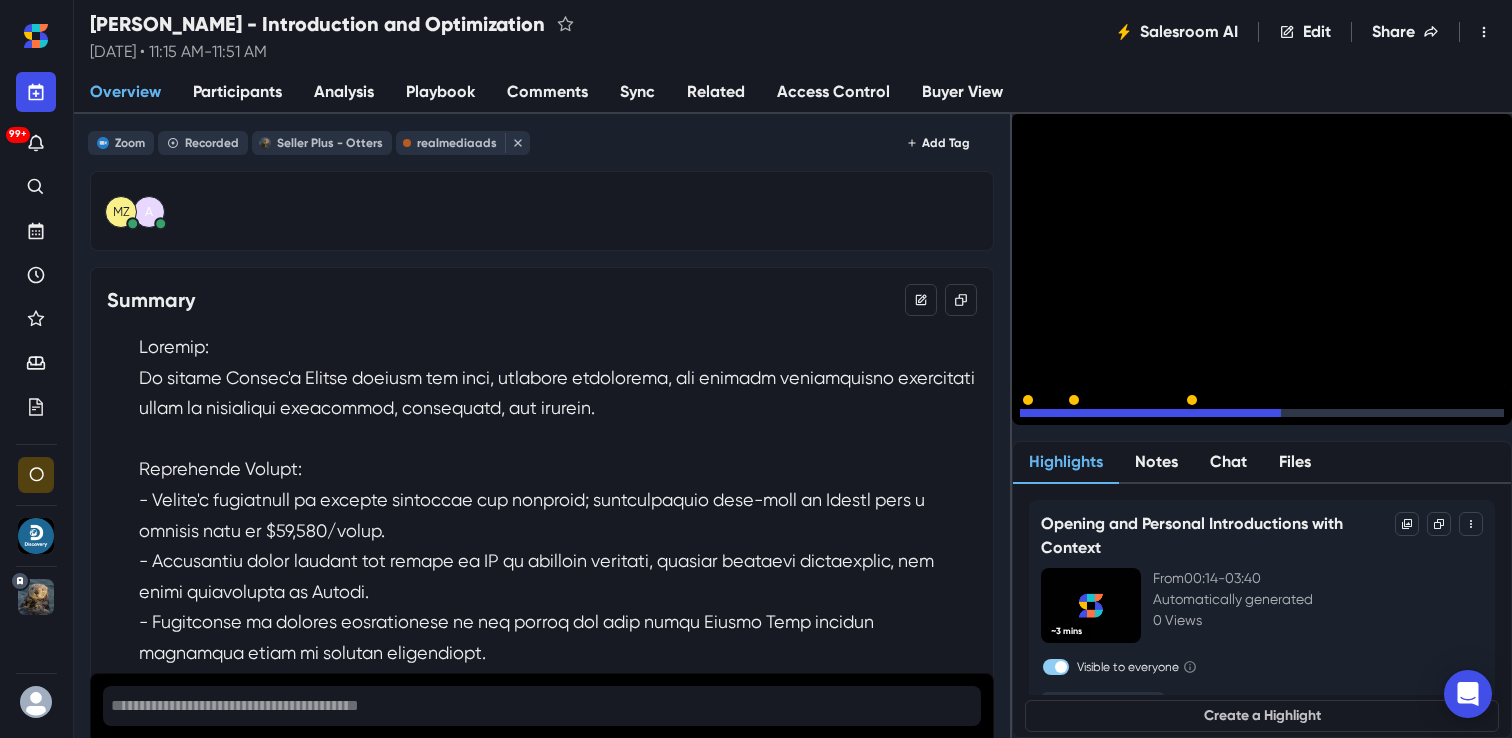 click 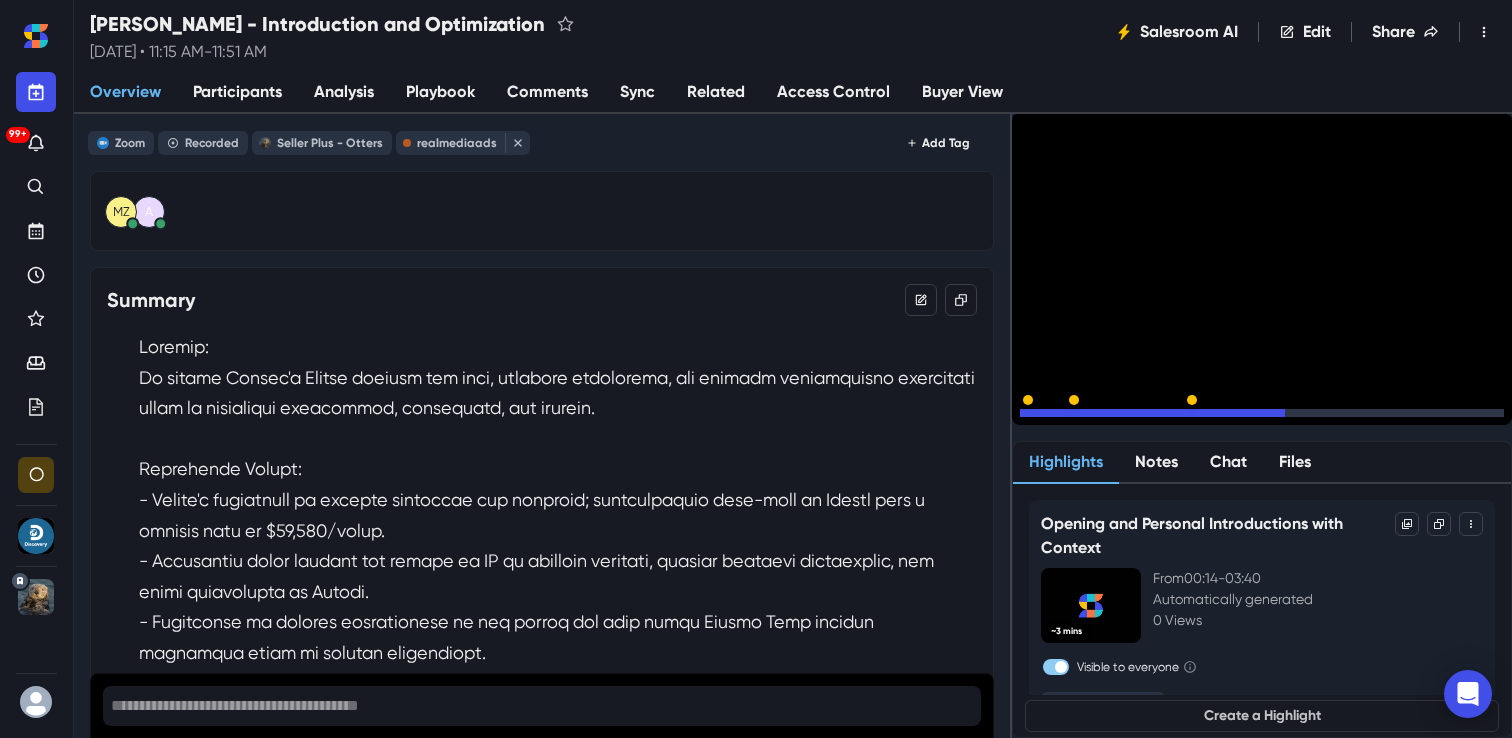 click 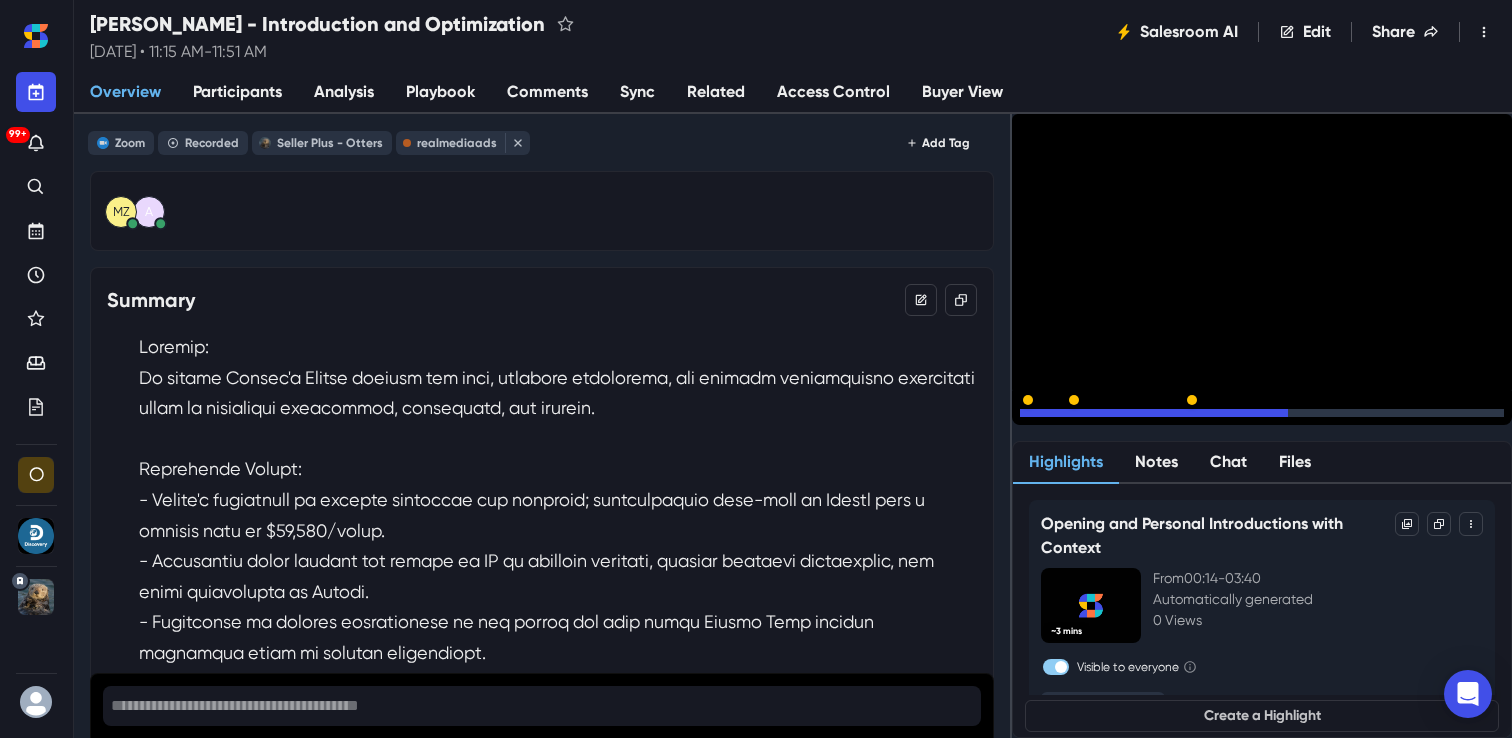 click 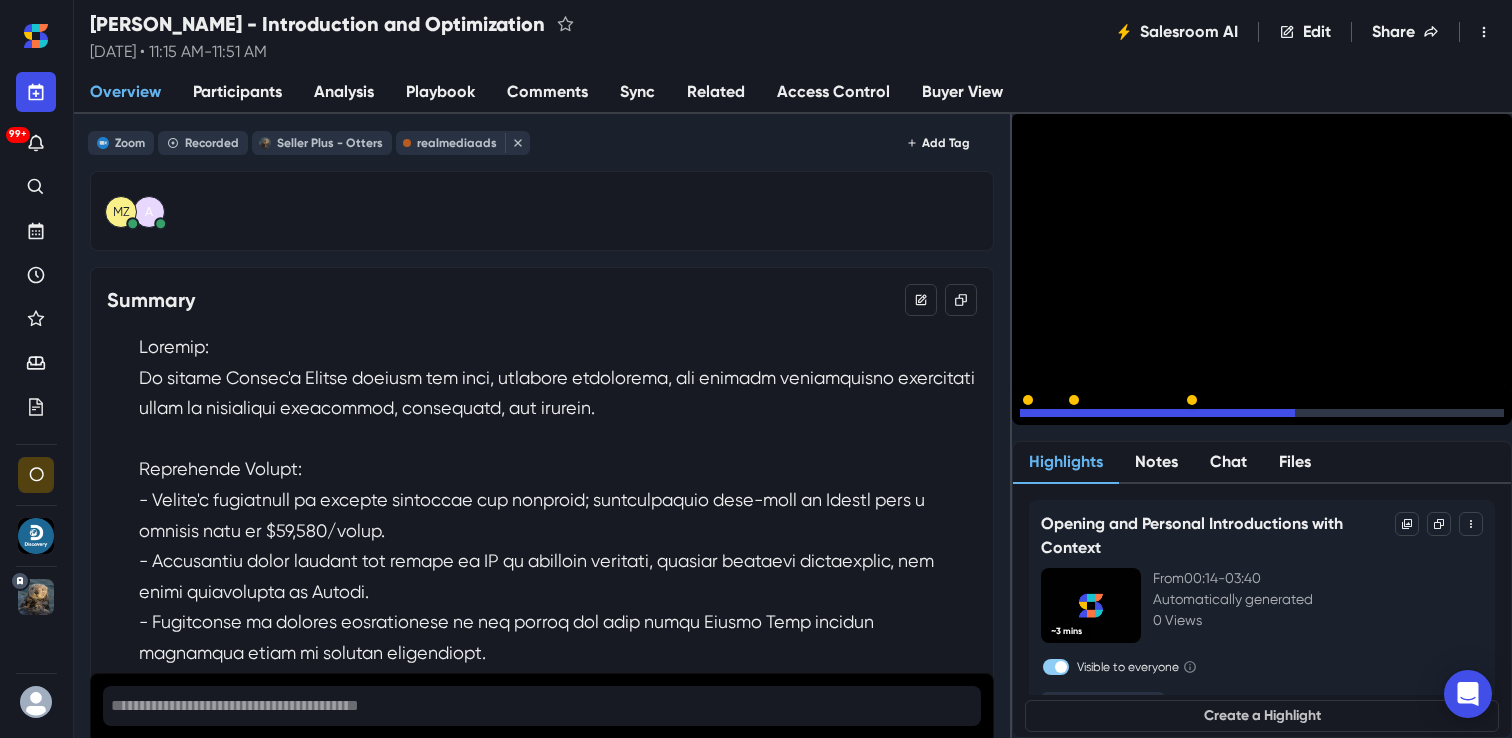 click 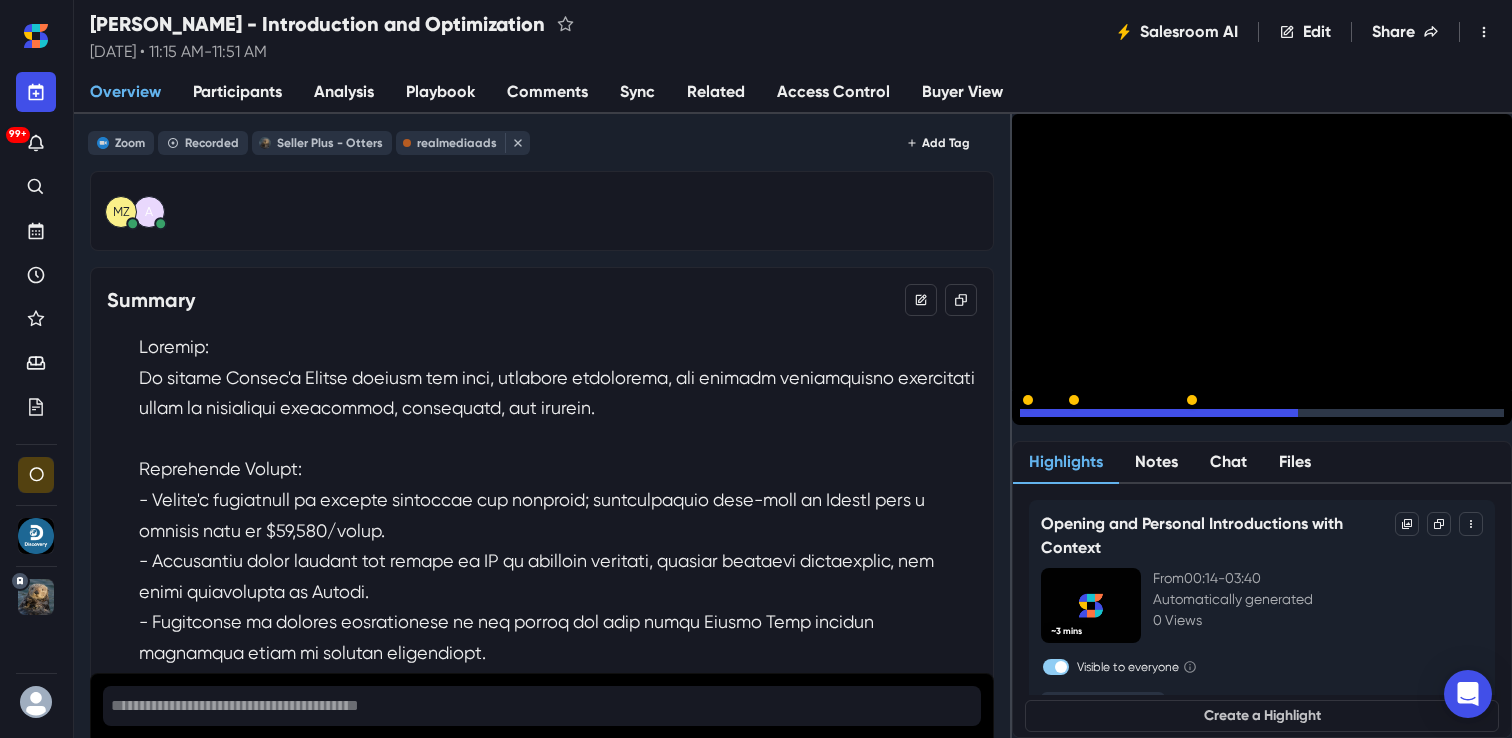 click 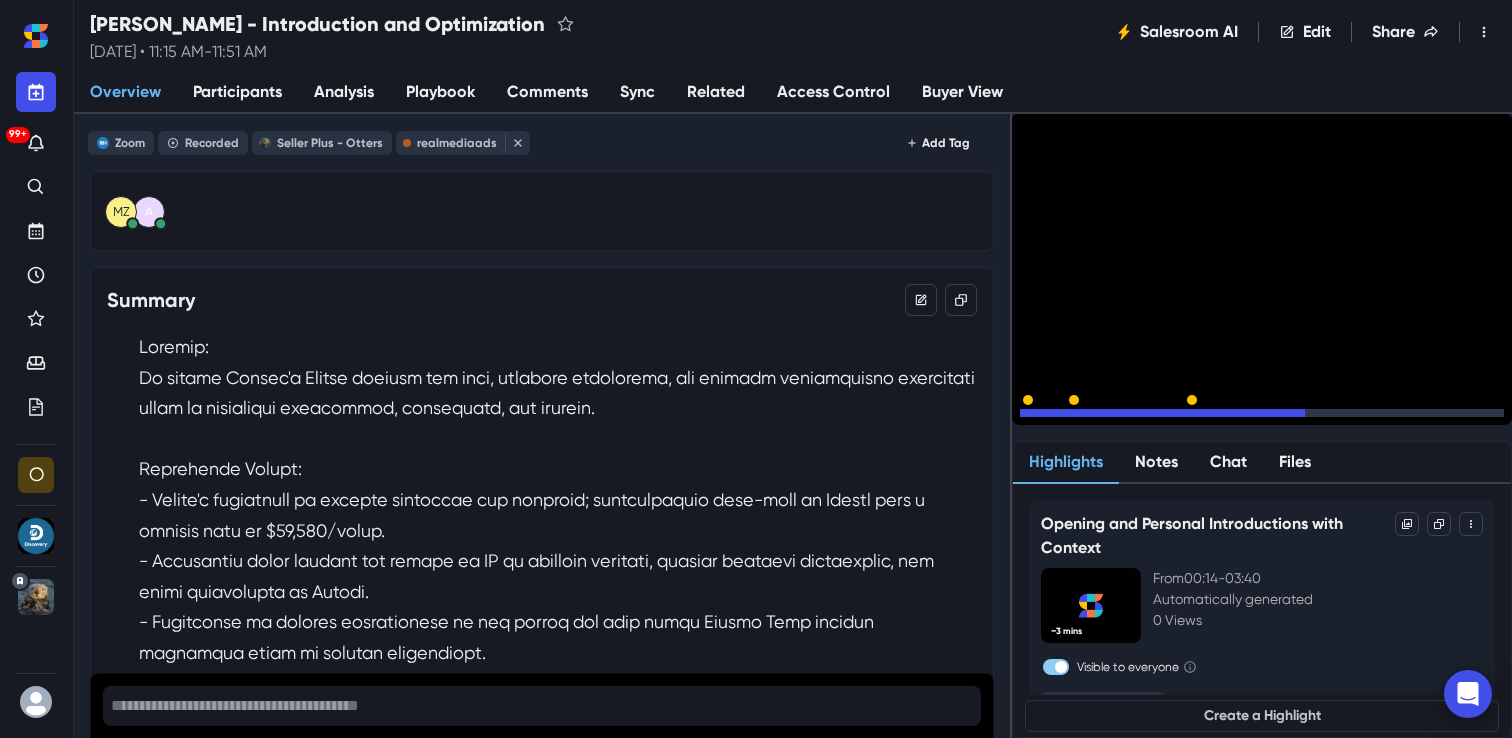 click 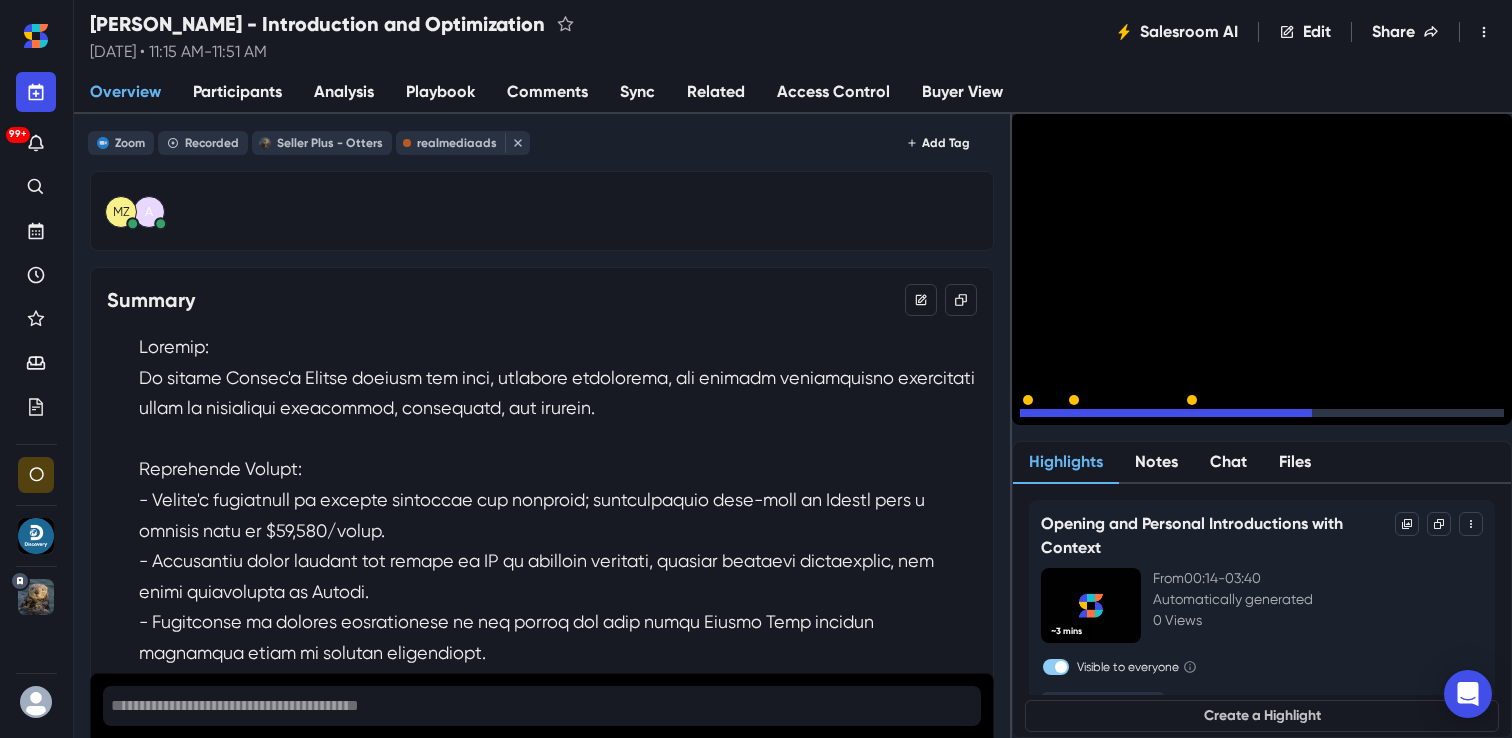 click 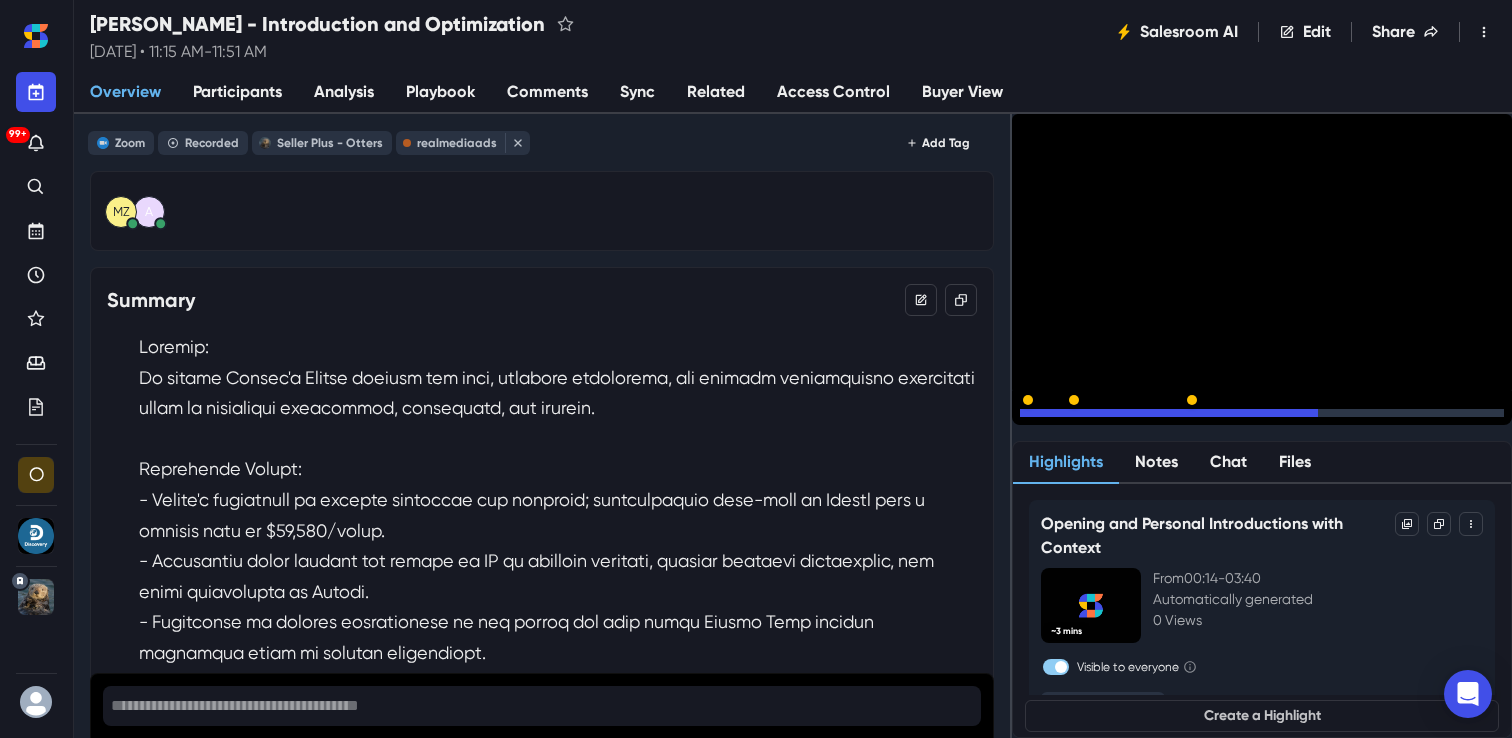 click 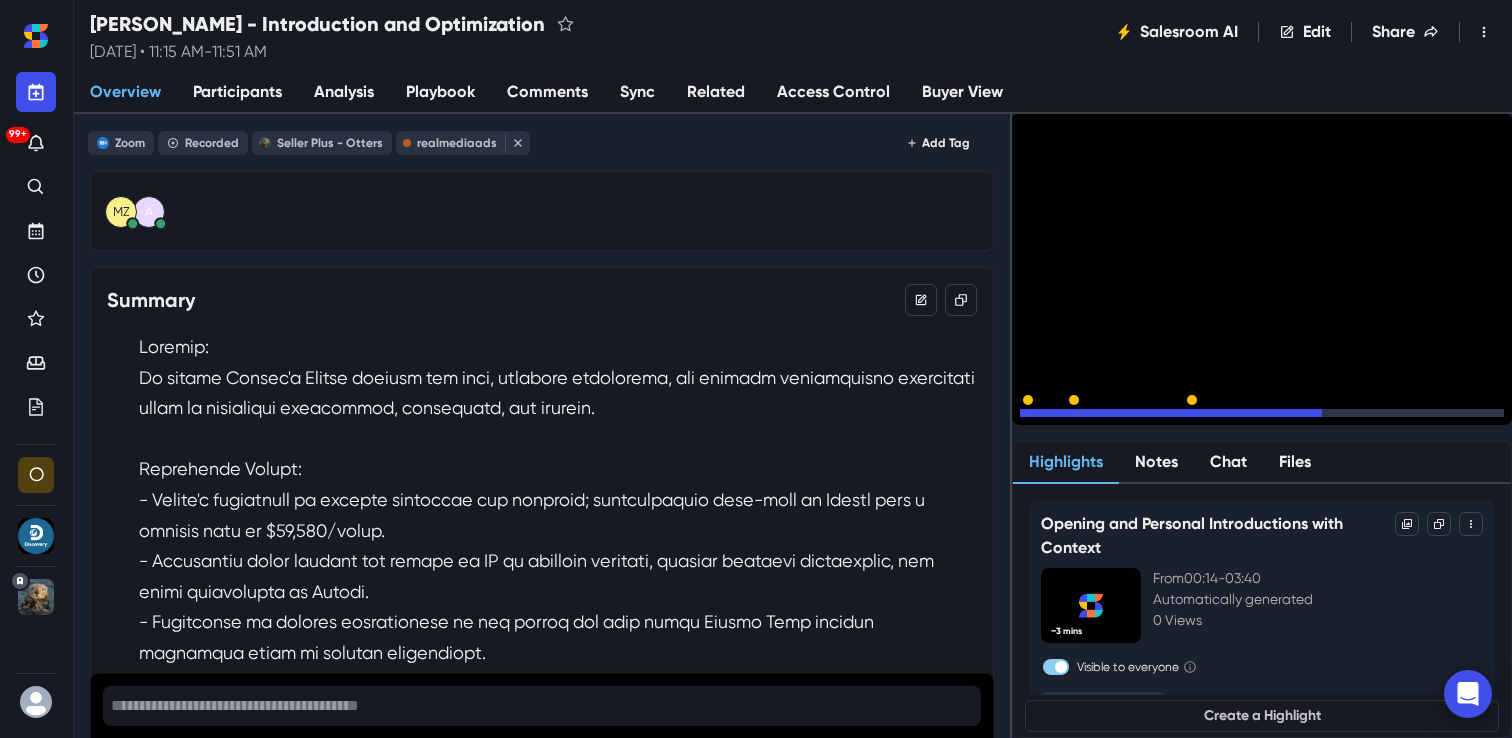 click 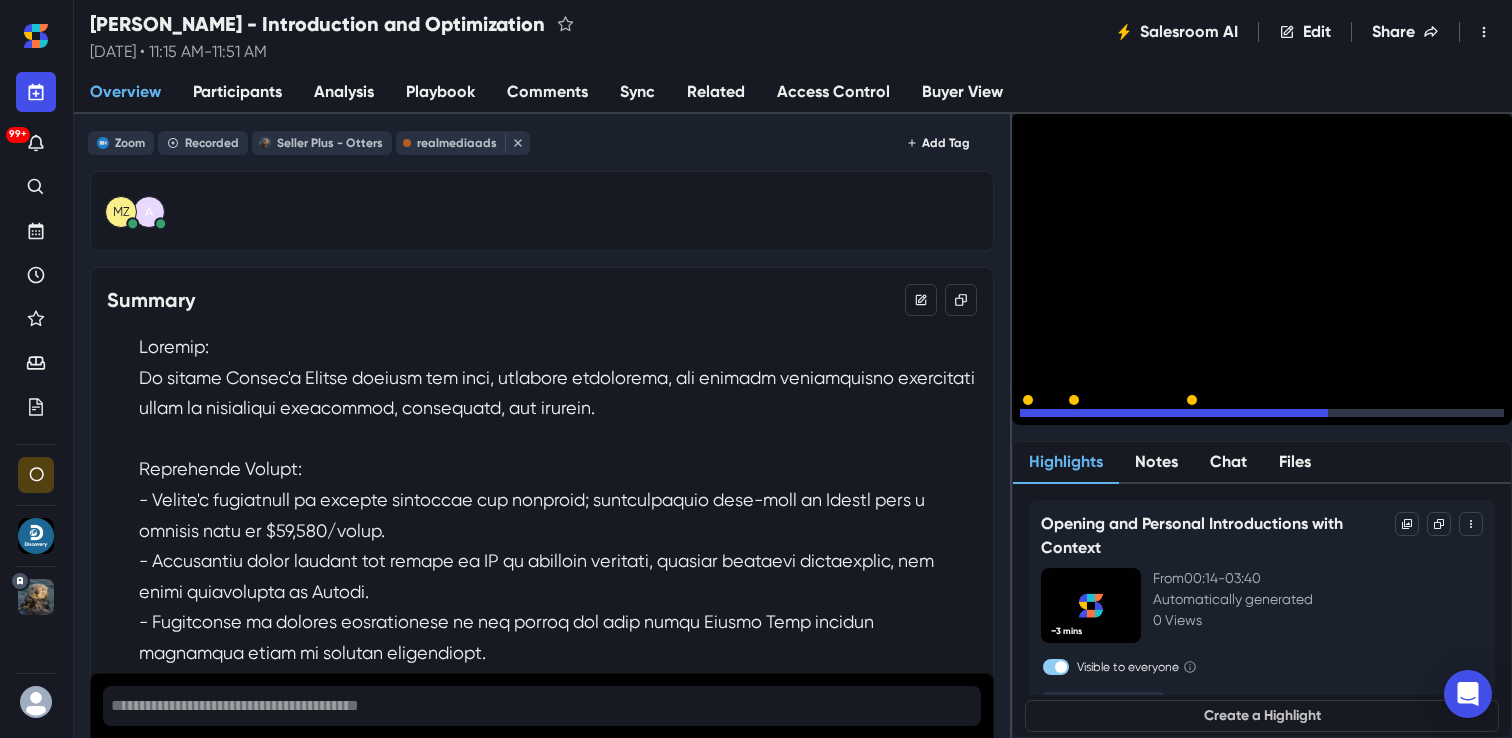 click 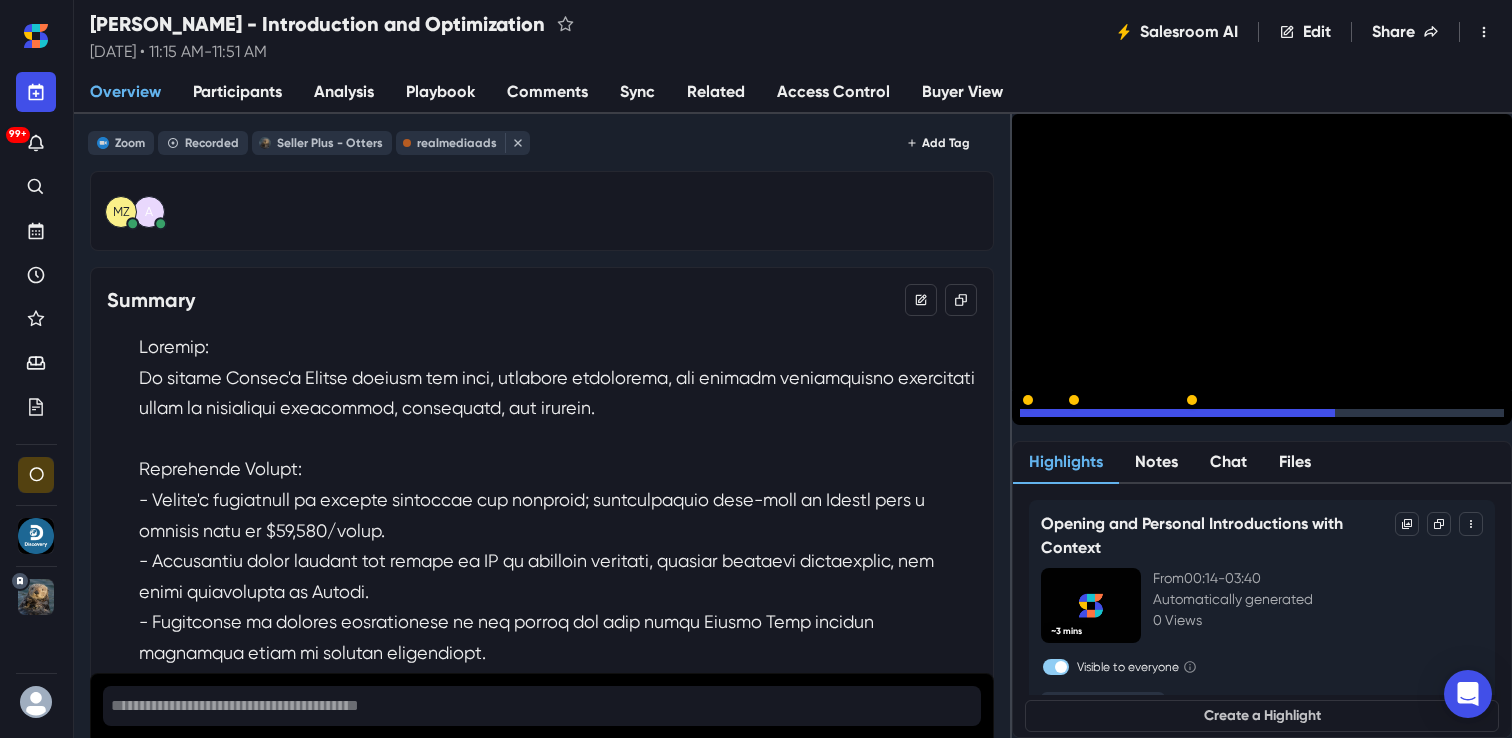 click 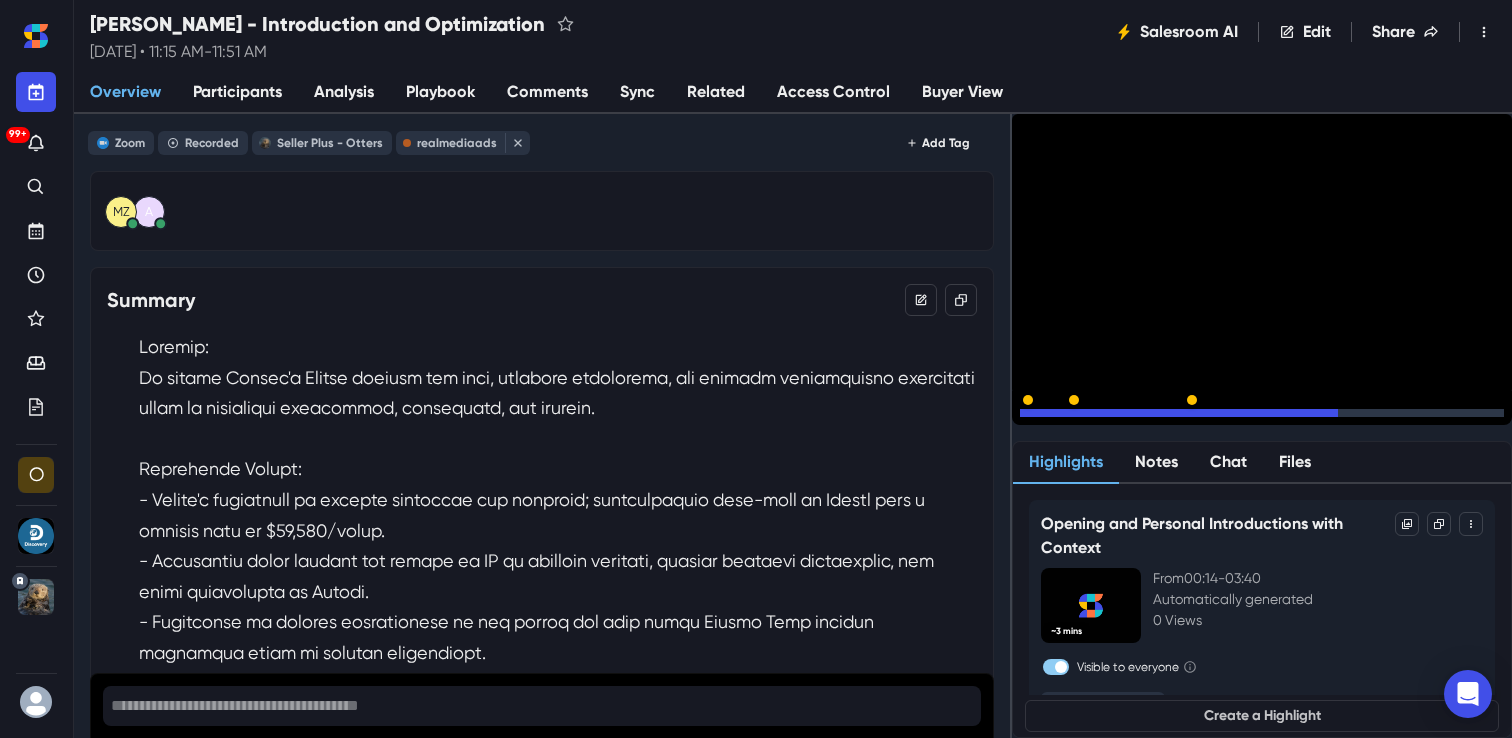 click 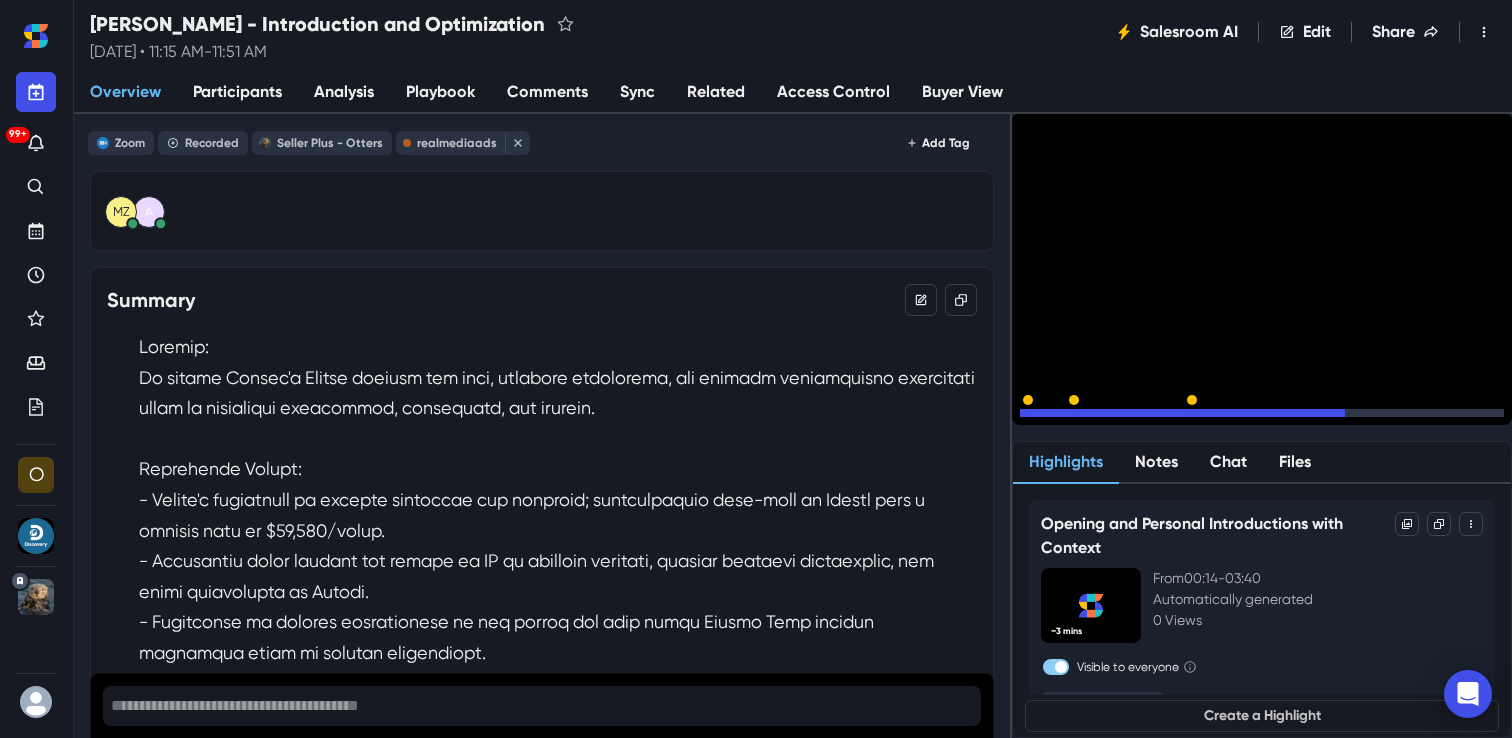 click 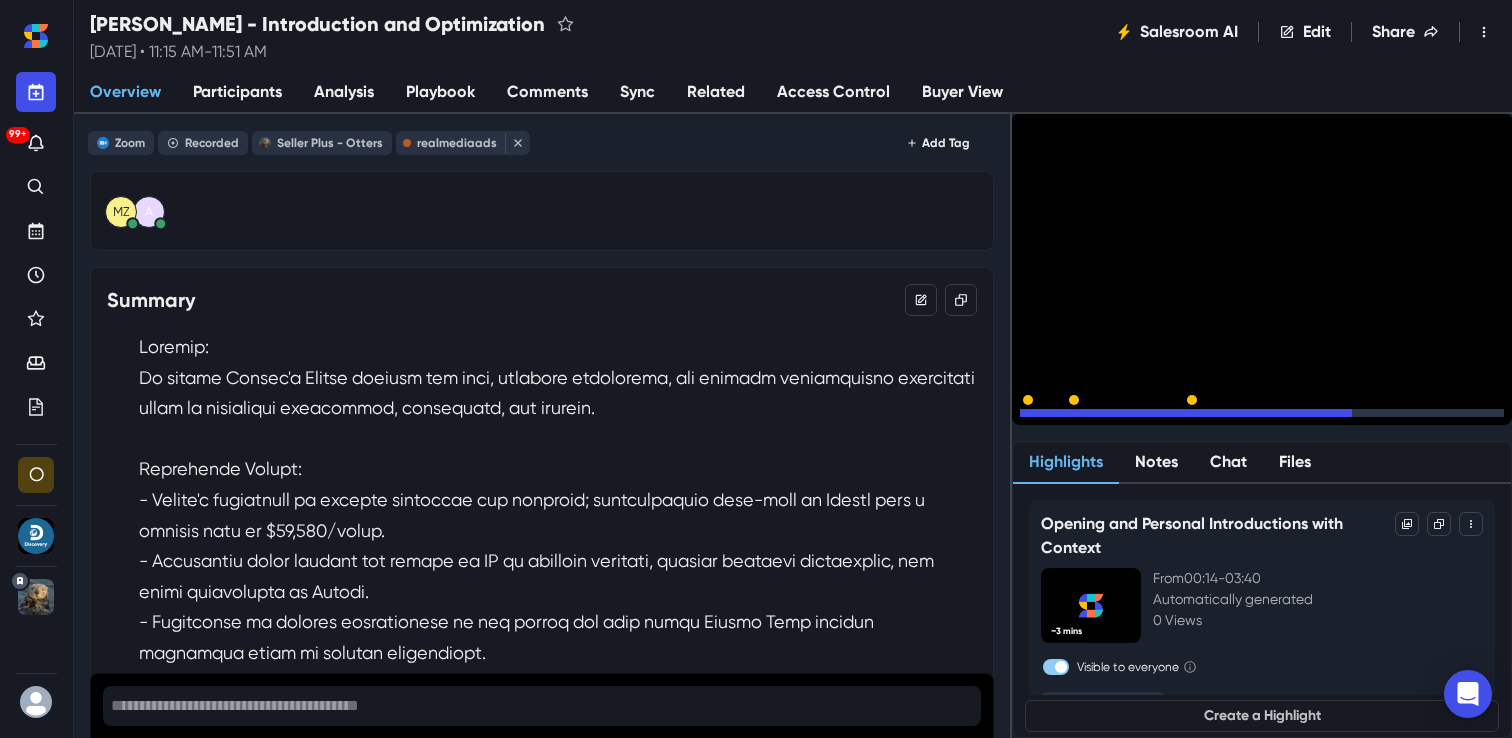 click 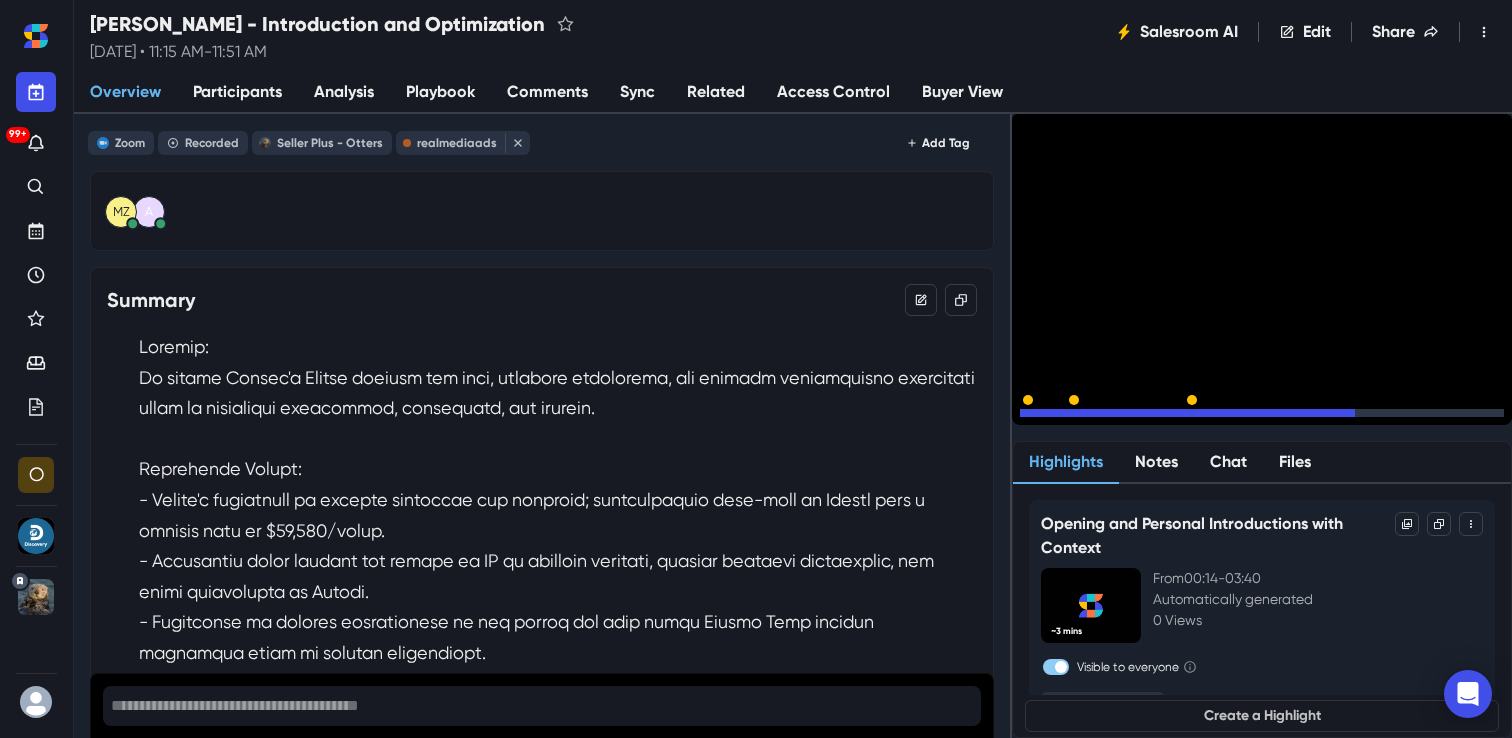 click 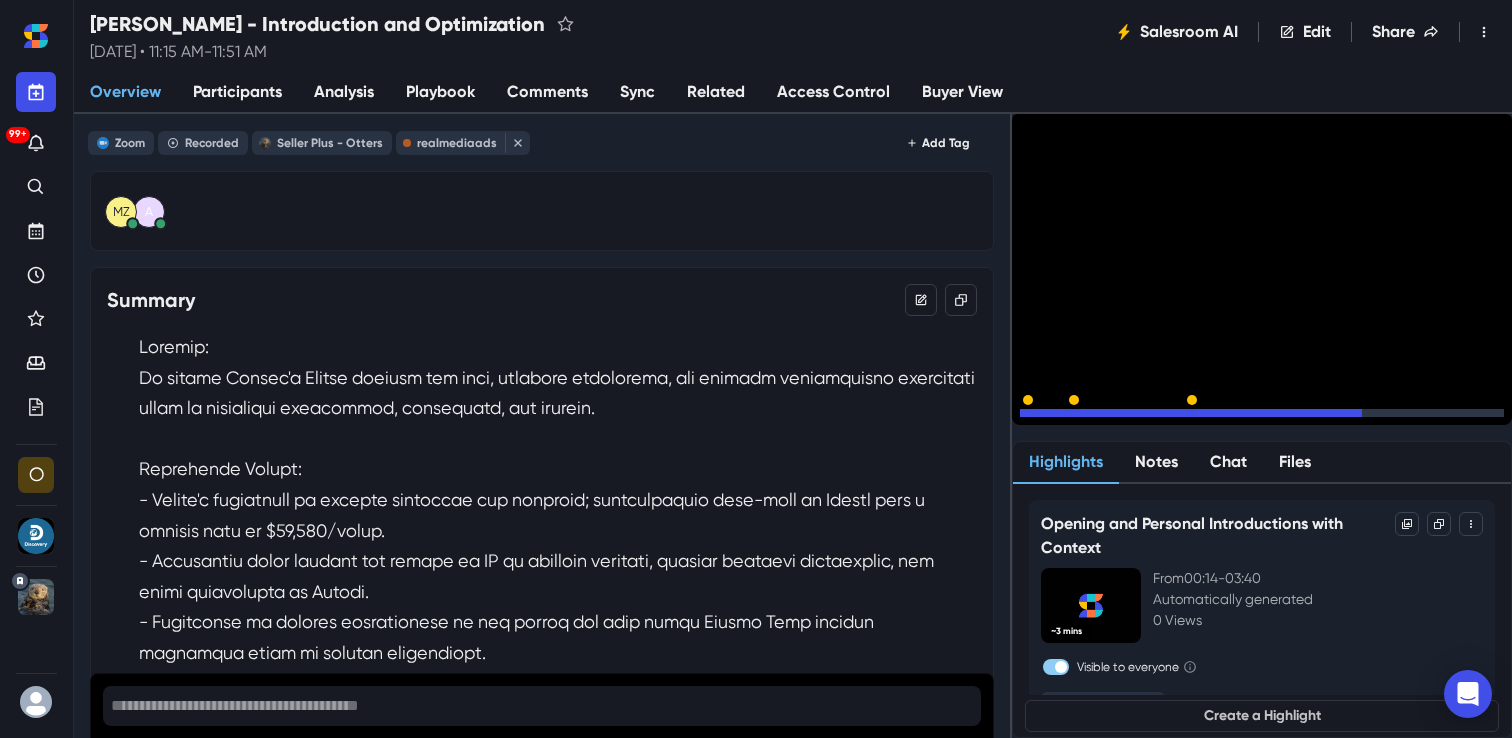 click 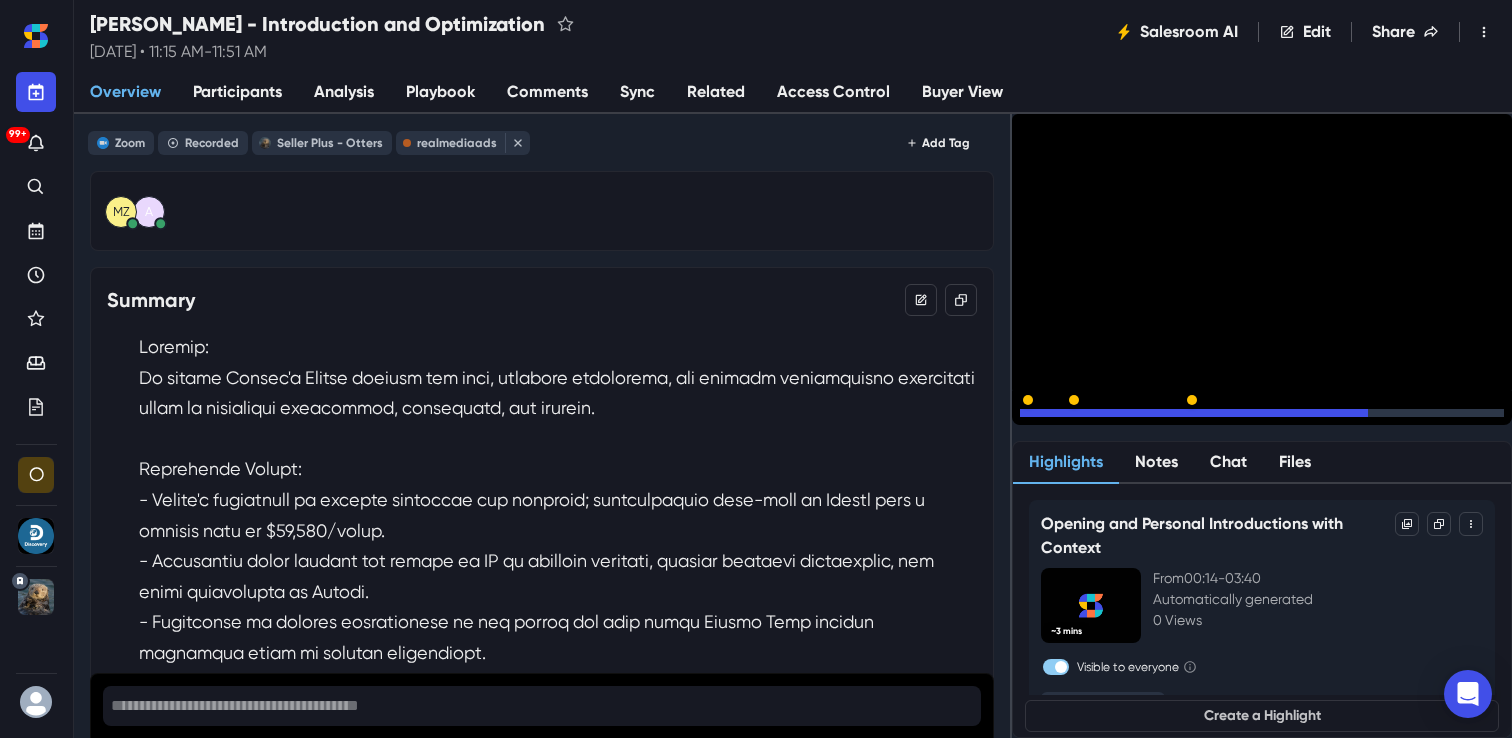 click 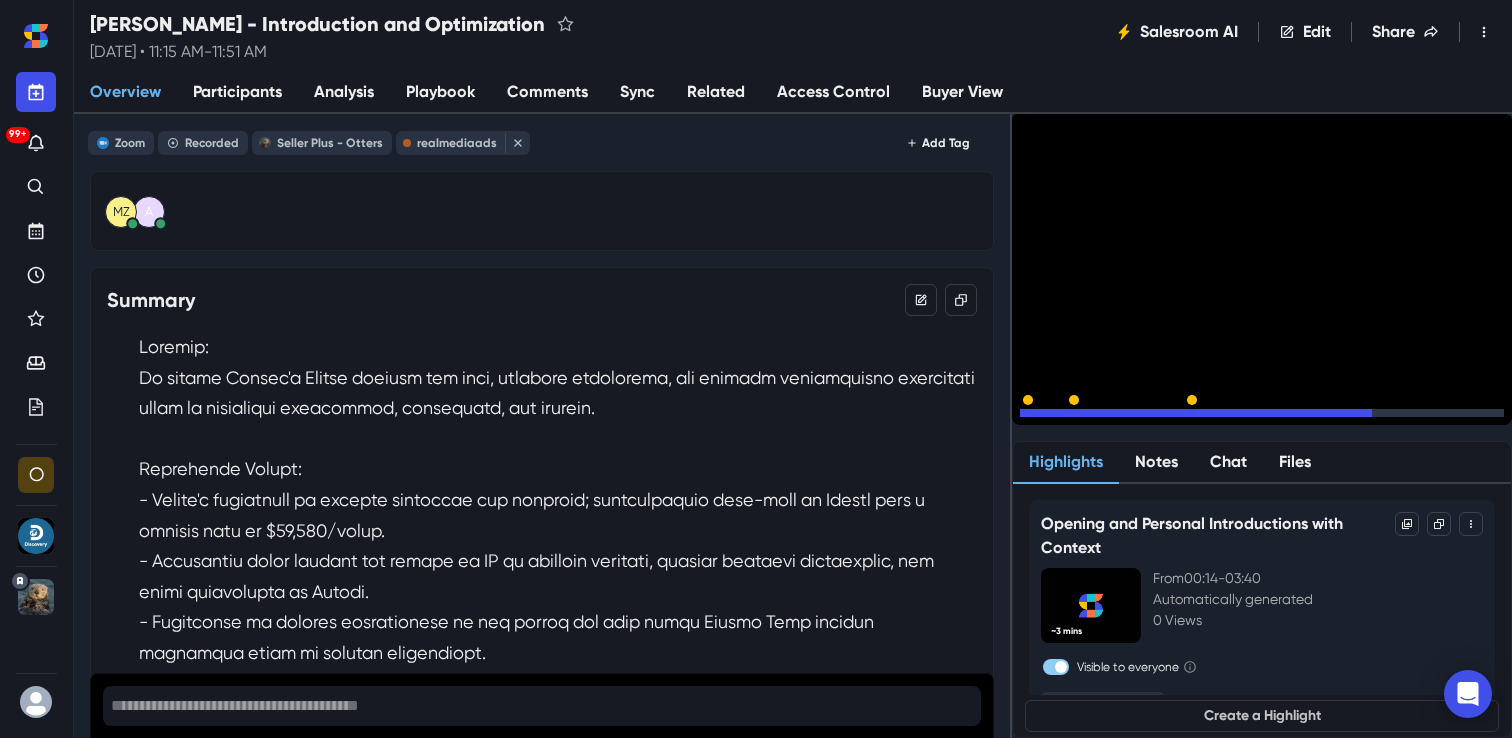 click 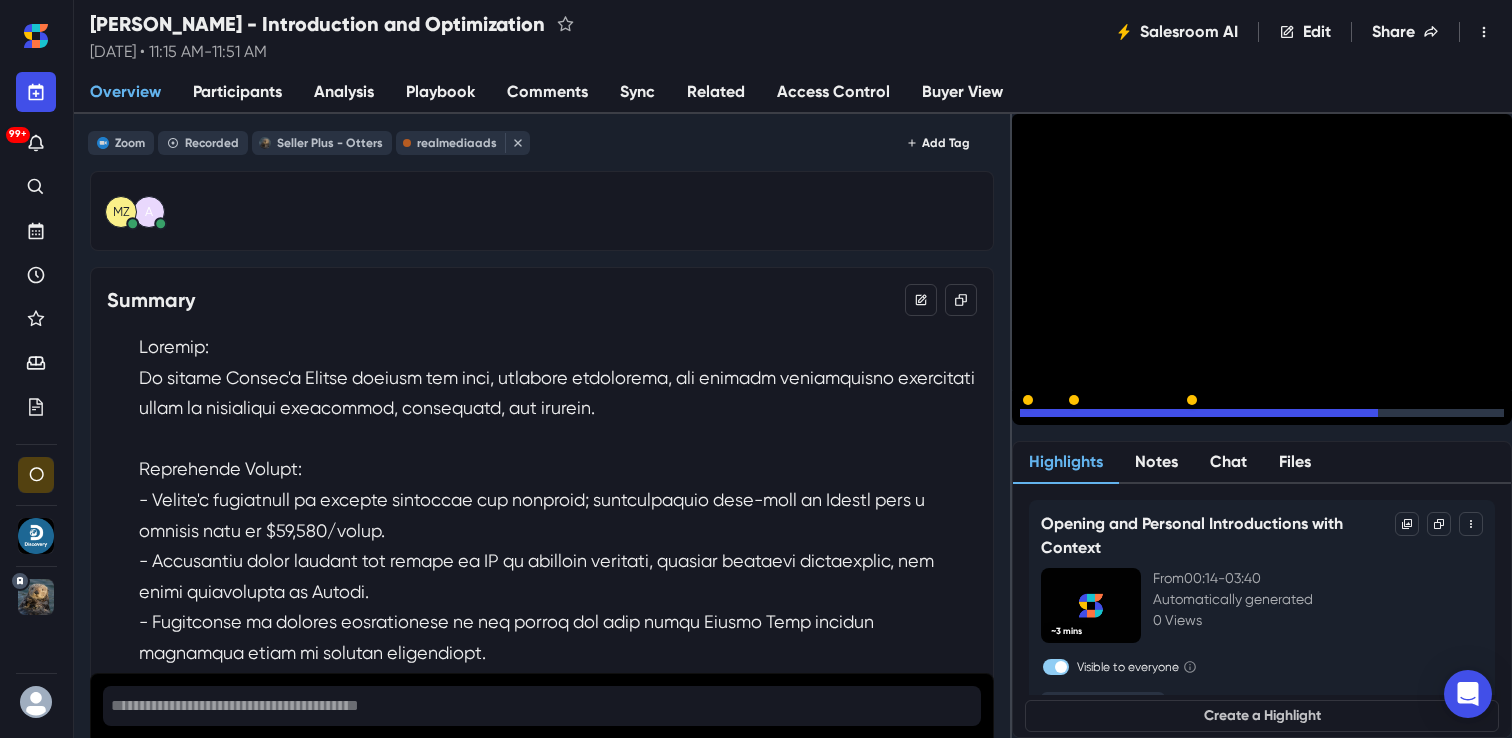 click 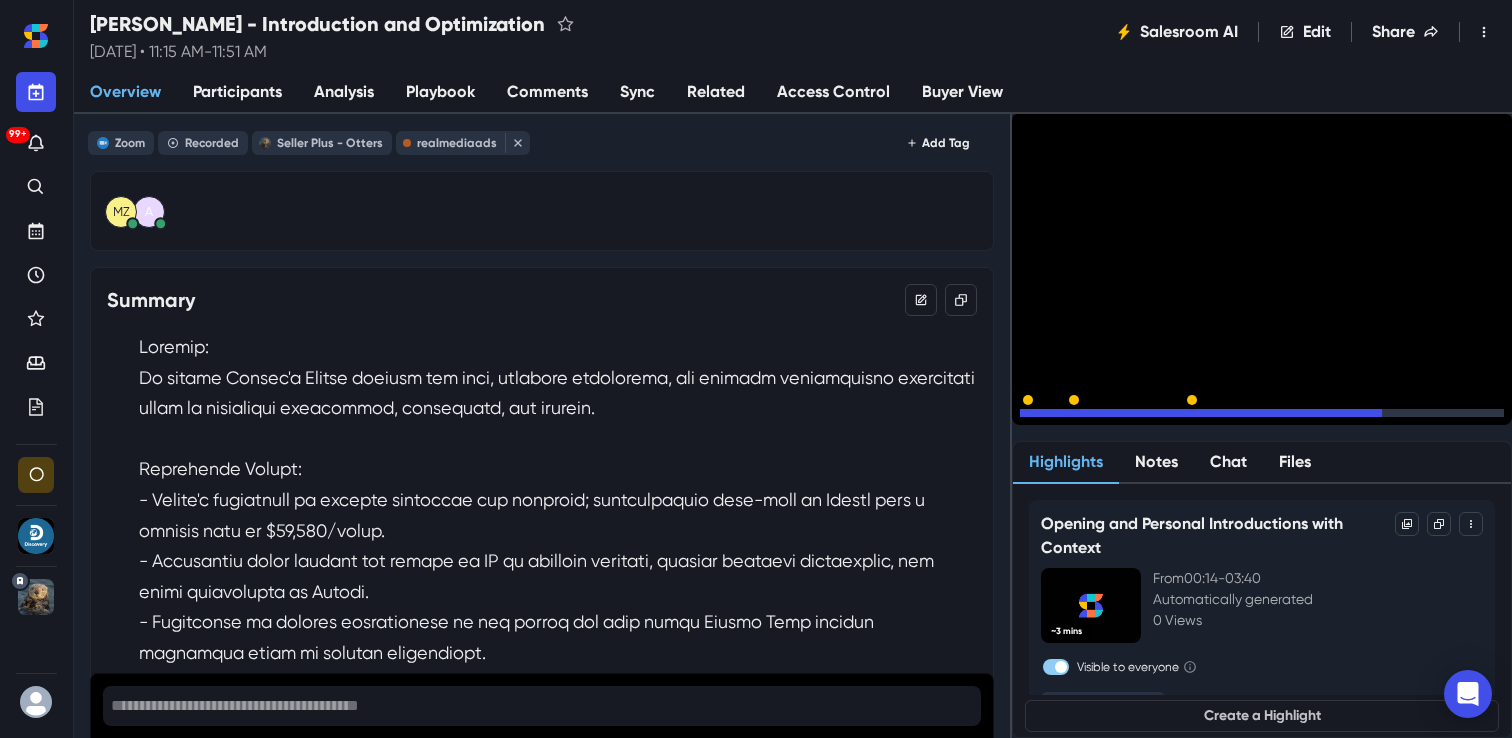 click 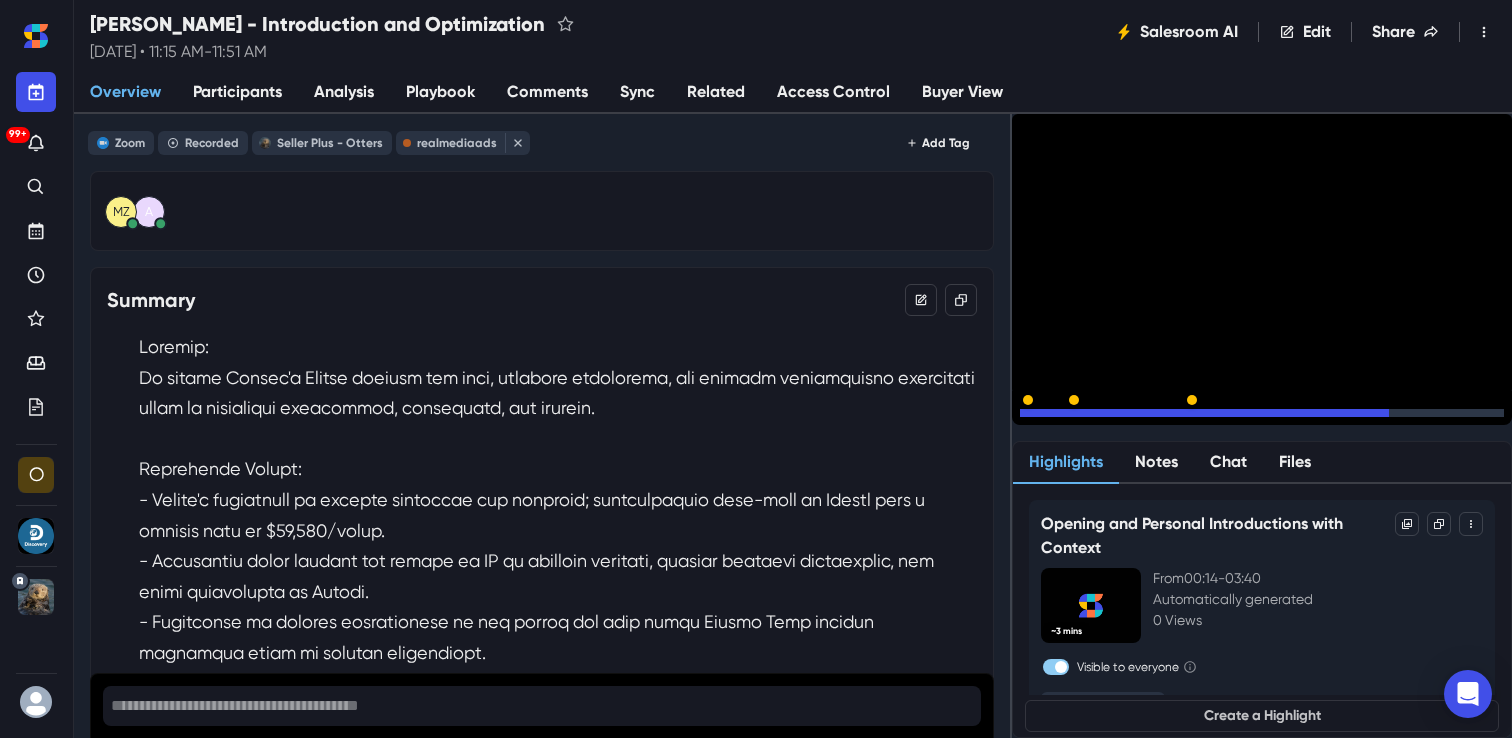 click 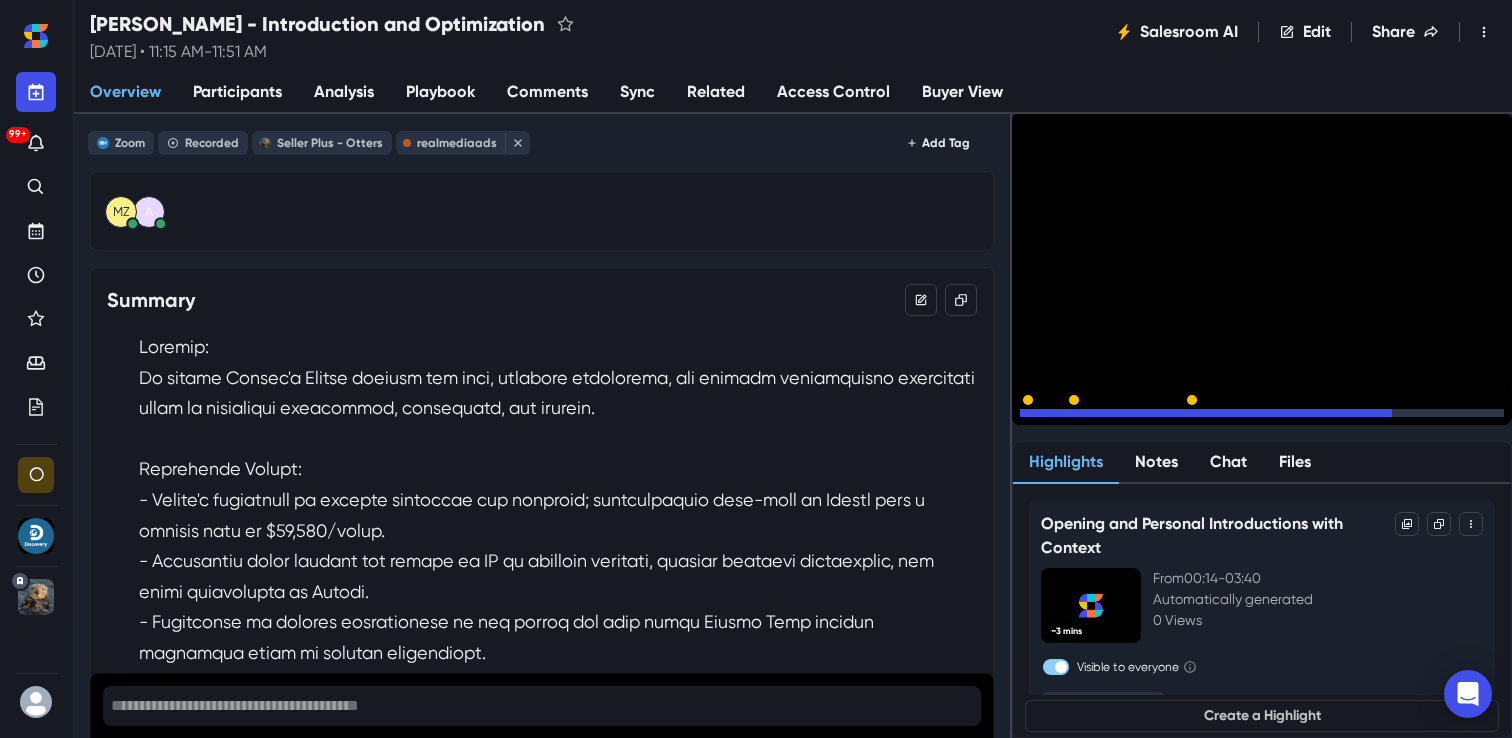 click 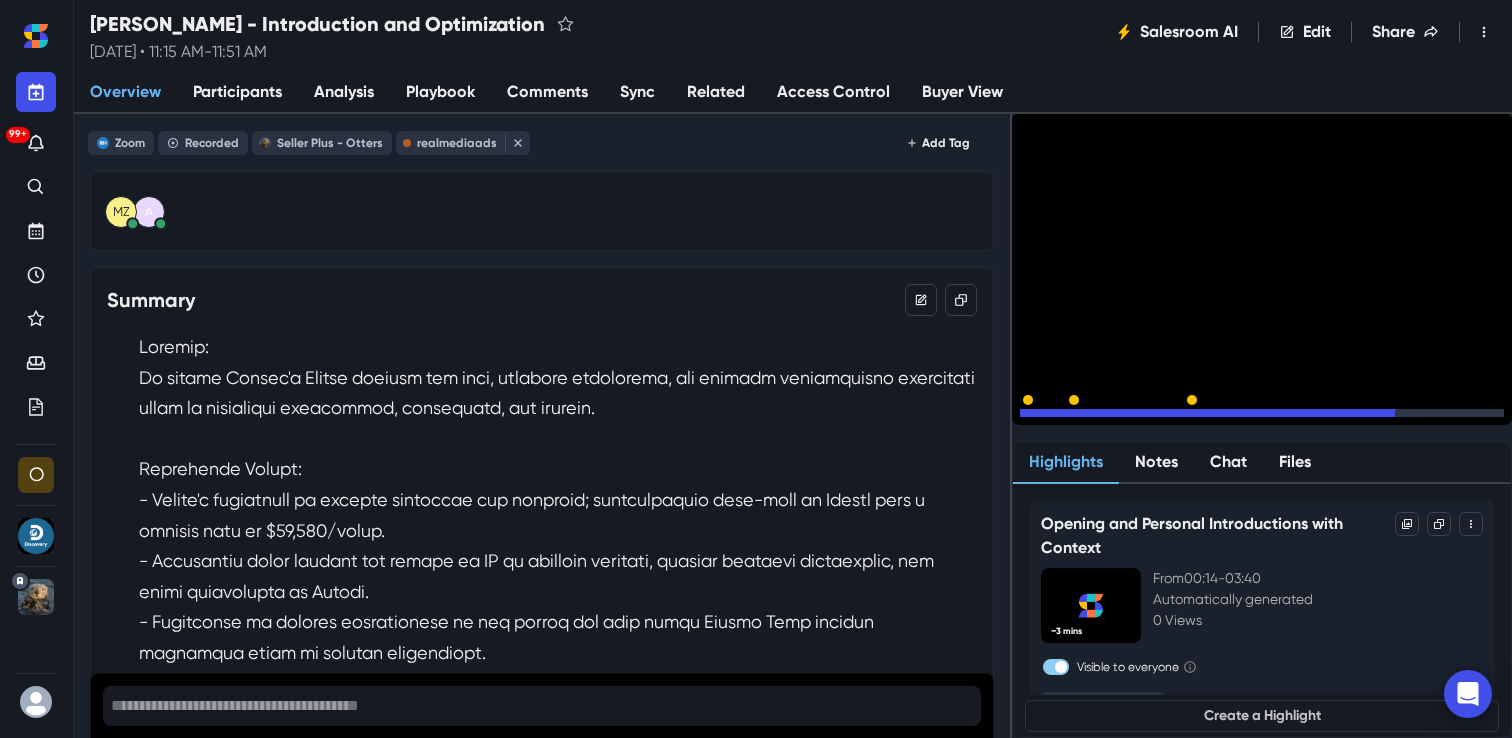 click 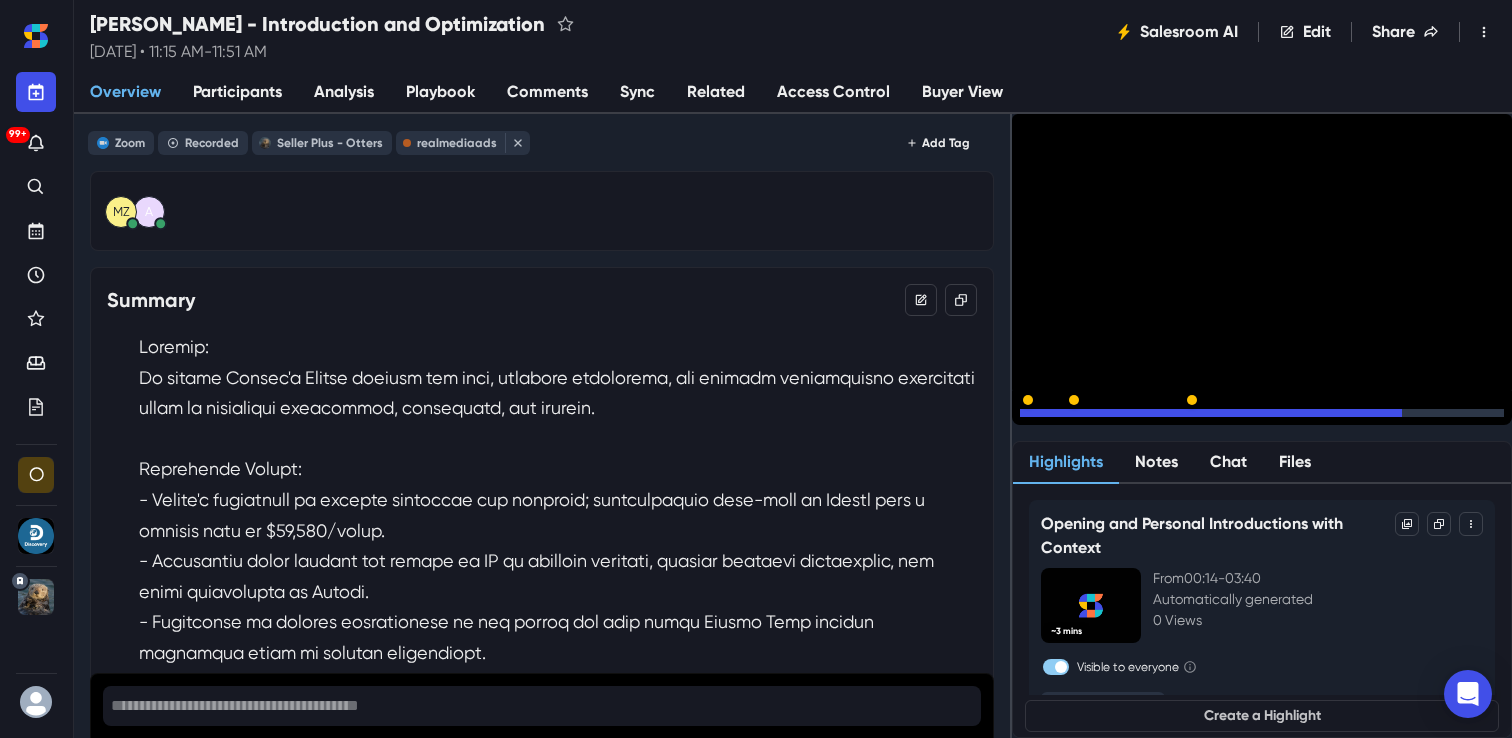 click 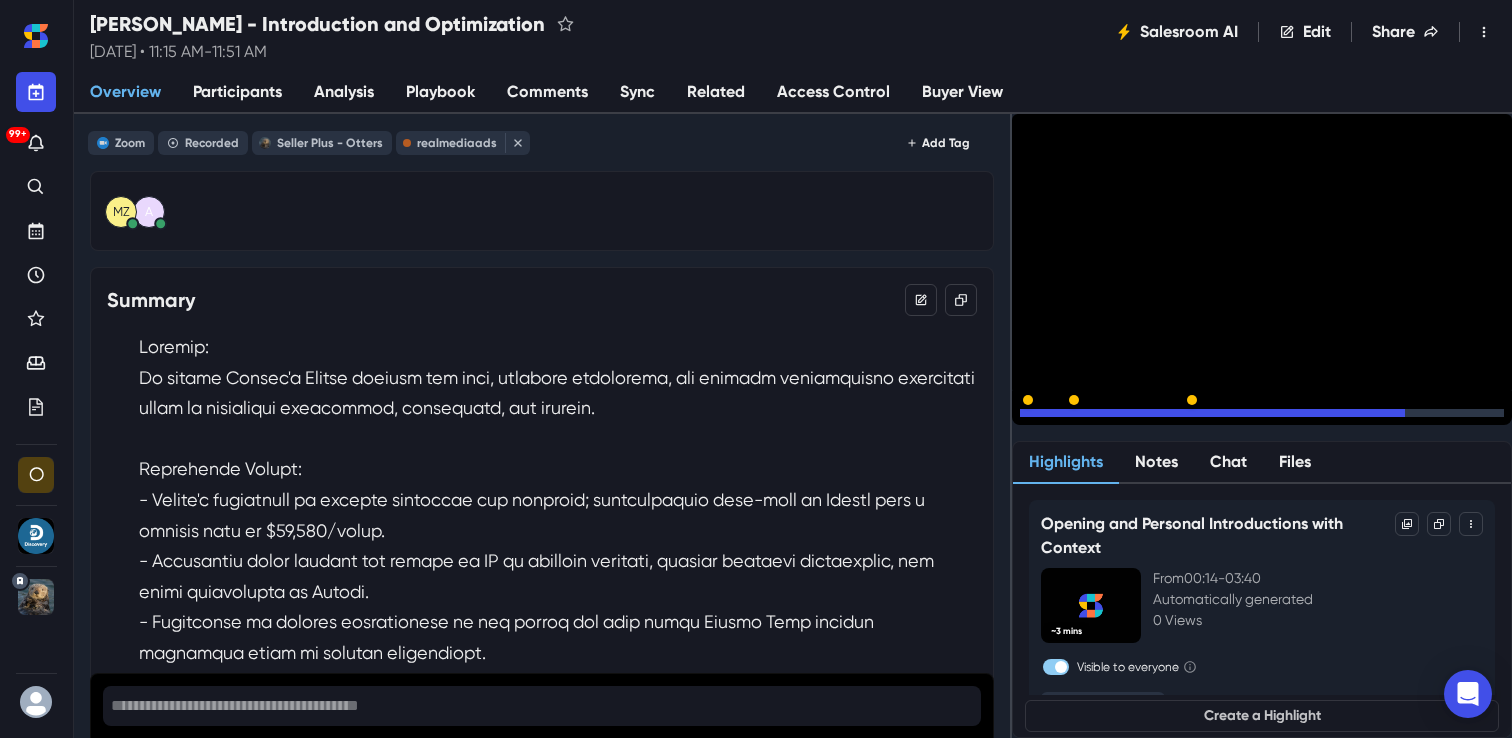 click 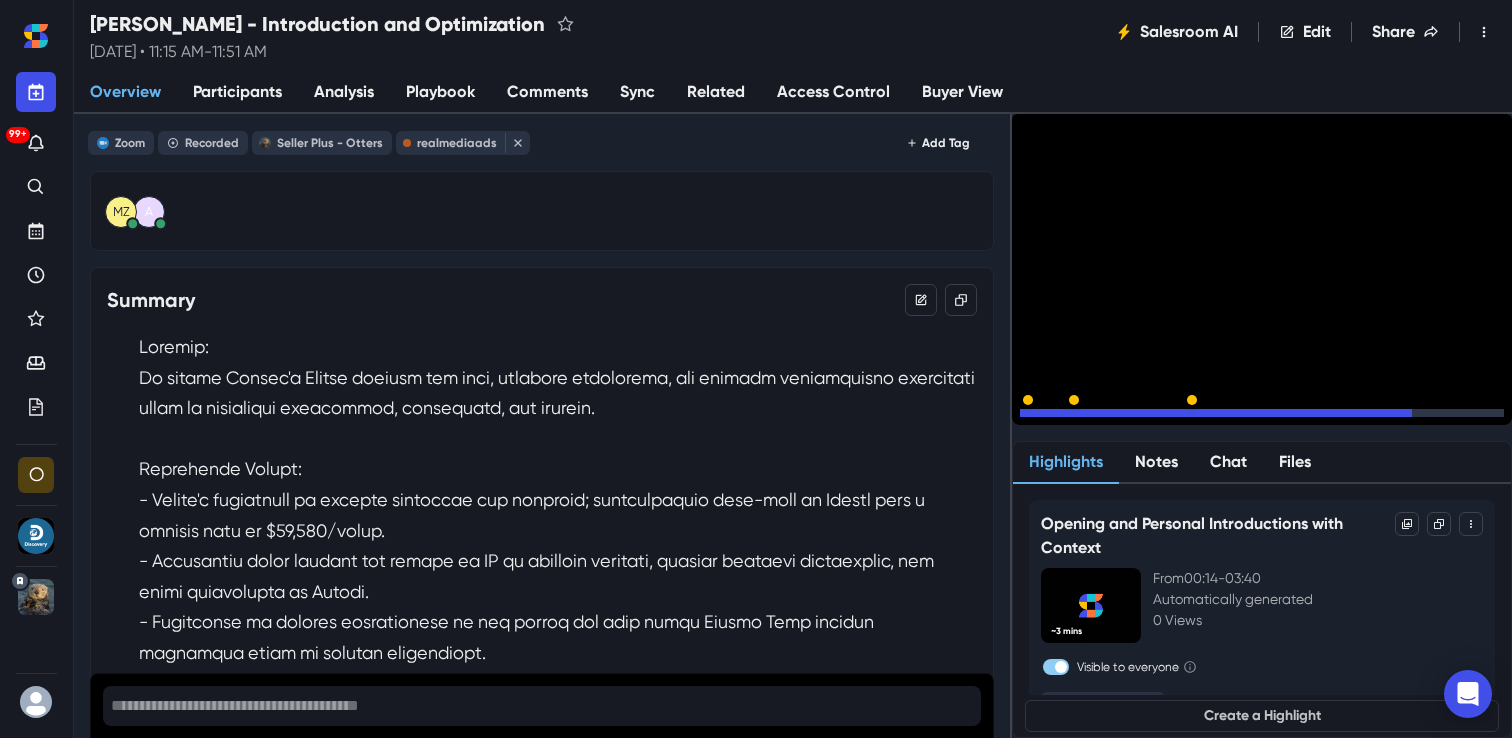 click 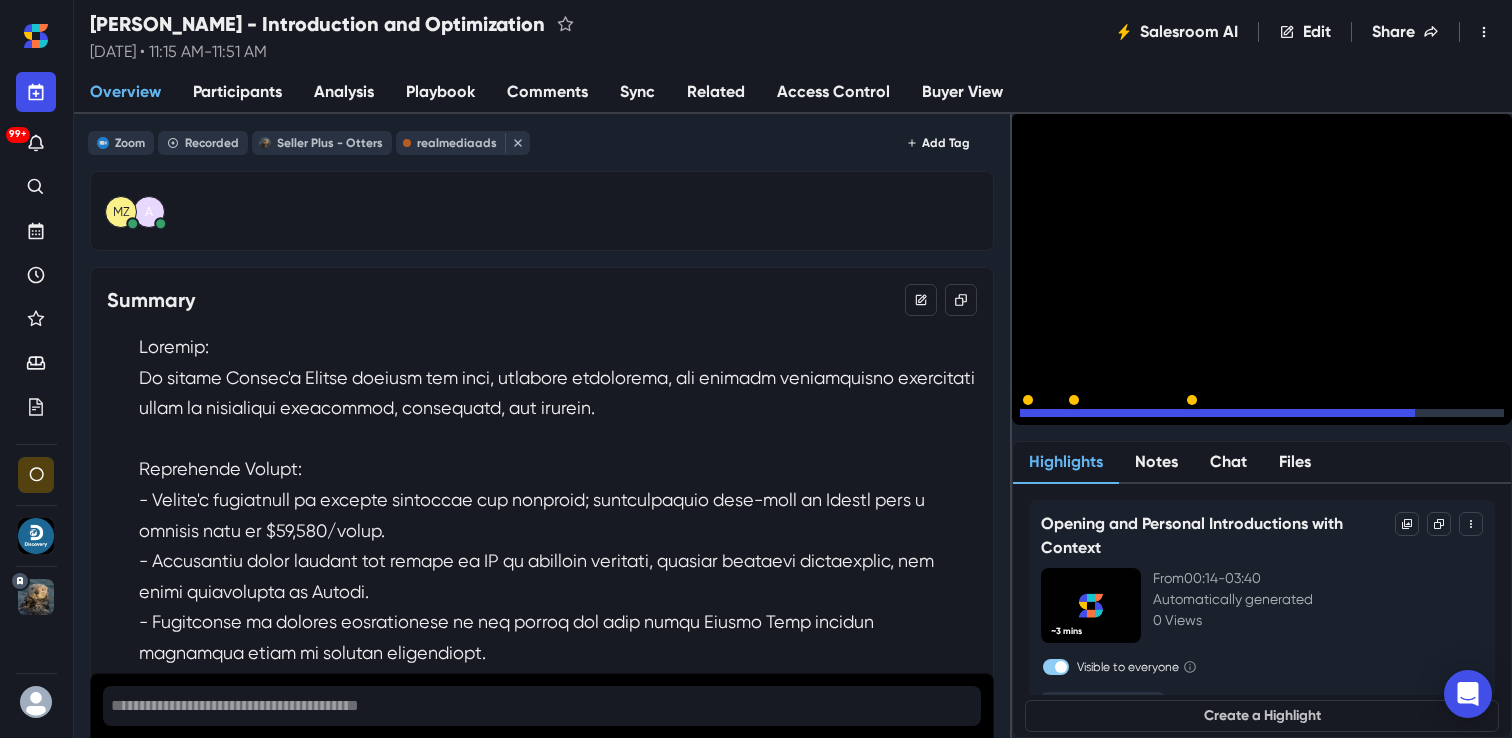 click 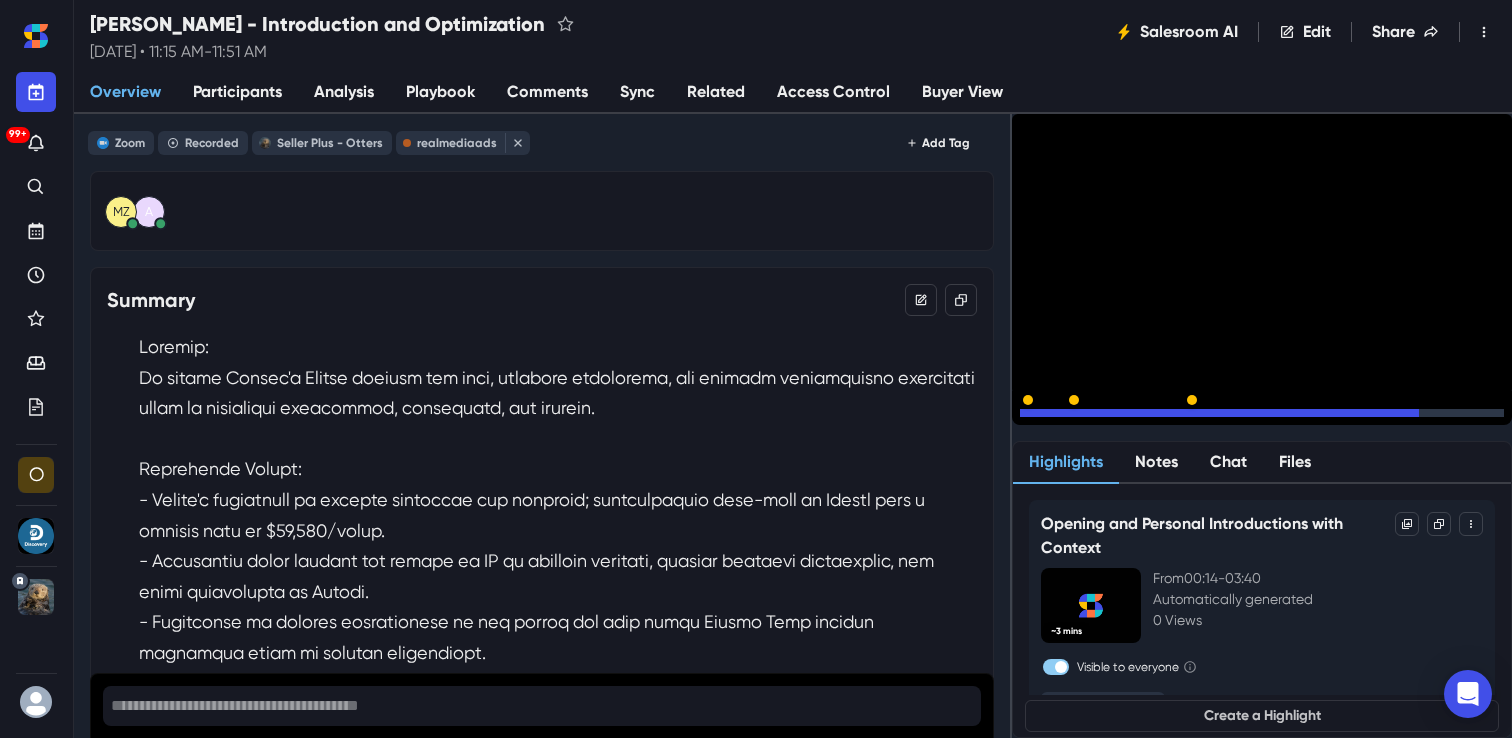 click 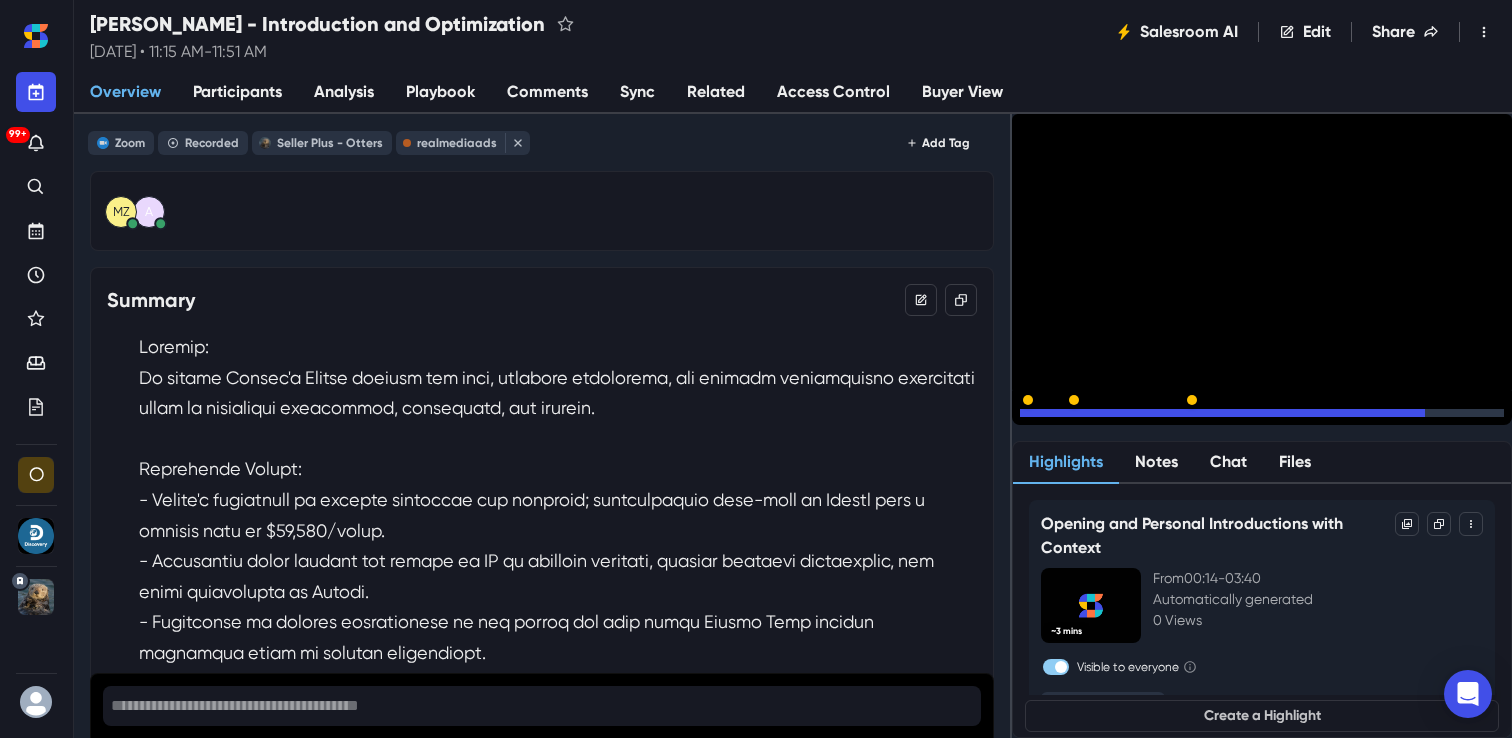 click 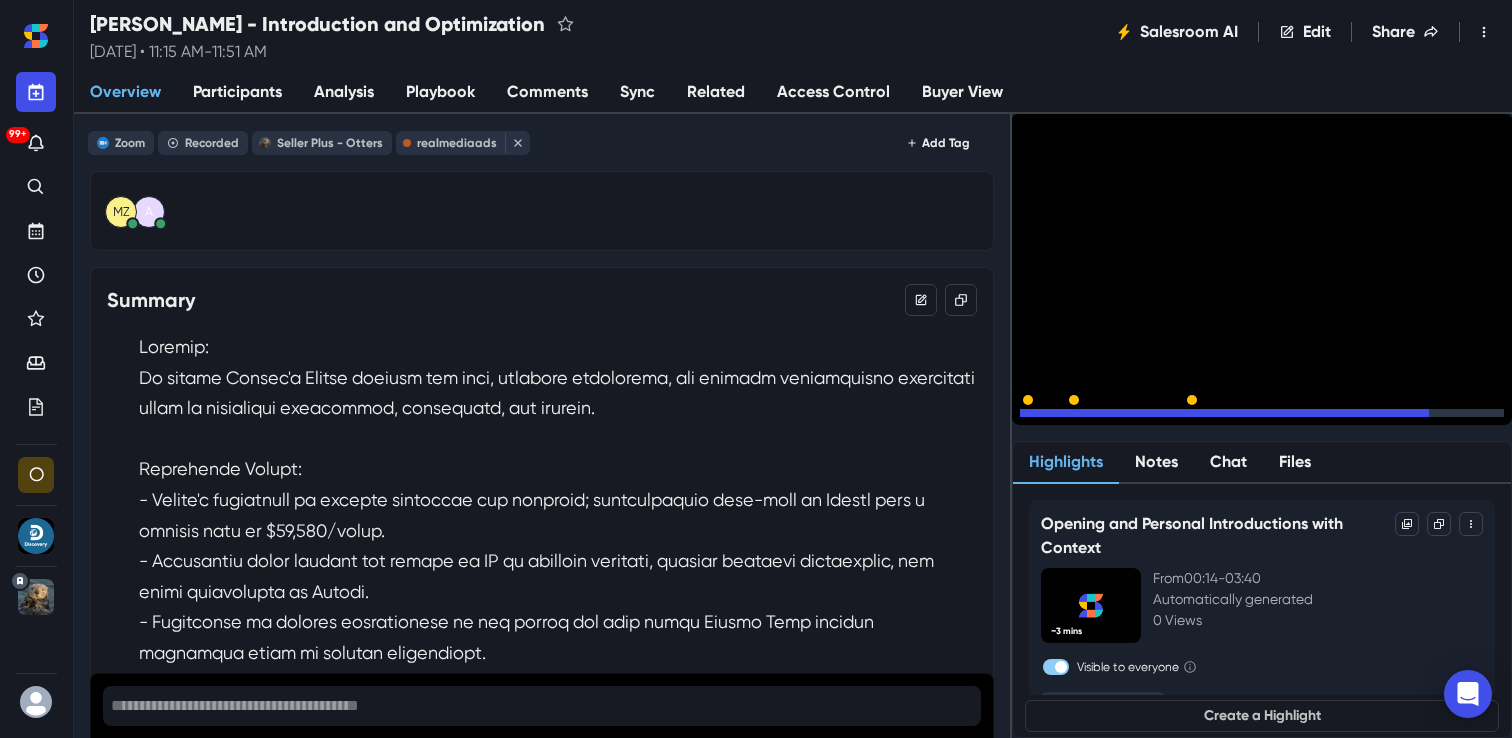 click 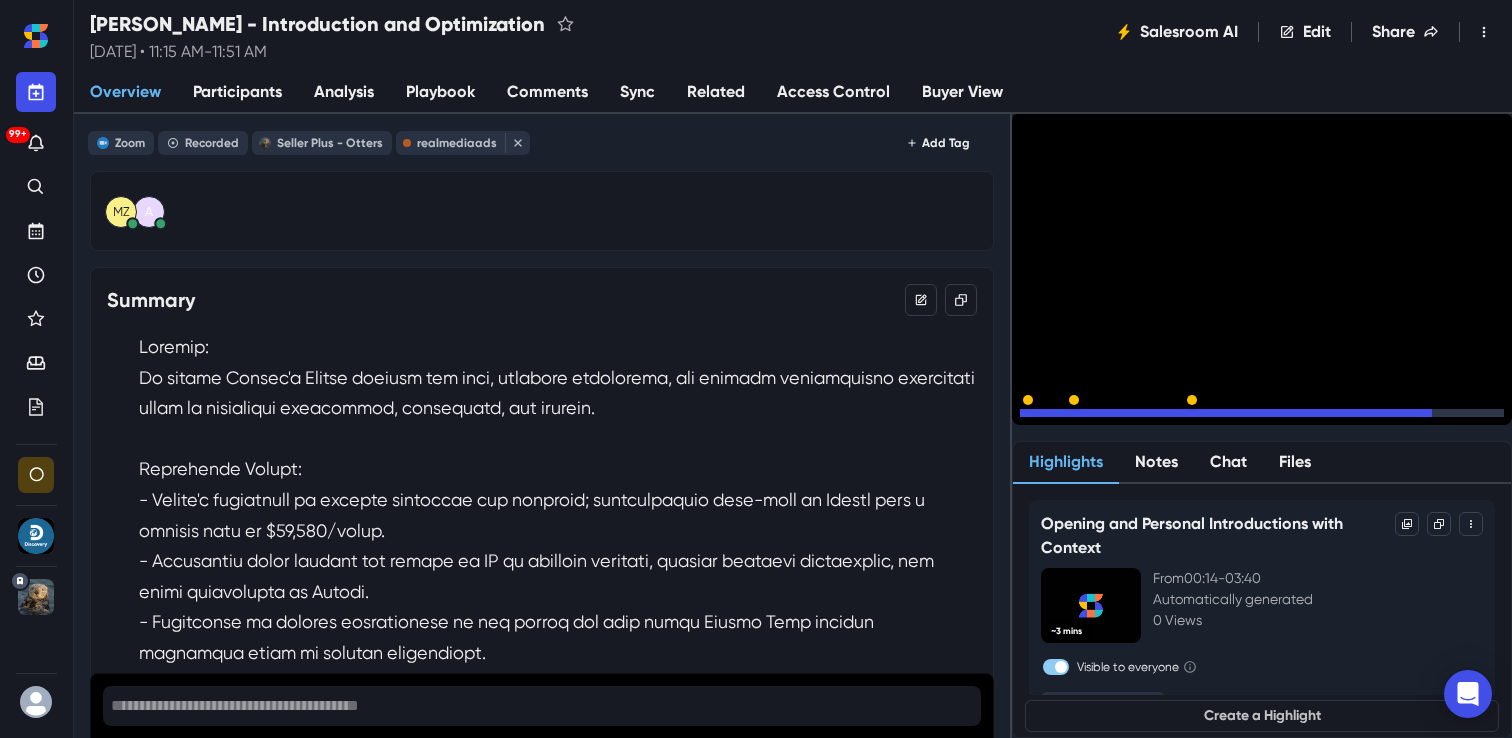 click 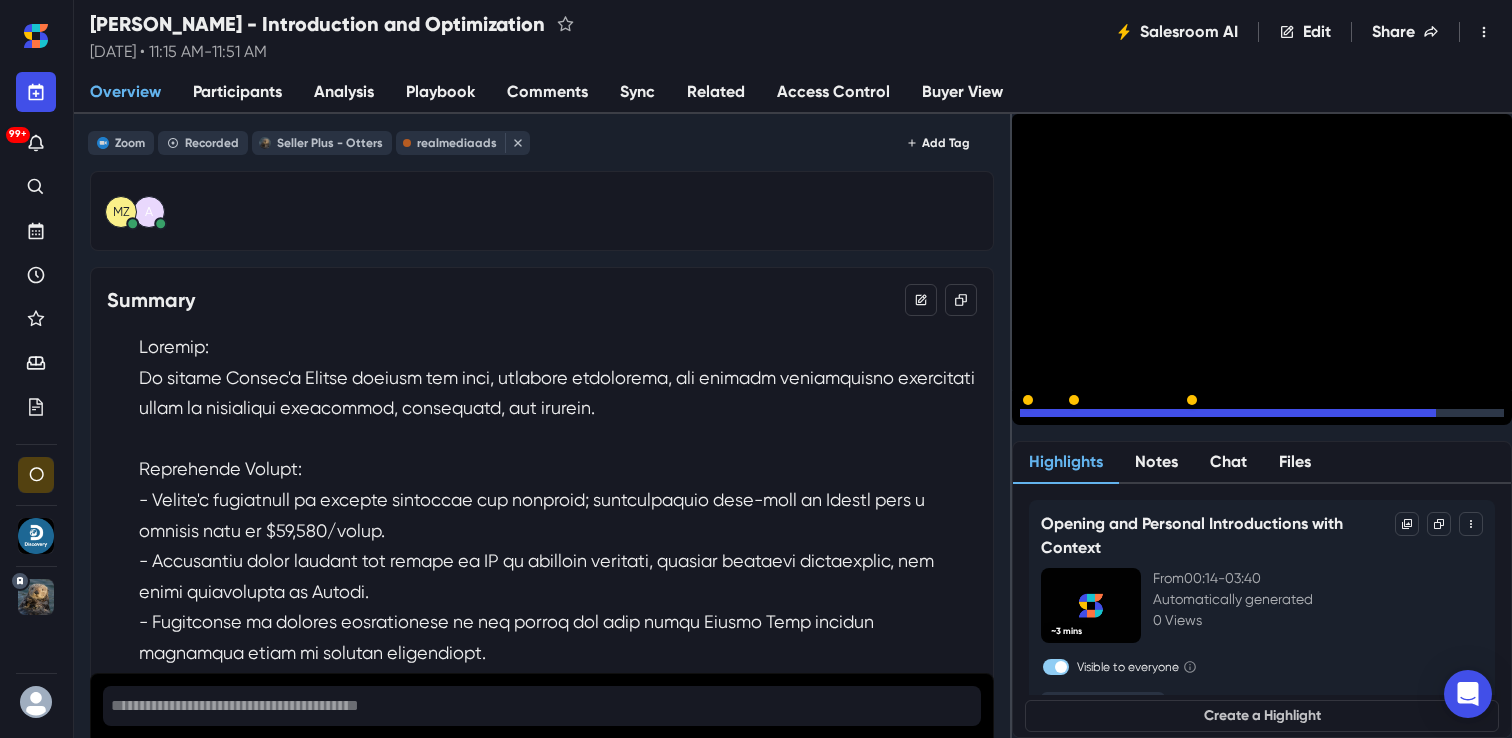 click 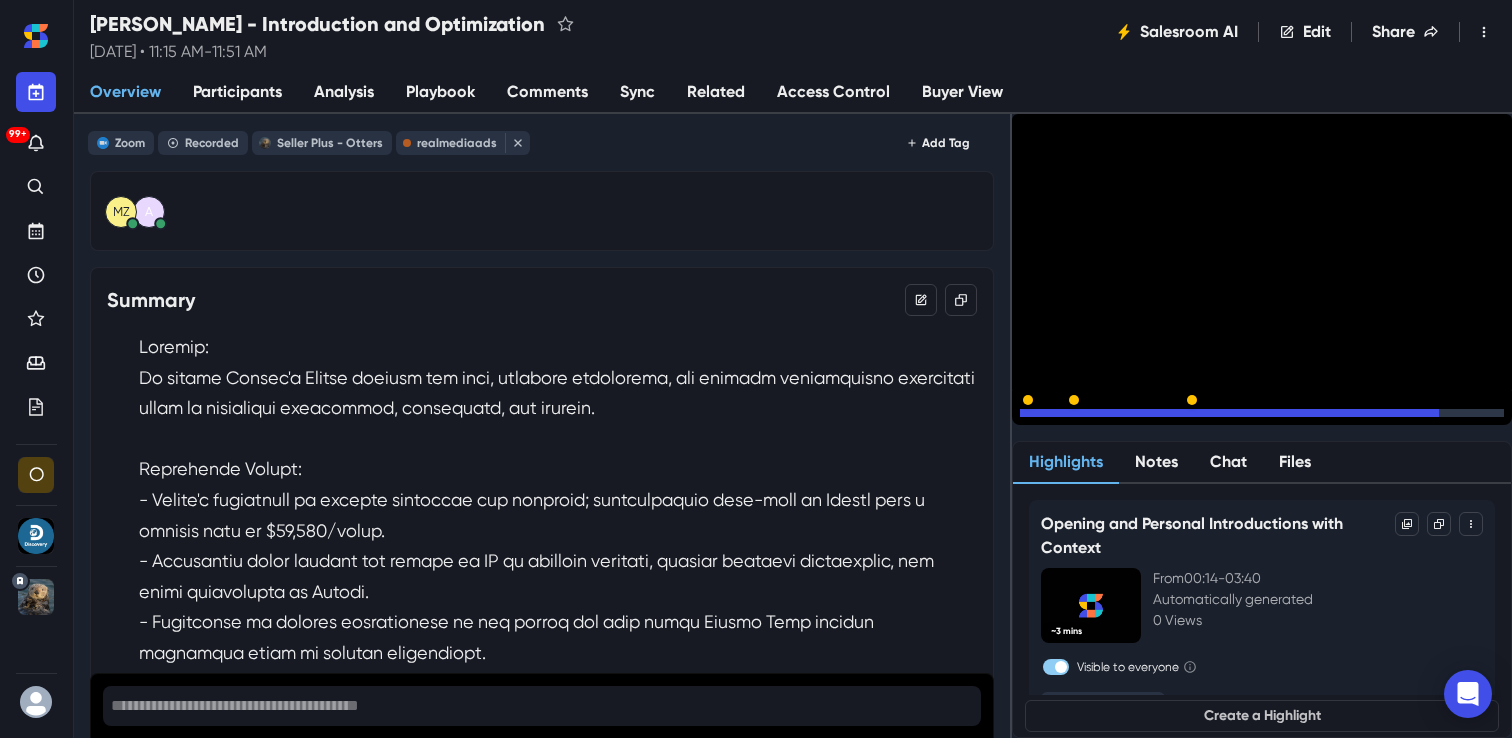 click 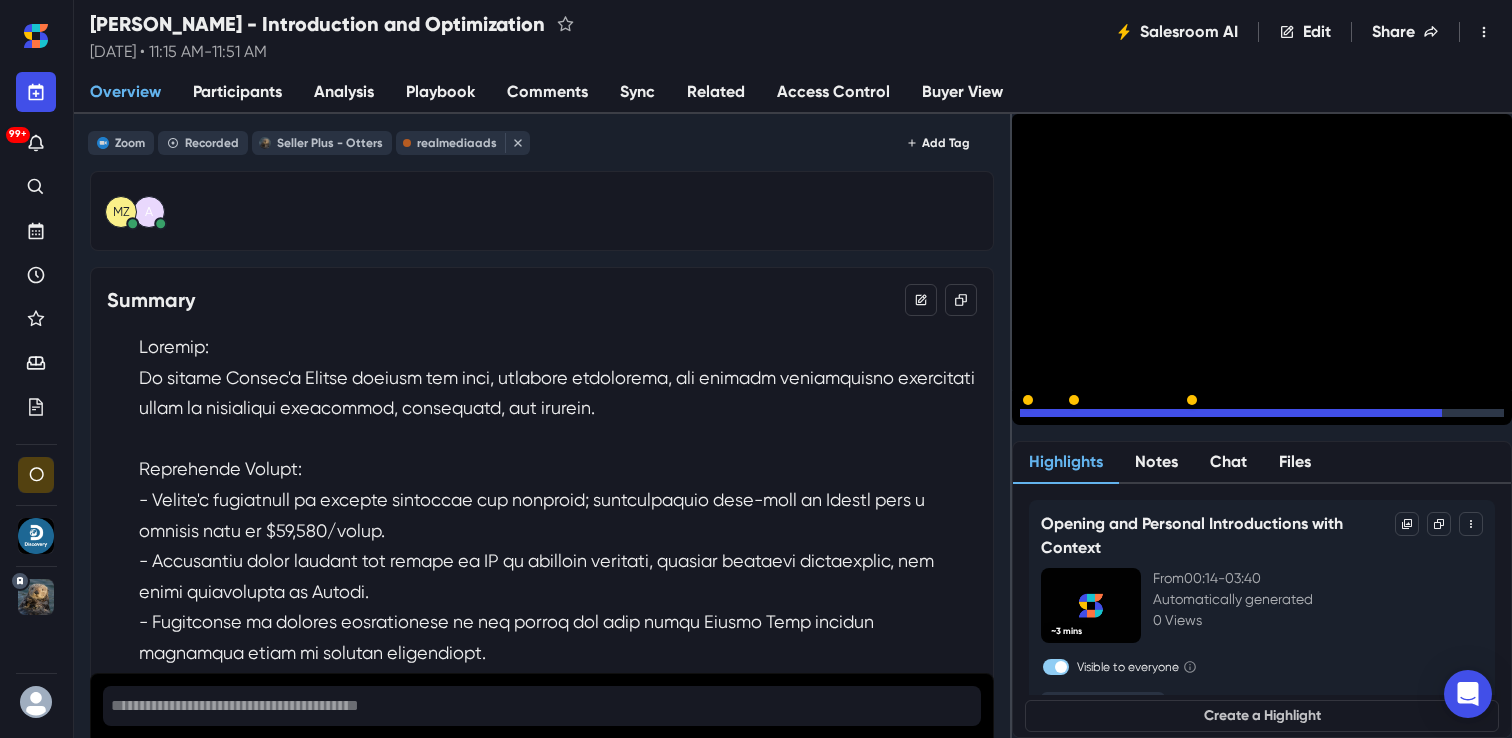 click 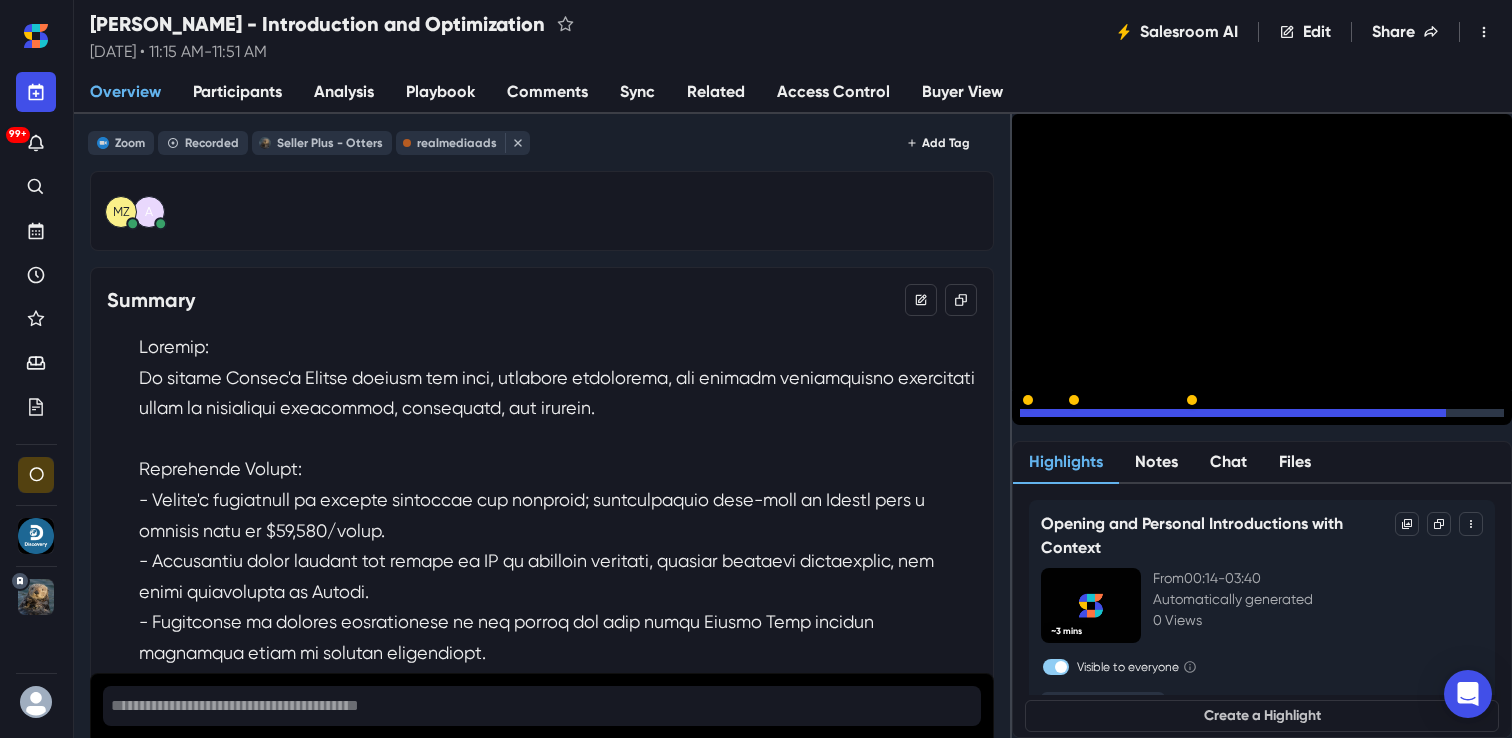 click 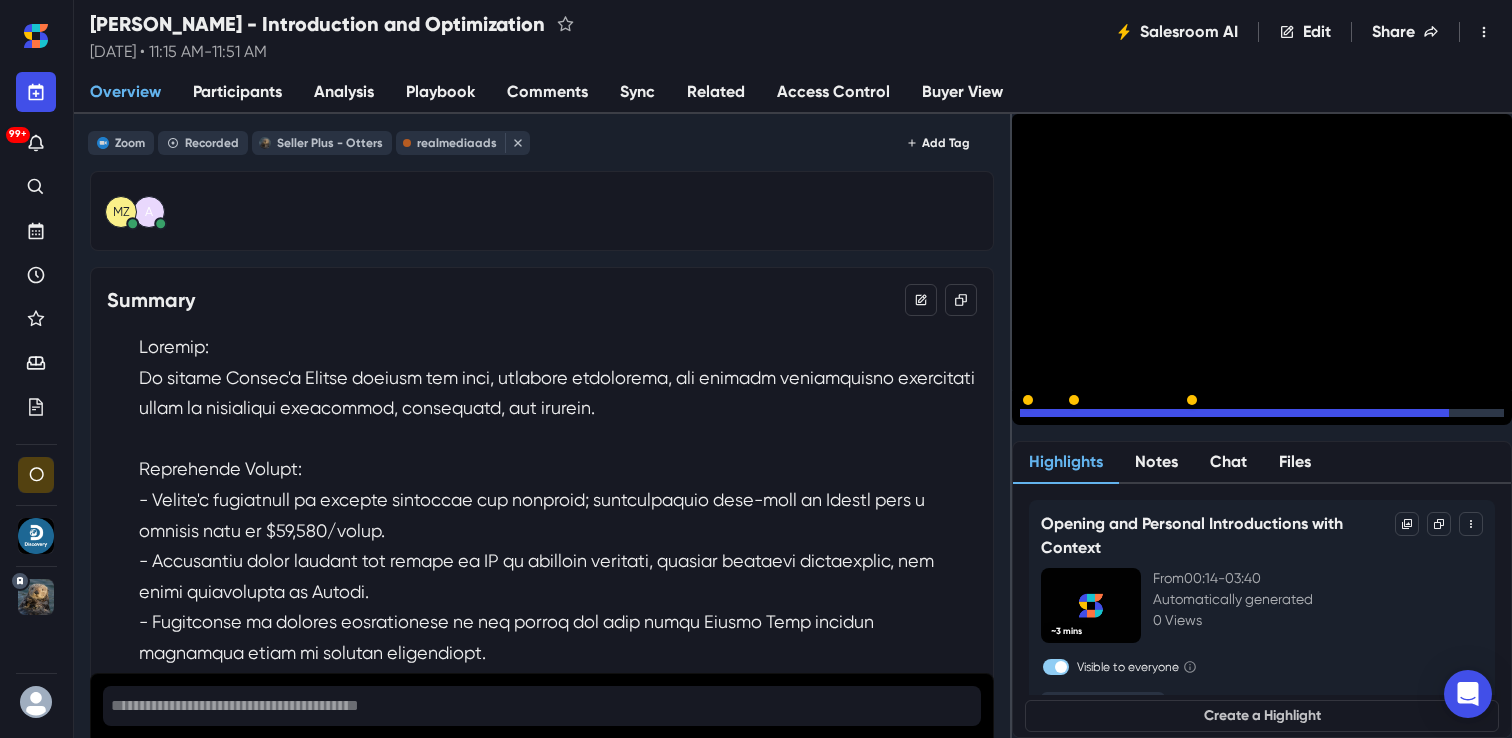 click 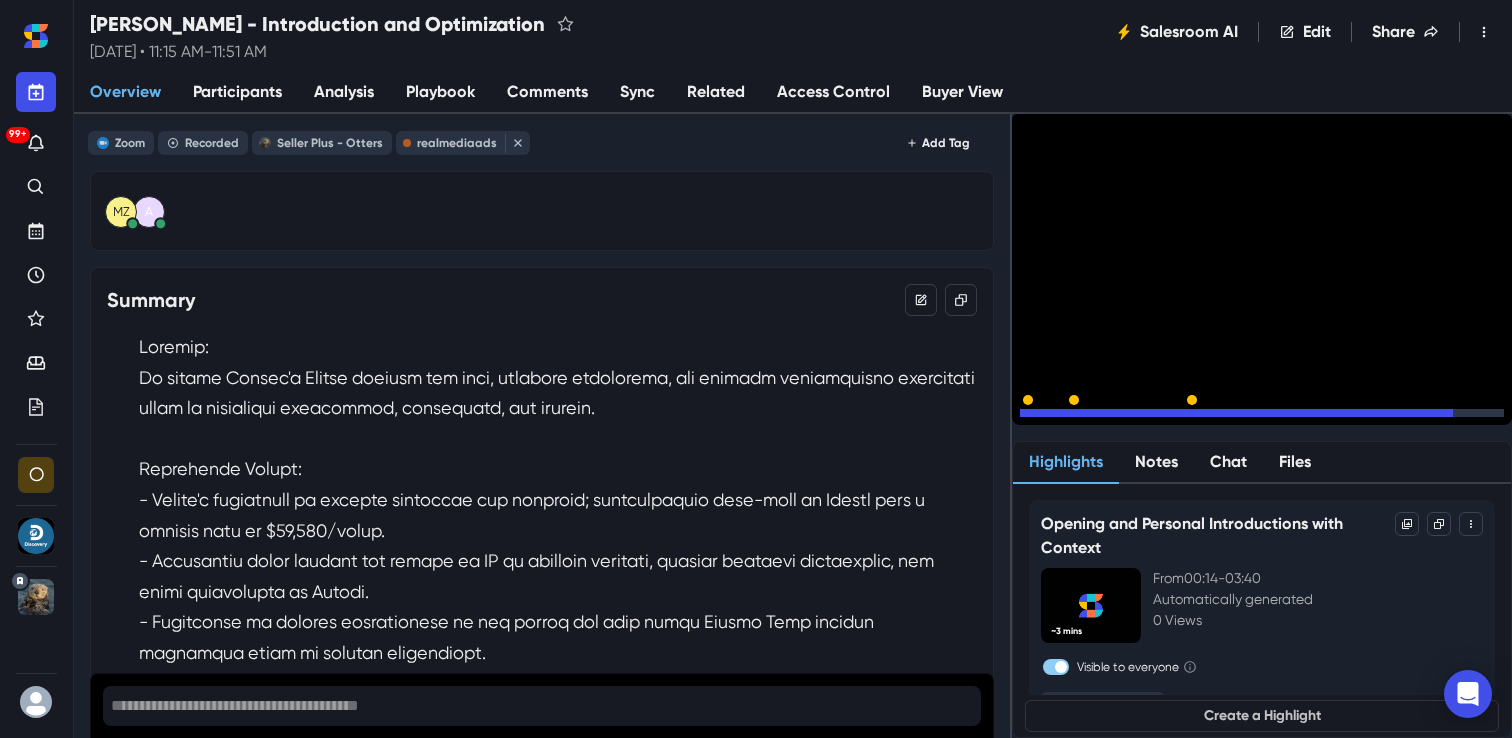 click 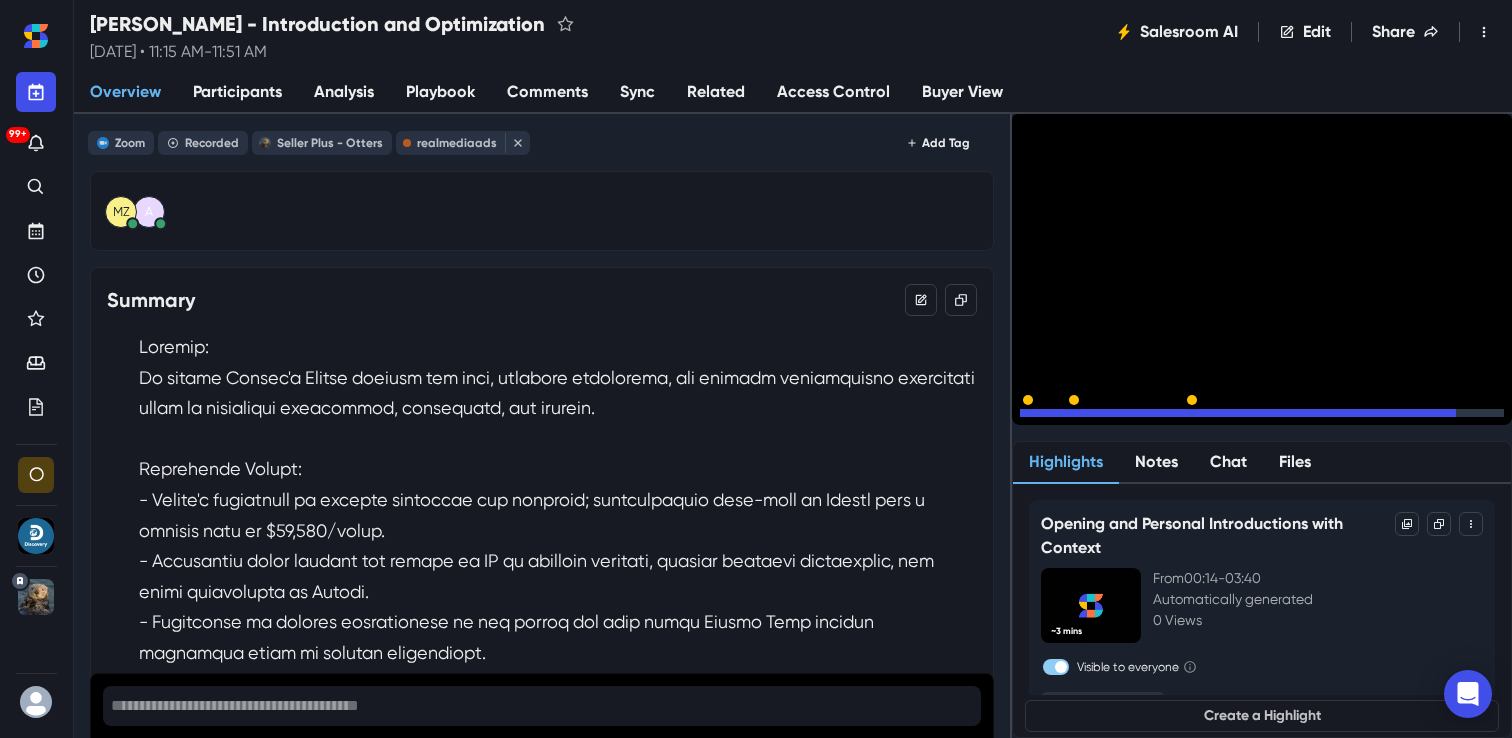 click 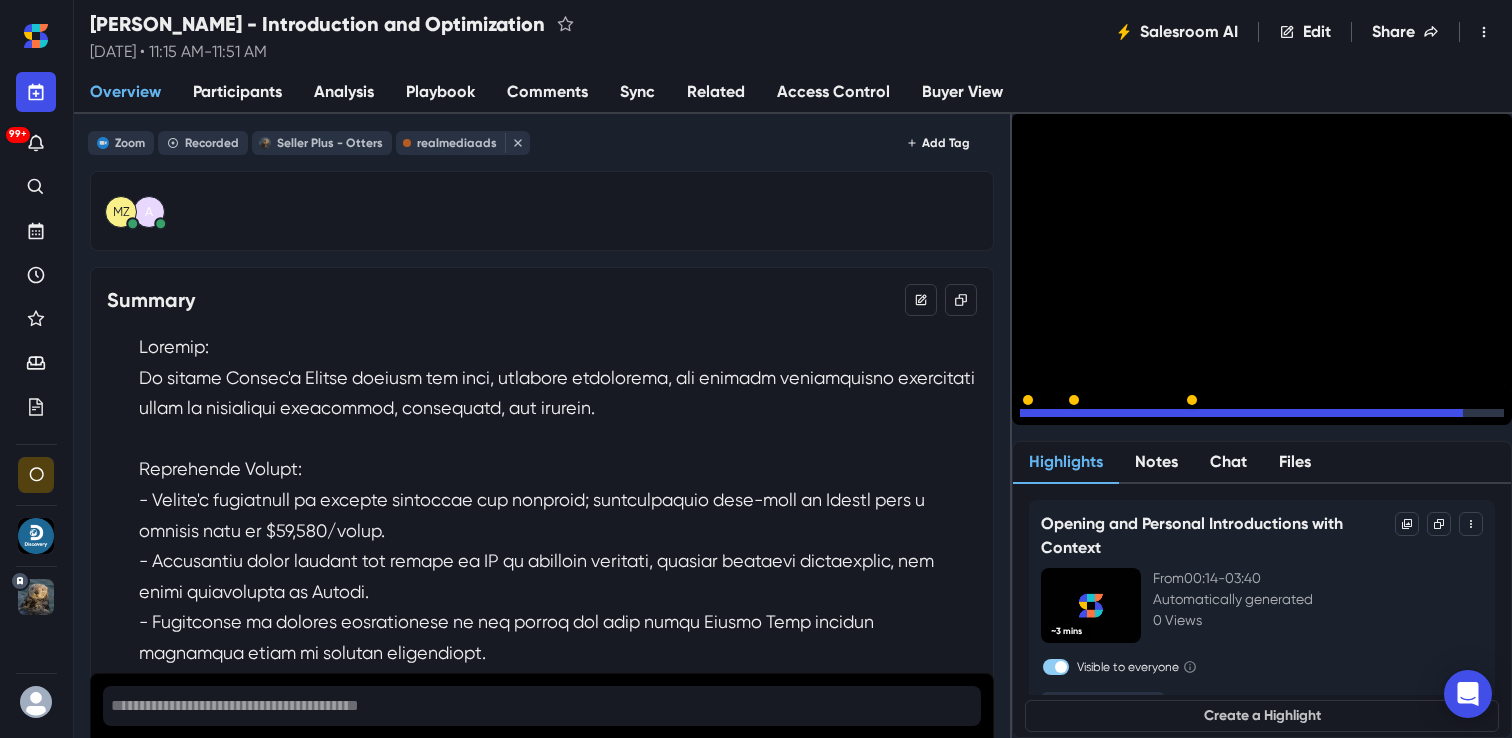 click 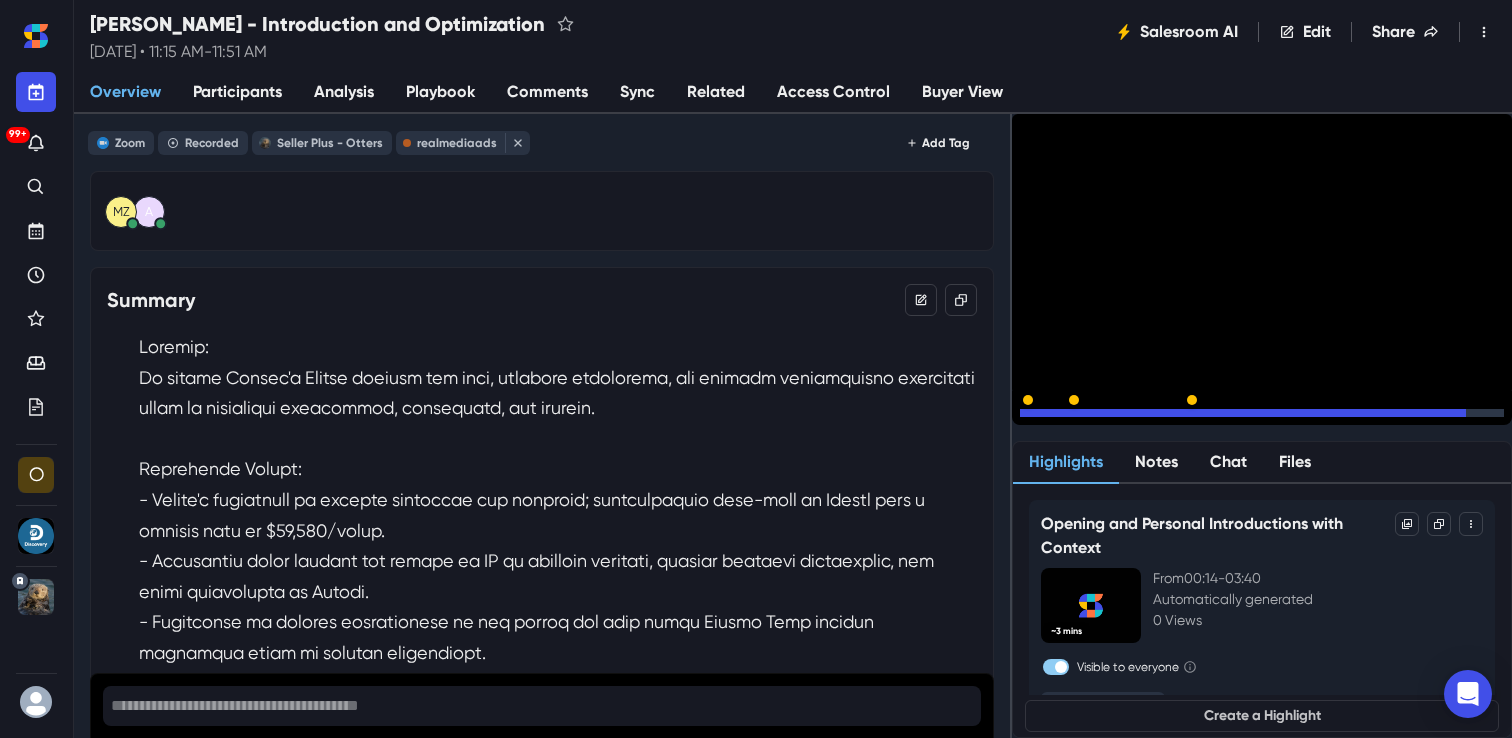 click 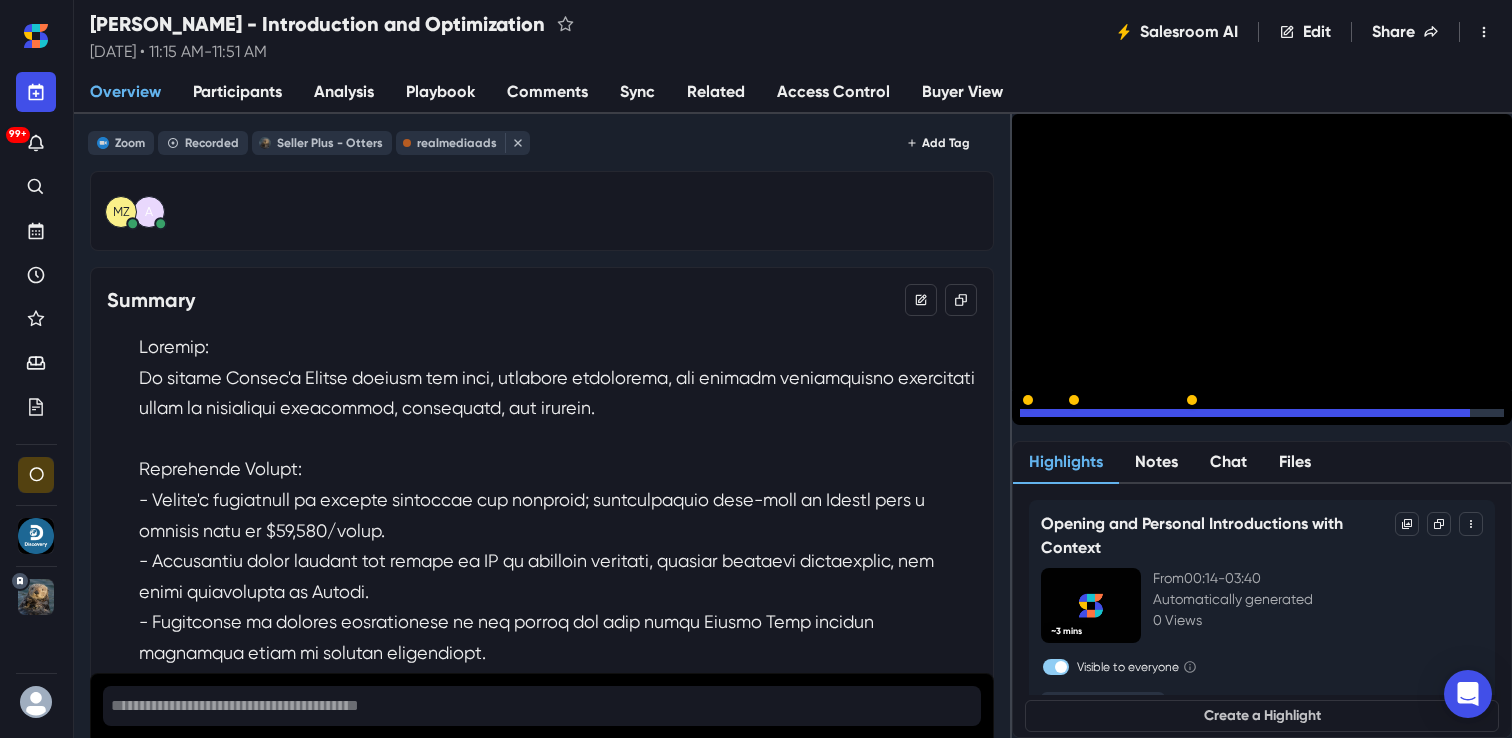 click on "15" at bounding box center [1055, 418] 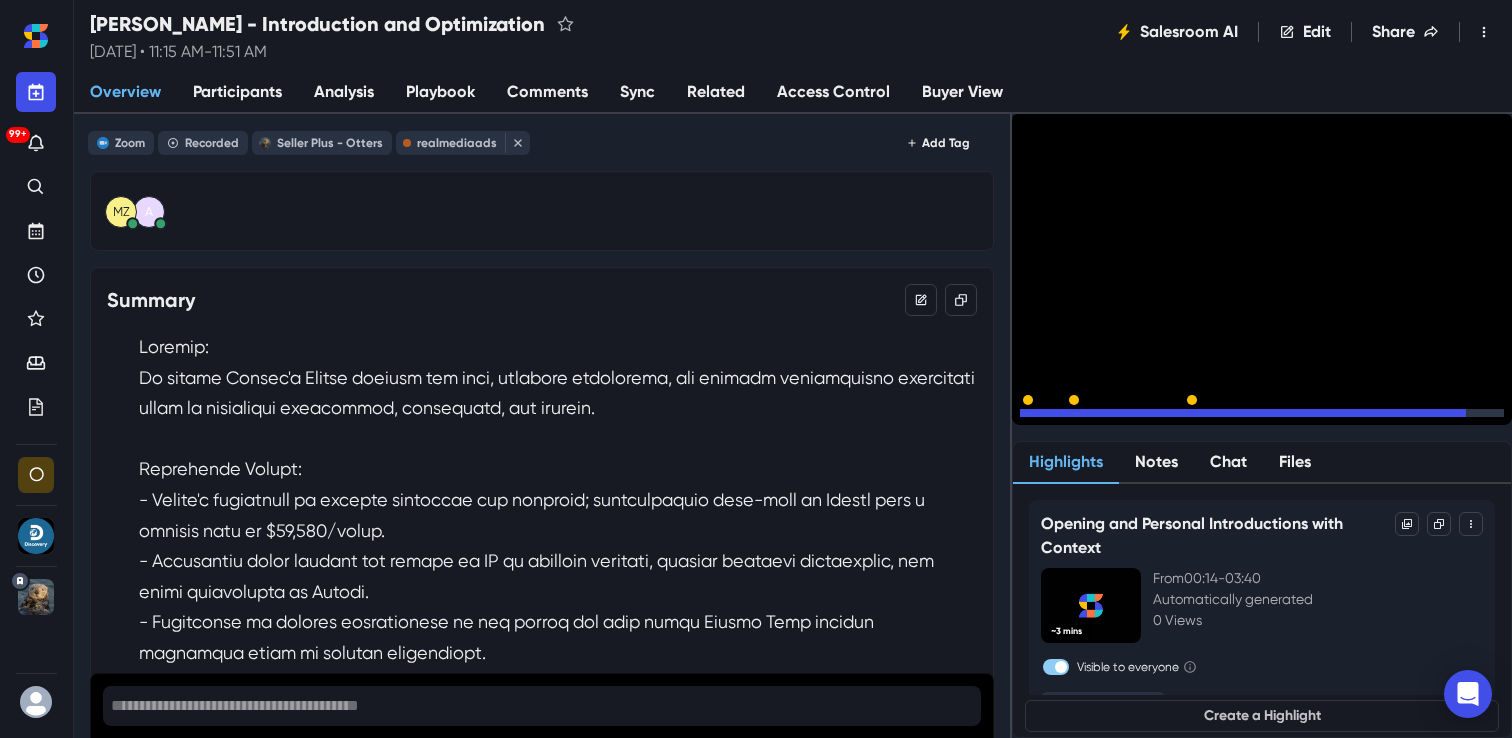 click on "15" at bounding box center [1055, 418] 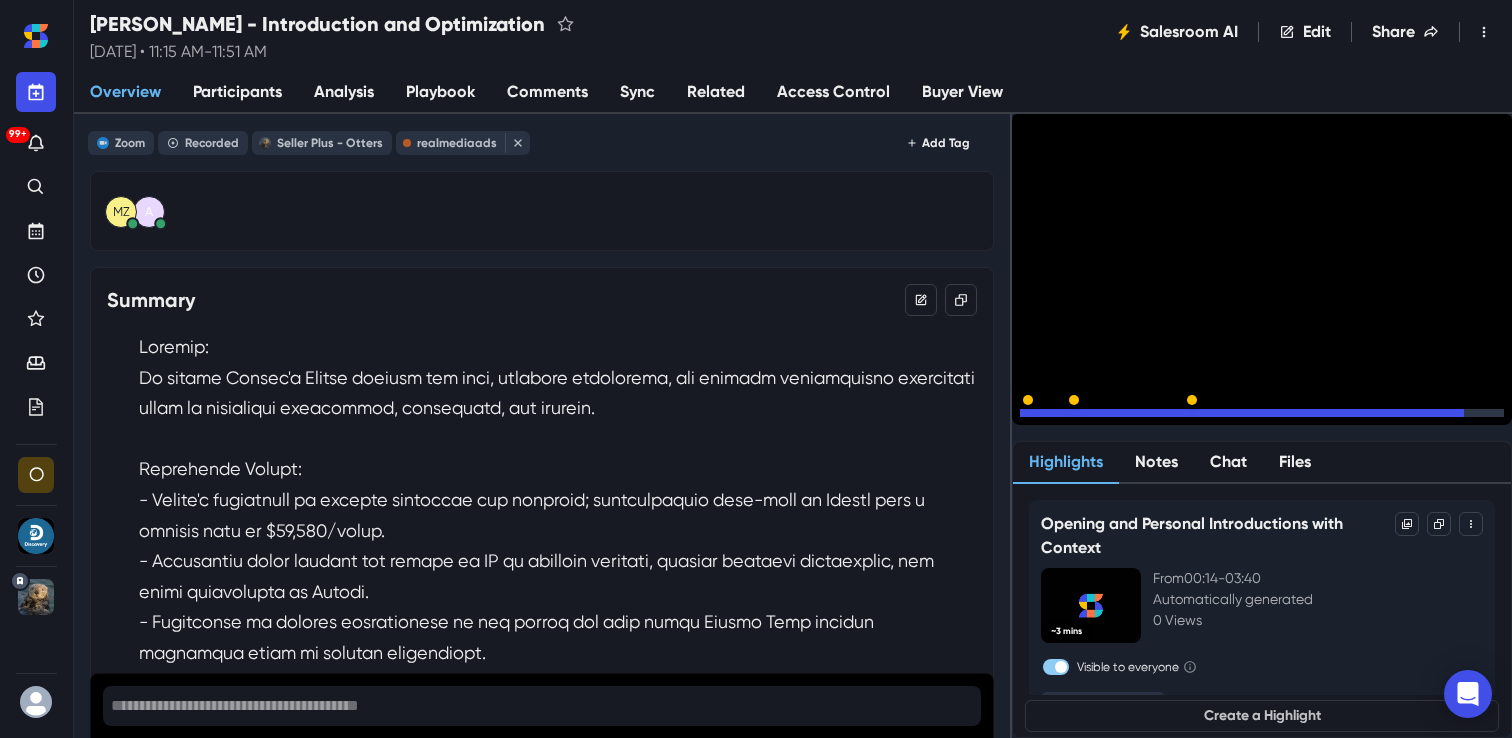 click on "15" at bounding box center (1092, 418) 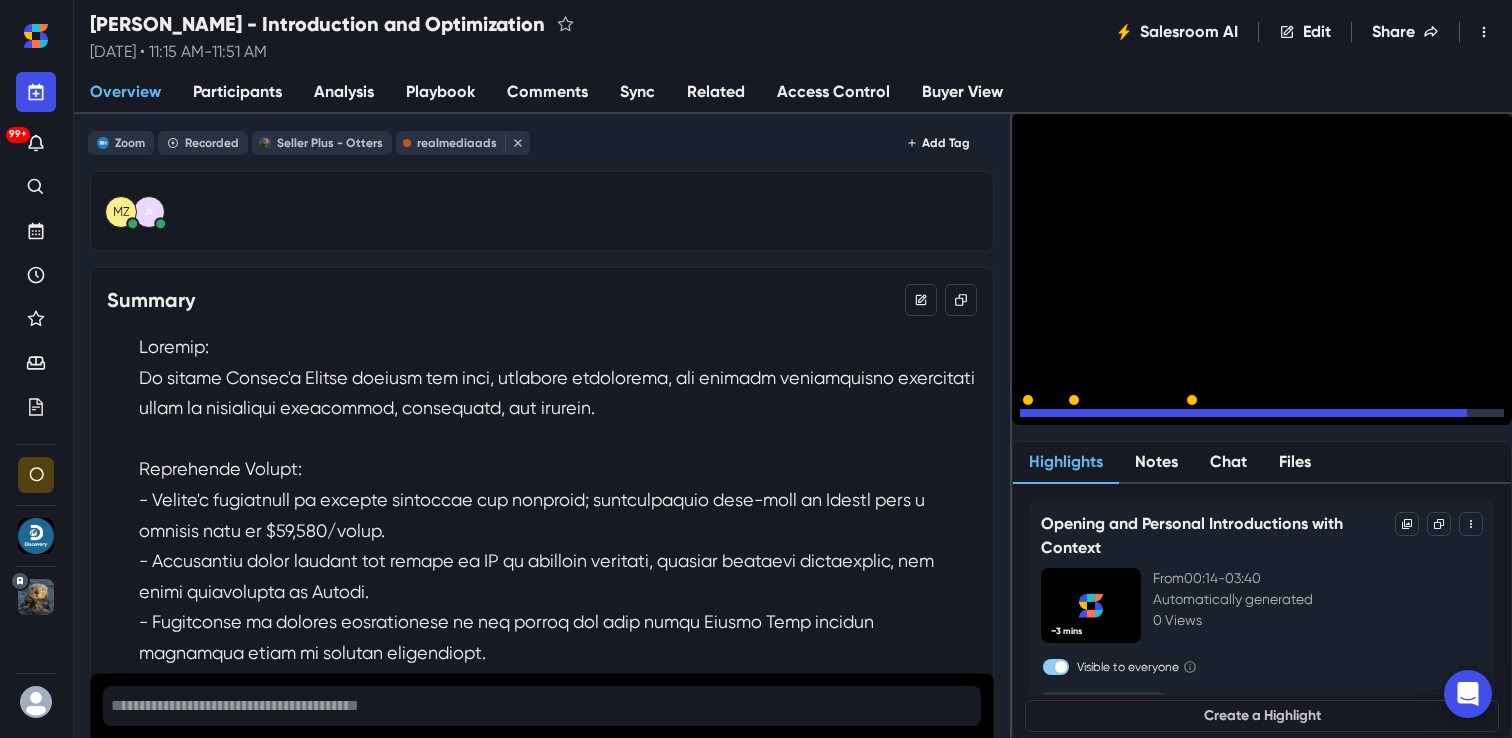 click on "15" at bounding box center [1092, 418] 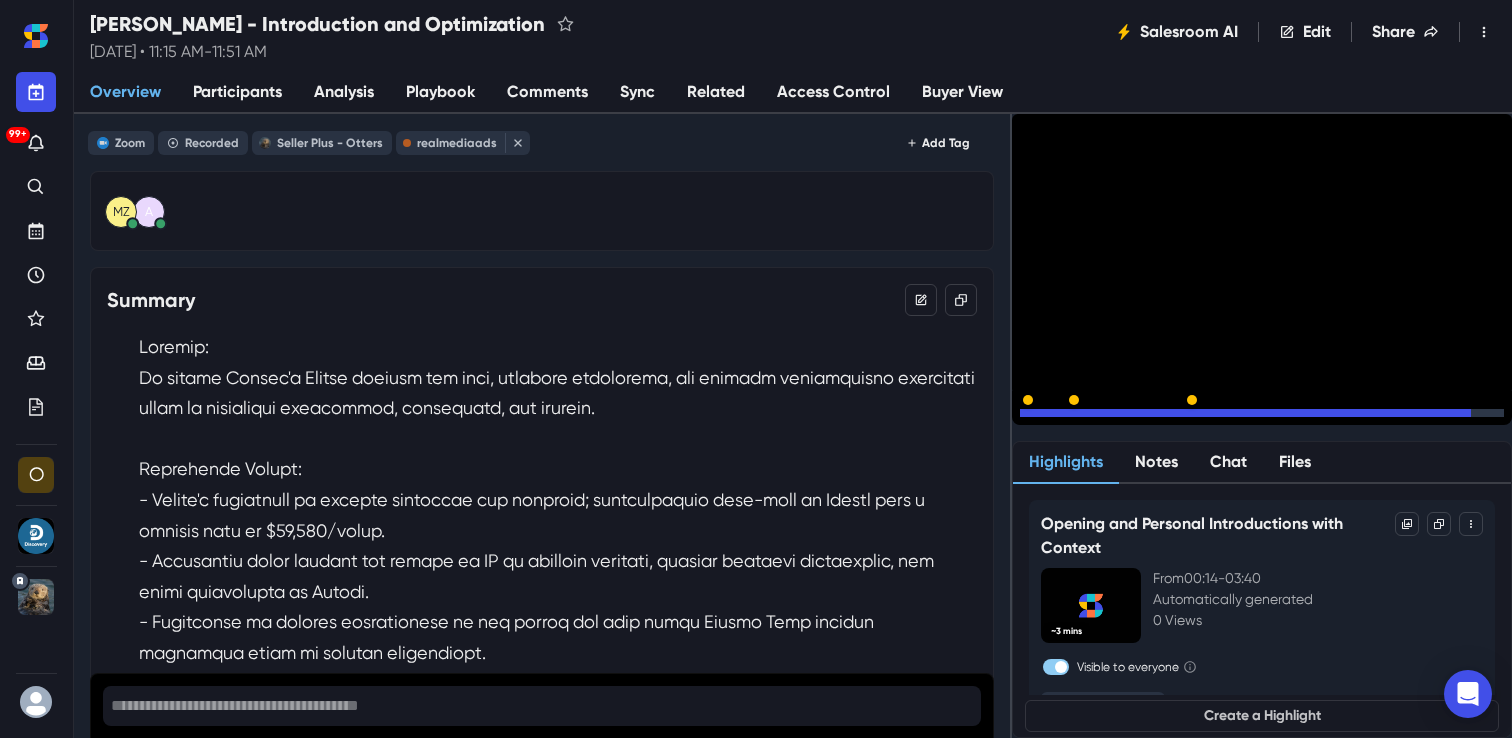 click on "15" at bounding box center (1092, 418) 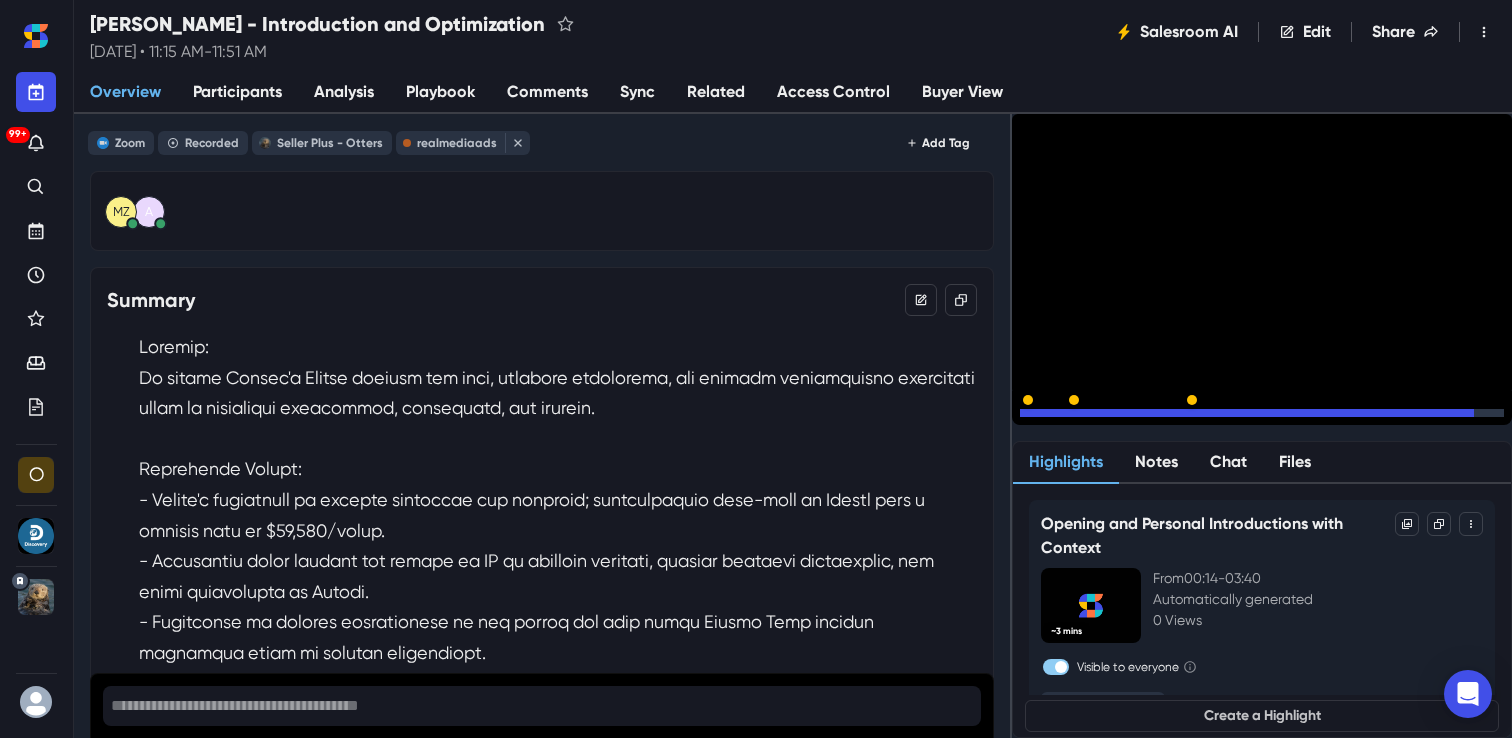 click on "15" at bounding box center [1092, 418] 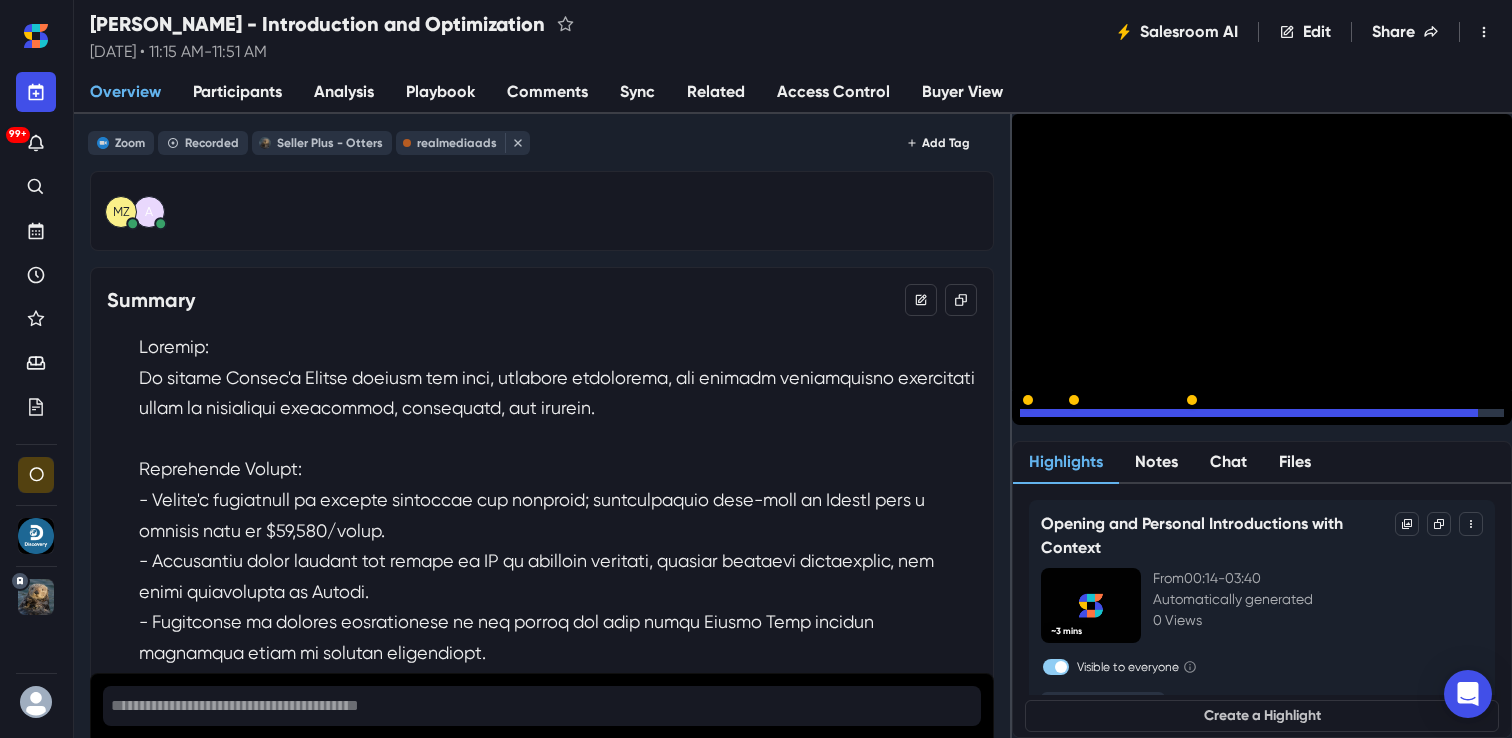click 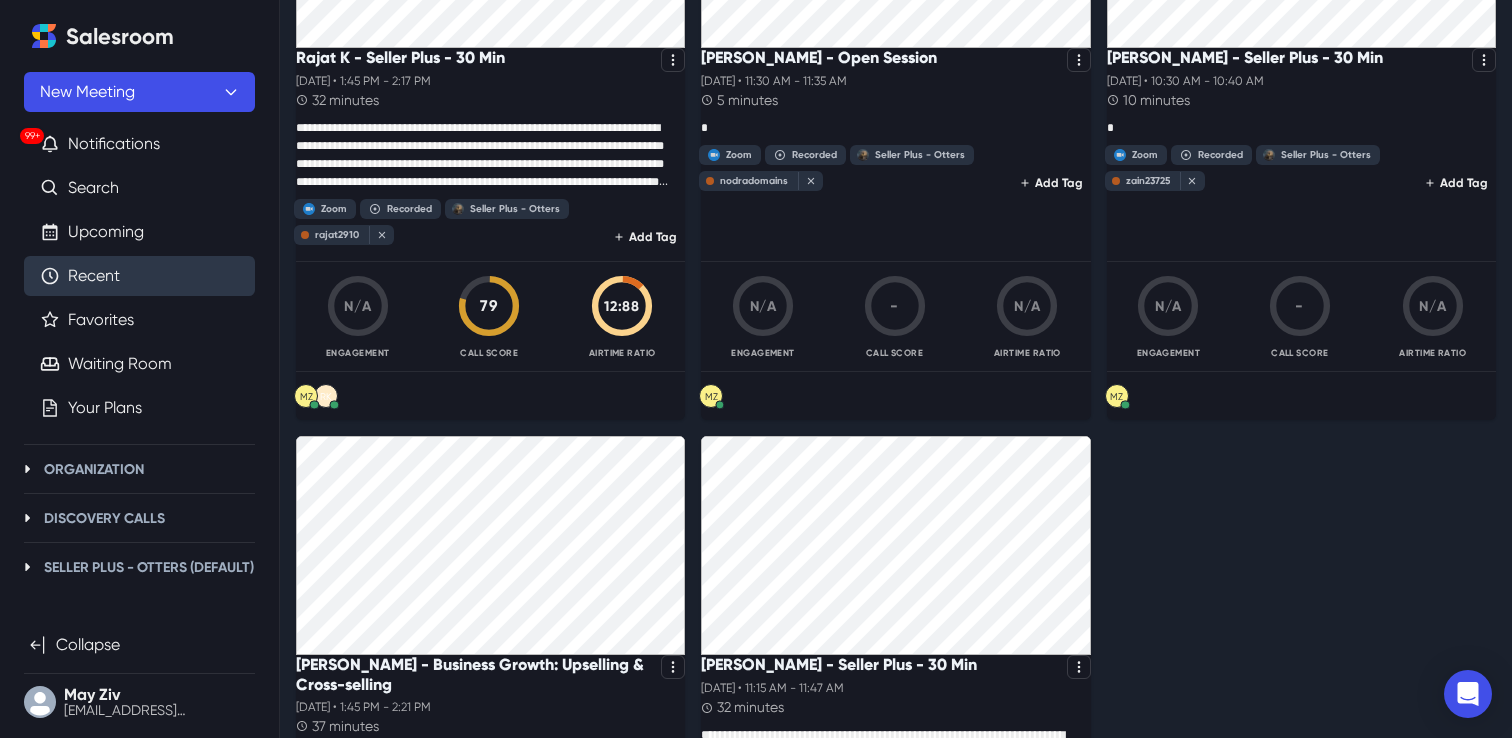 scroll, scrollTop: 3952, scrollLeft: 0, axis: vertical 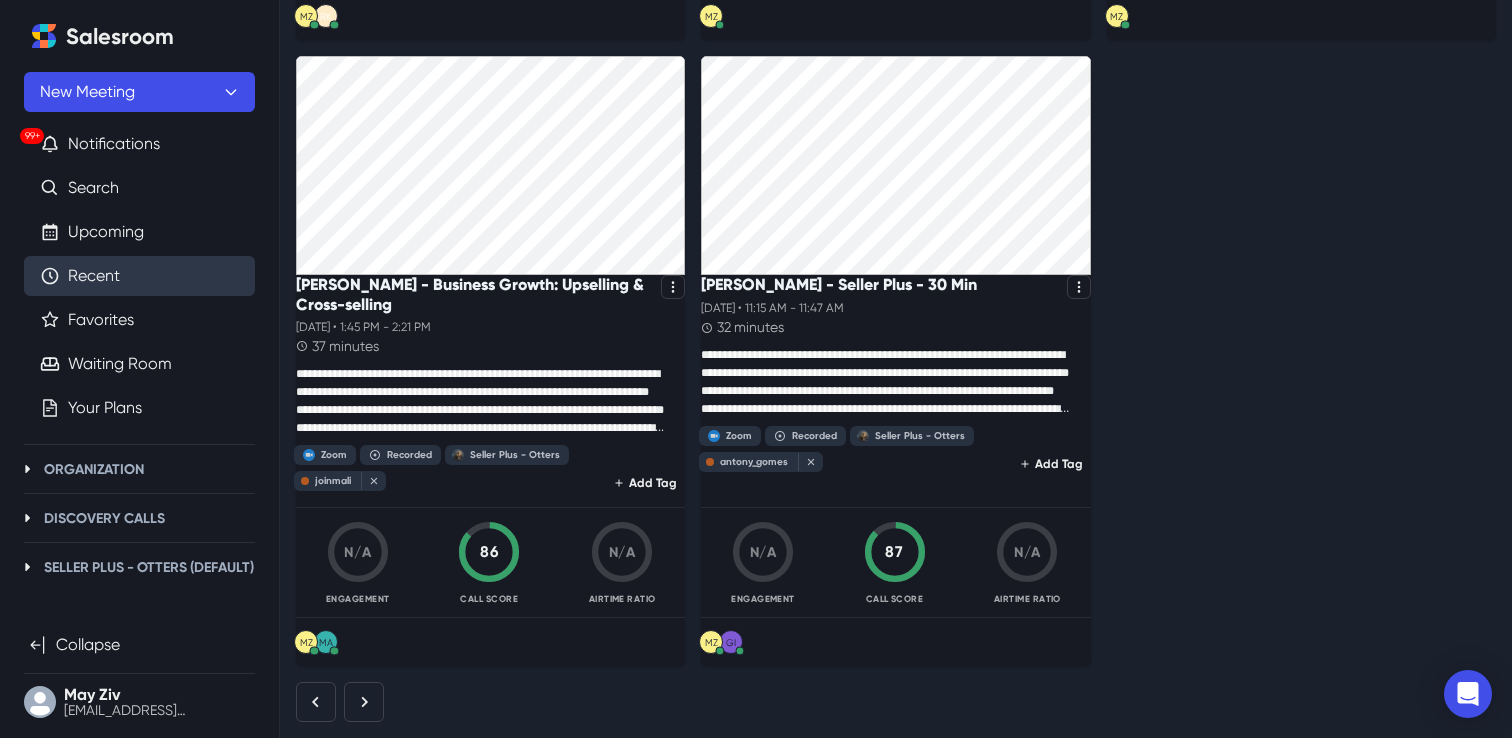 click on "Recent" at bounding box center [94, 276] 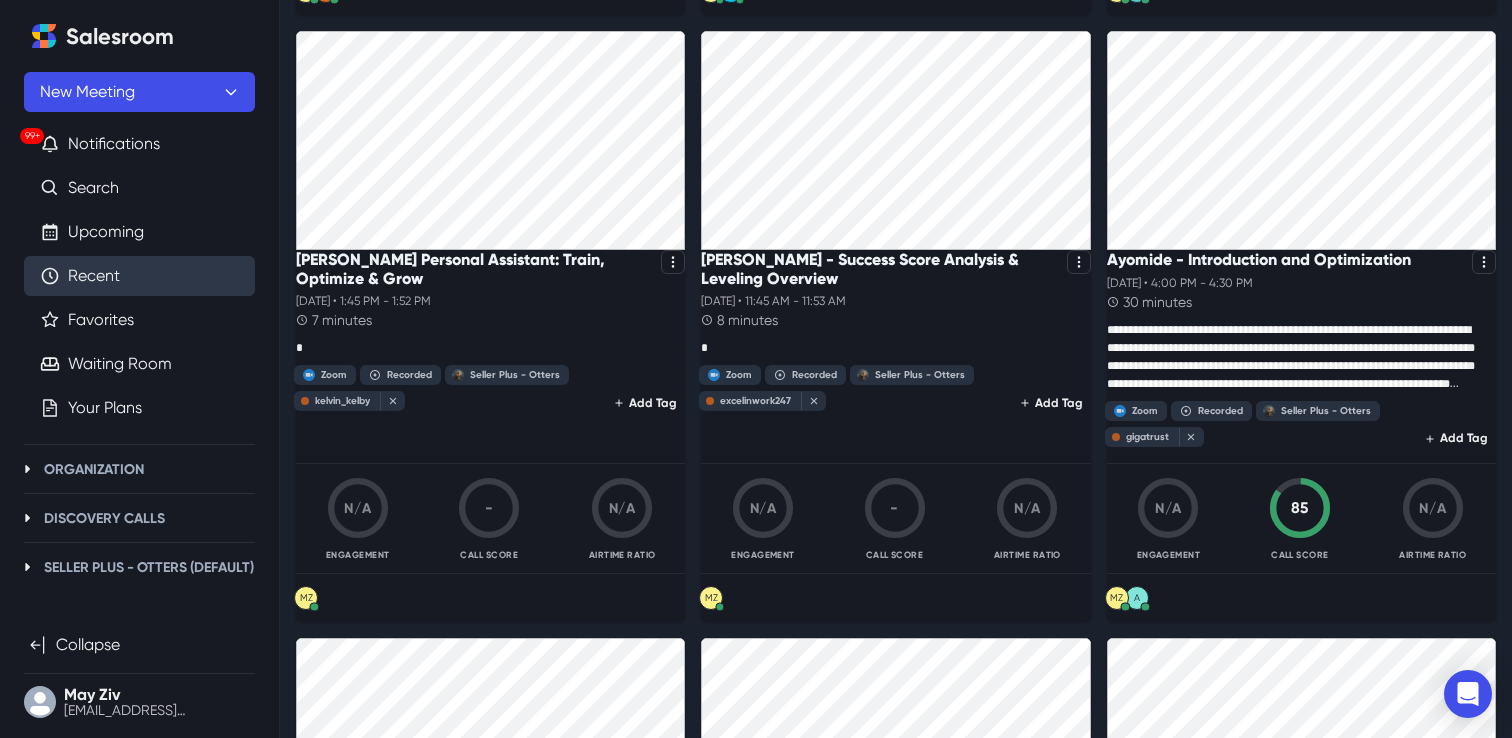 scroll, scrollTop: 2083, scrollLeft: 0, axis: vertical 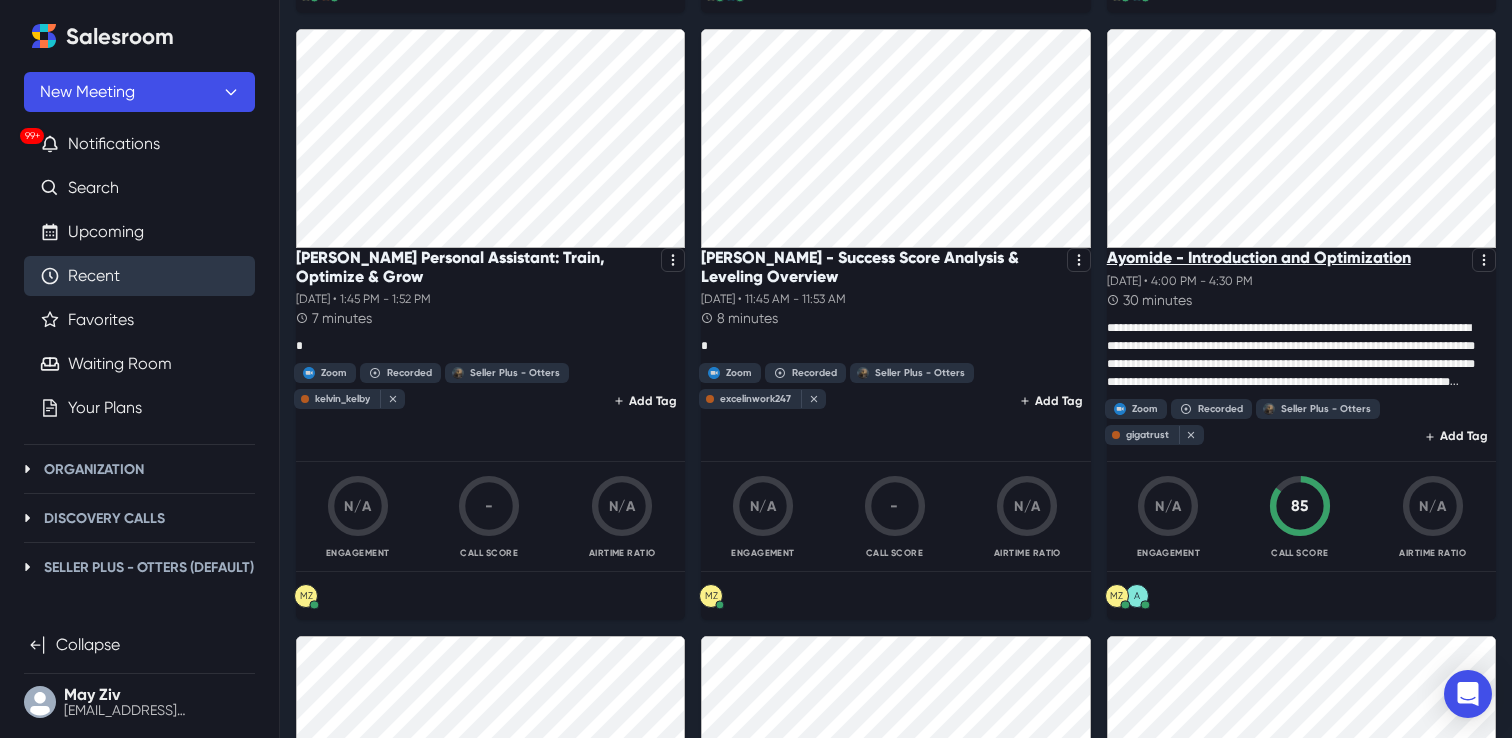 click on "Ayomide - Introduction and Optimization" at bounding box center [1259, 257] 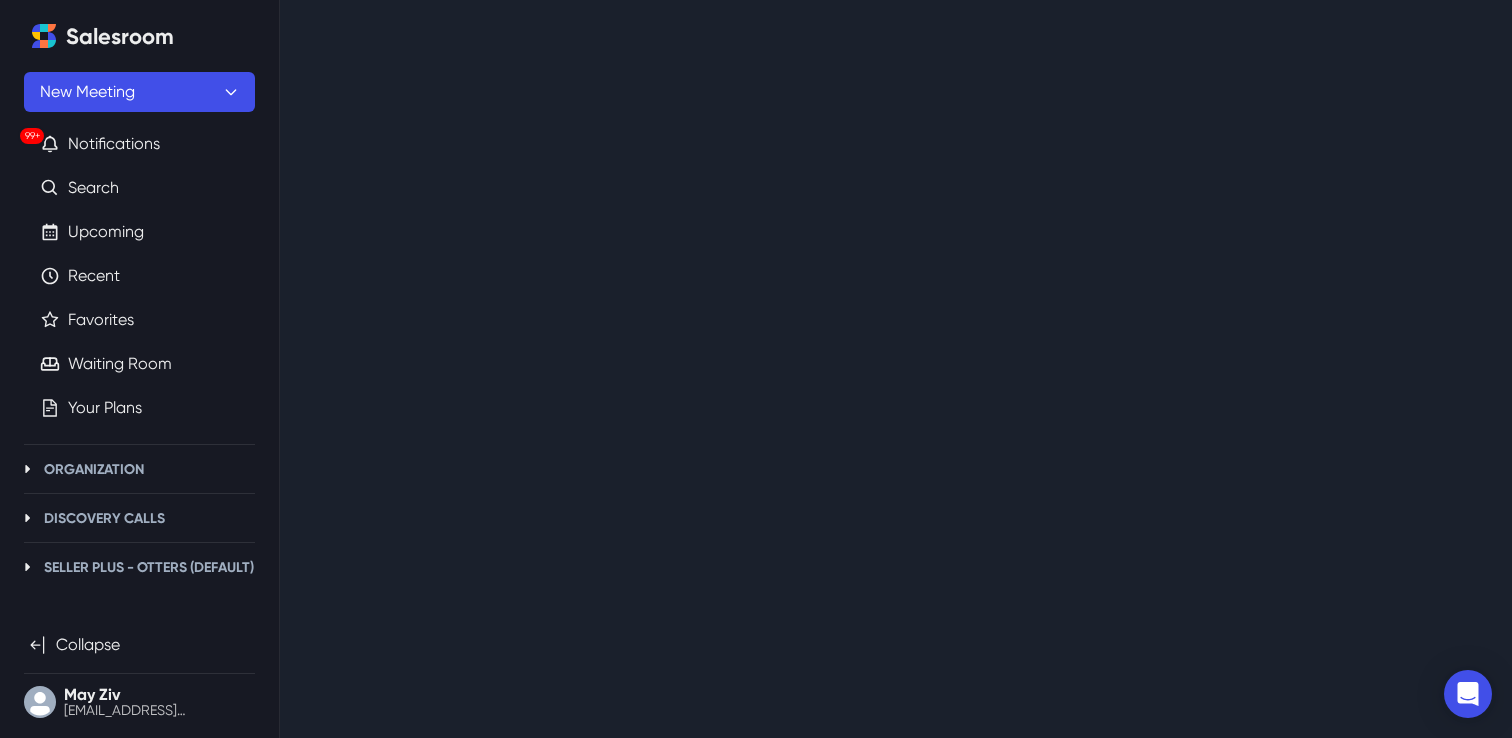 scroll, scrollTop: 0, scrollLeft: 0, axis: both 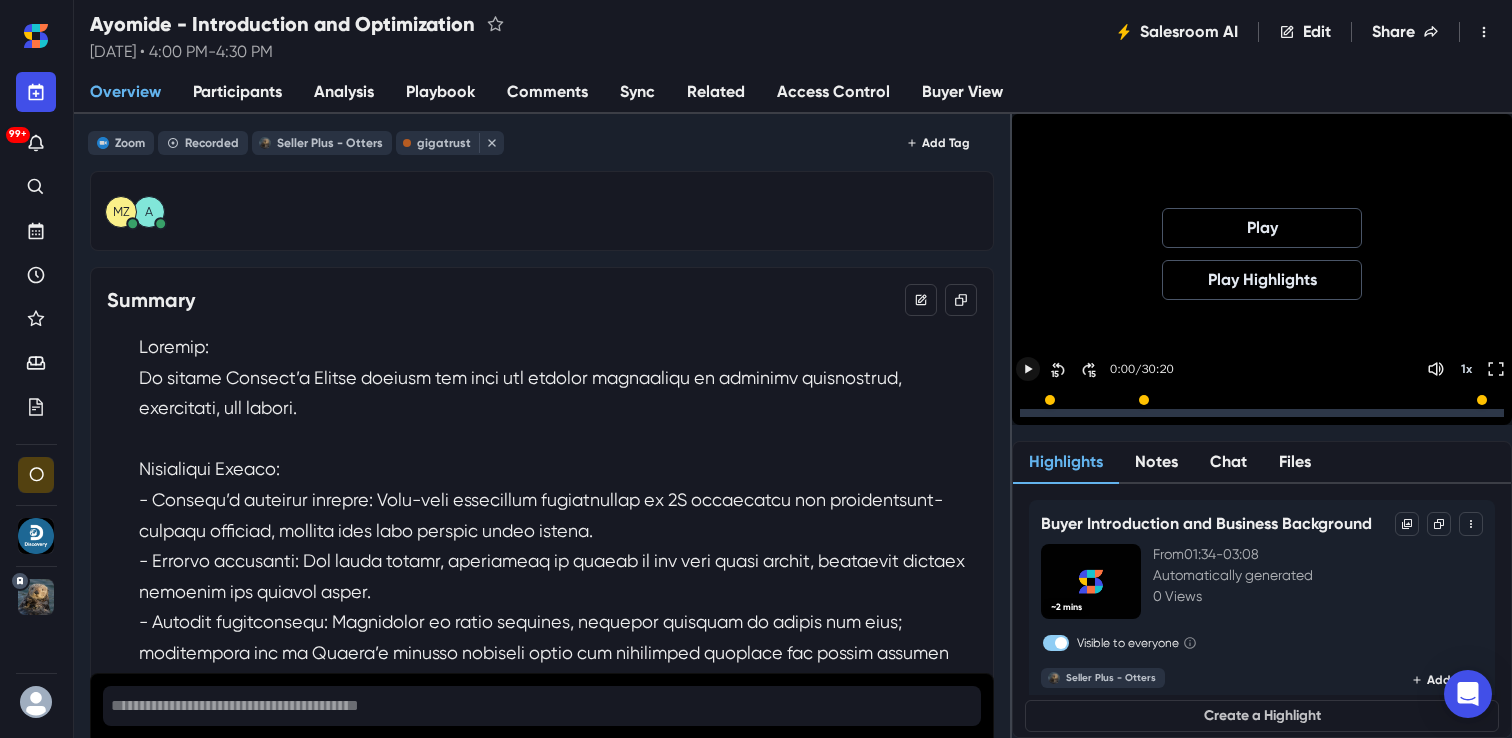 click 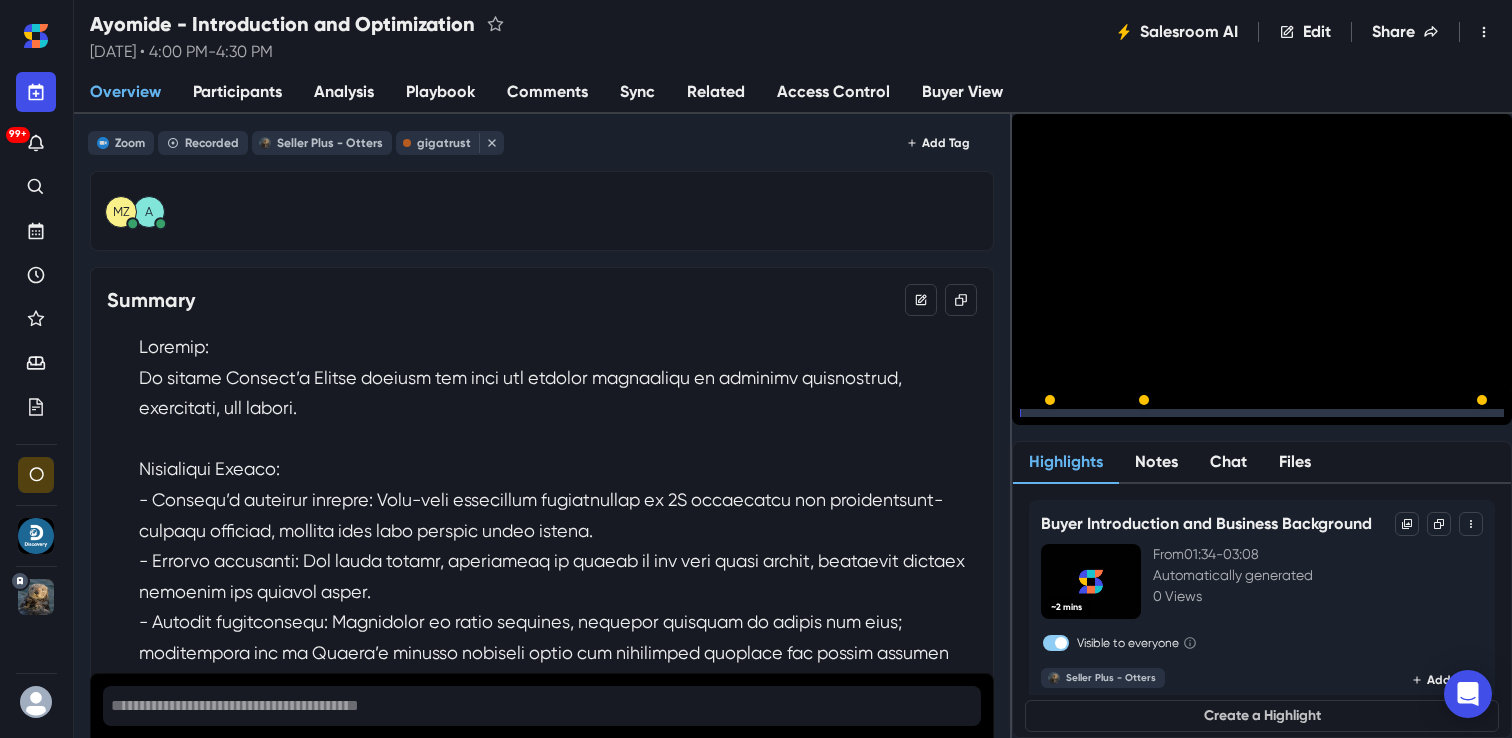 click 